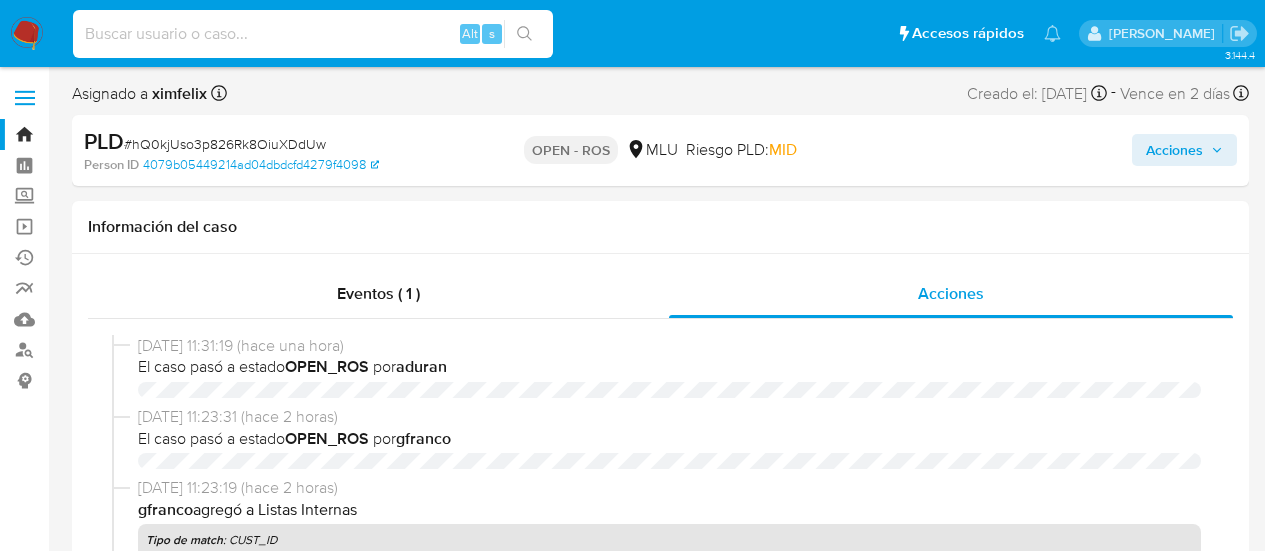 select on "10" 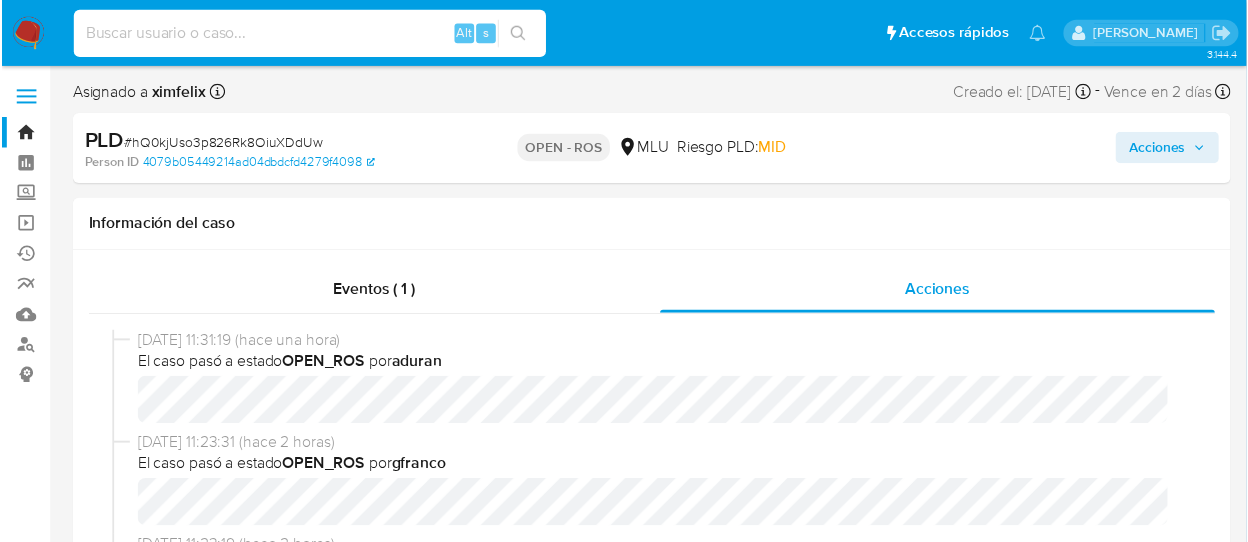 scroll, scrollTop: 0, scrollLeft: 0, axis: both 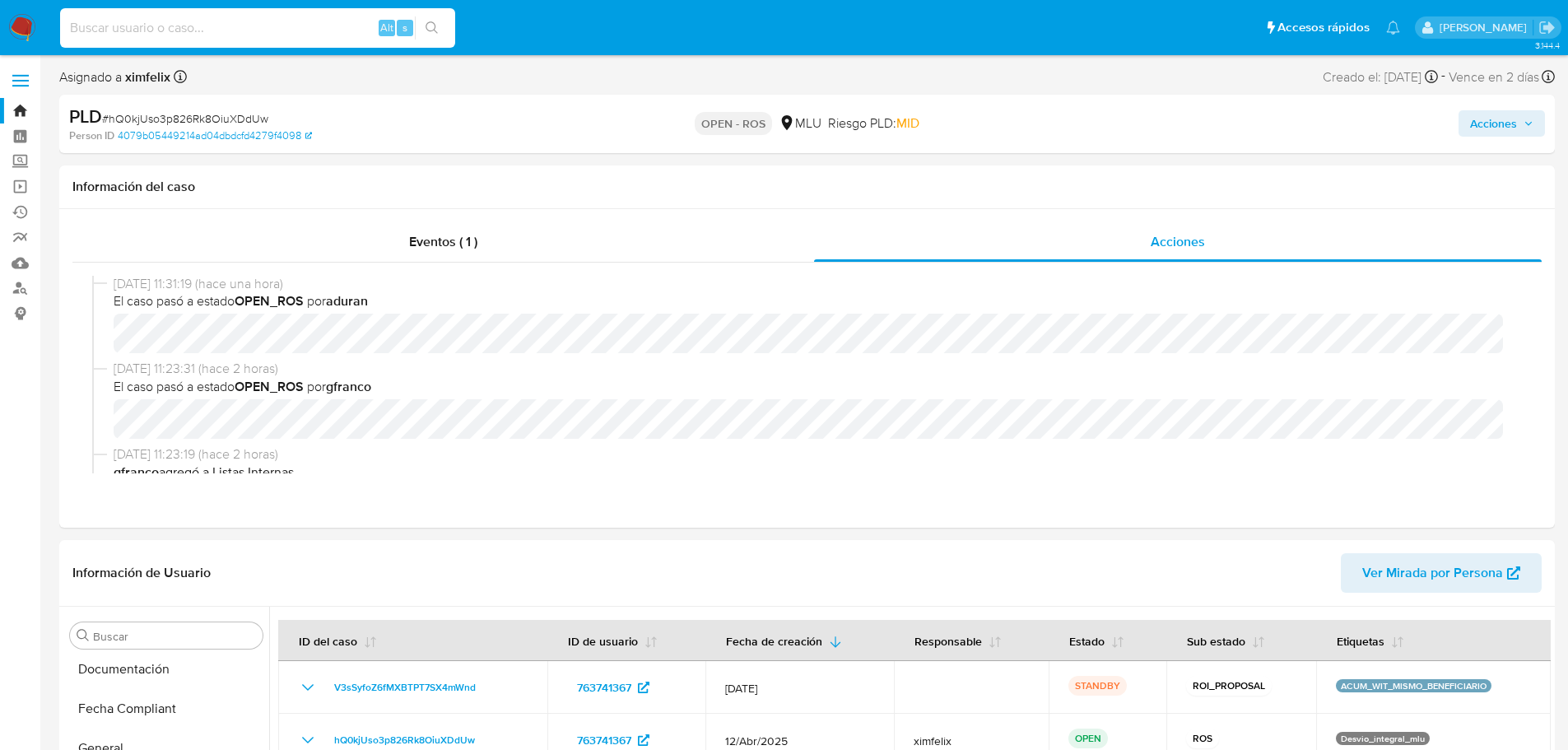 click at bounding box center (258, 28) 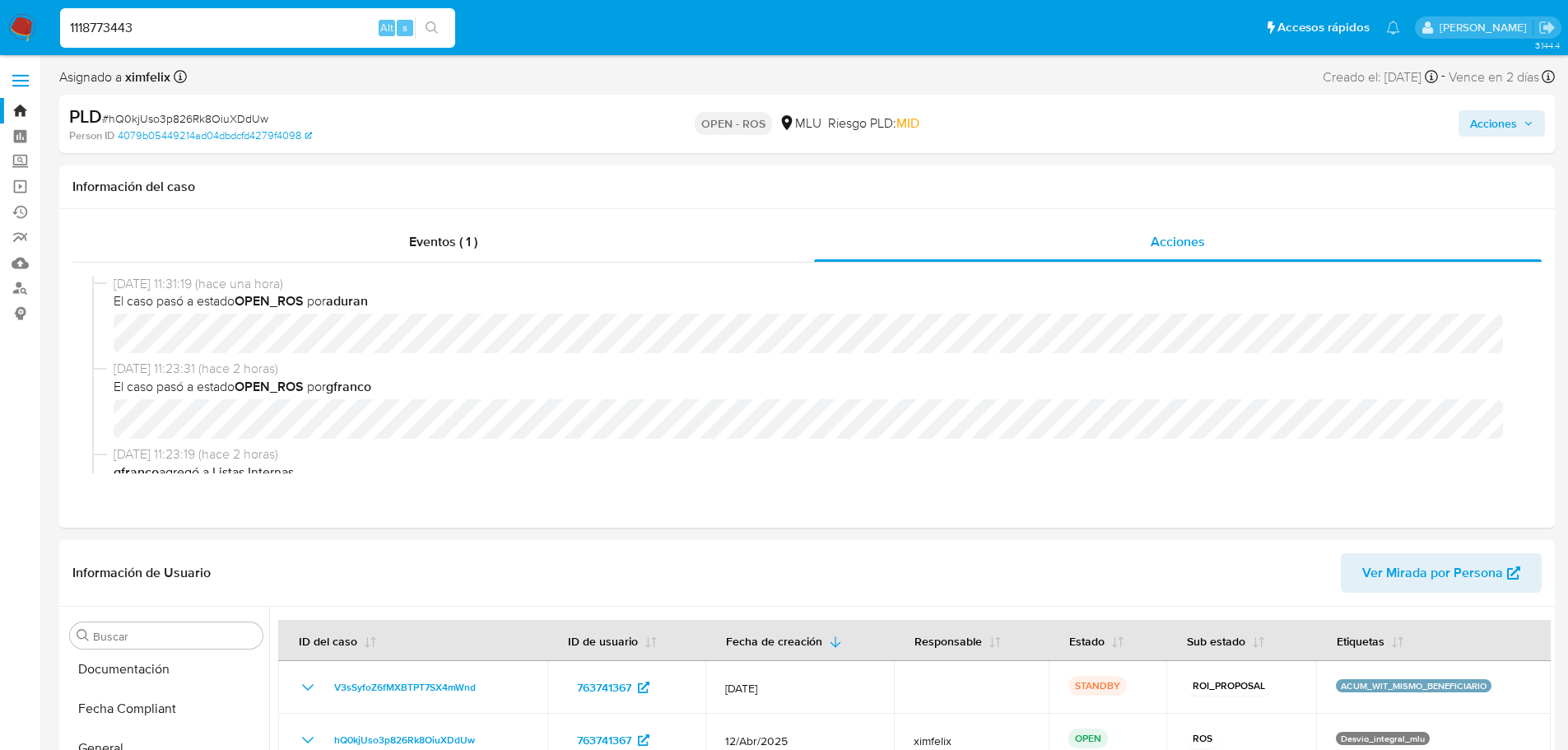 type on "1118773443" 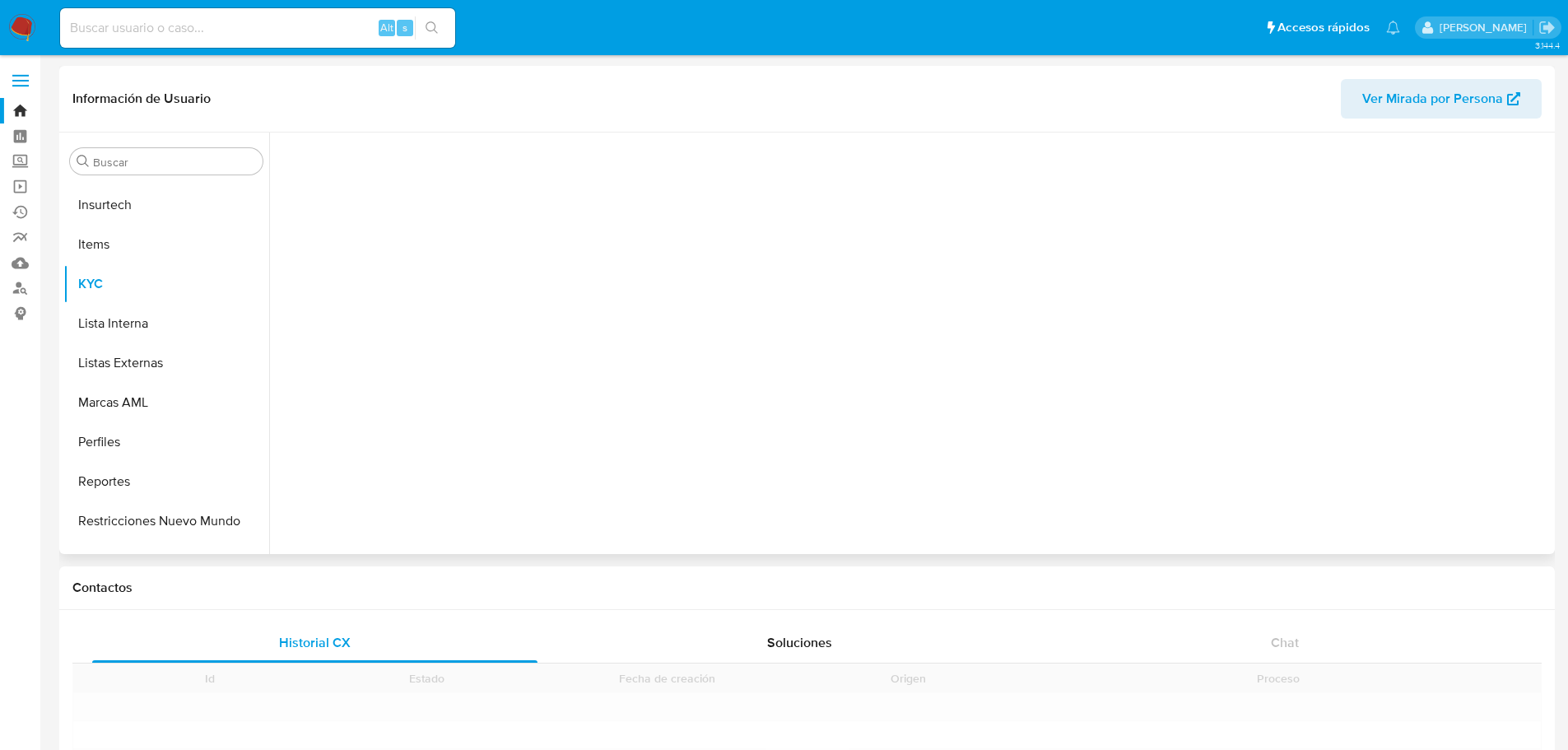 scroll, scrollTop: 696, scrollLeft: 0, axis: vertical 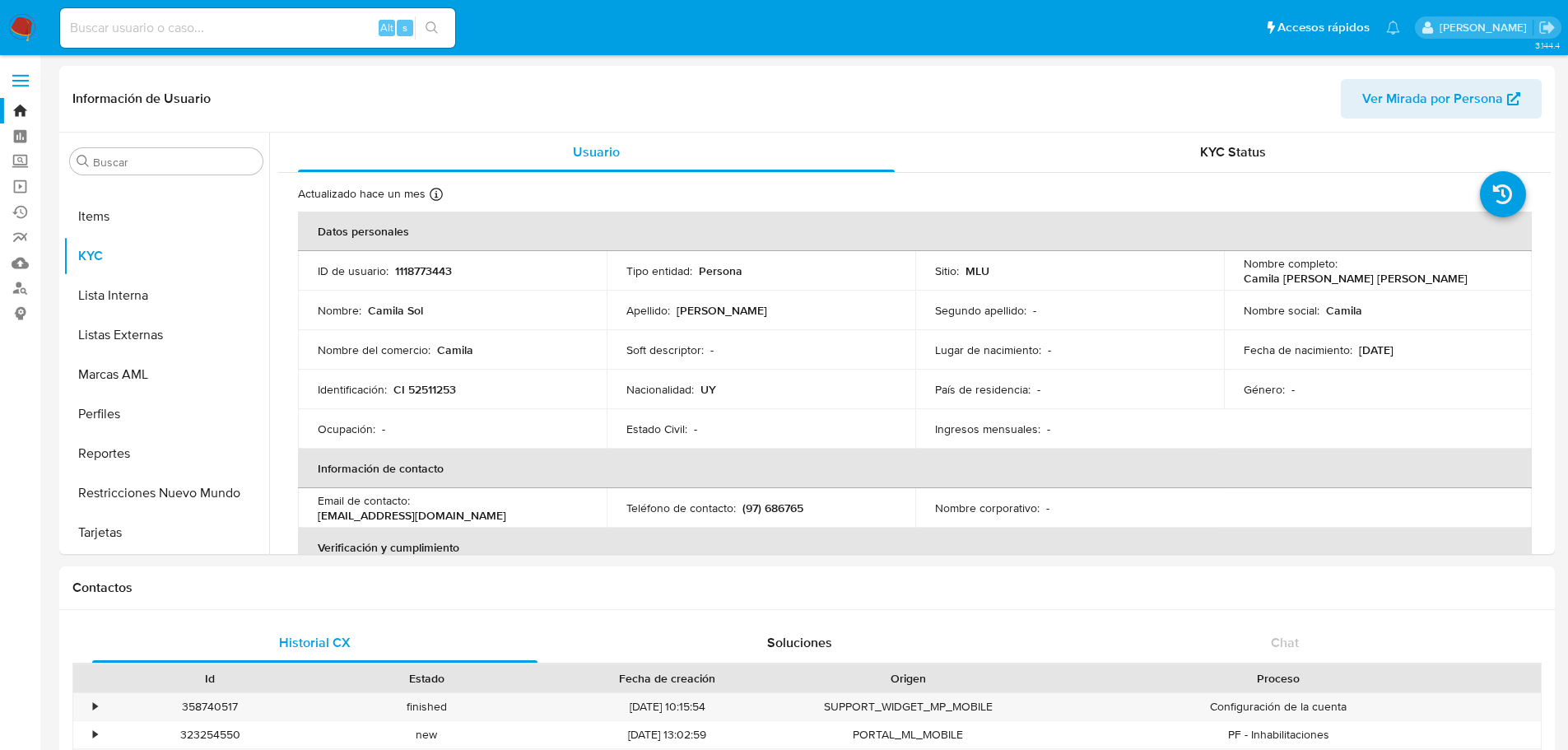 select on "10" 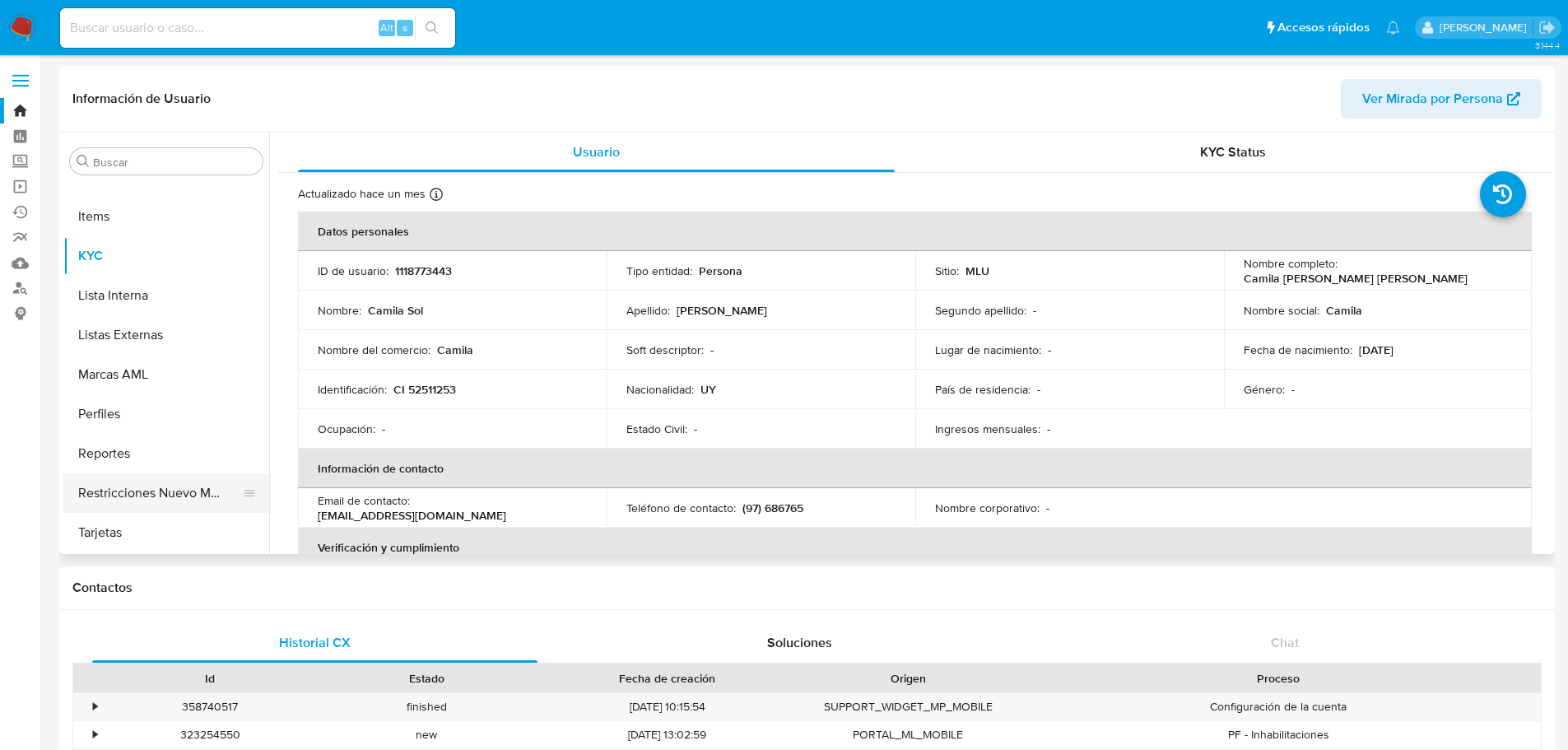 click on "Restricciones Nuevo Mundo" at bounding box center (160, 493) 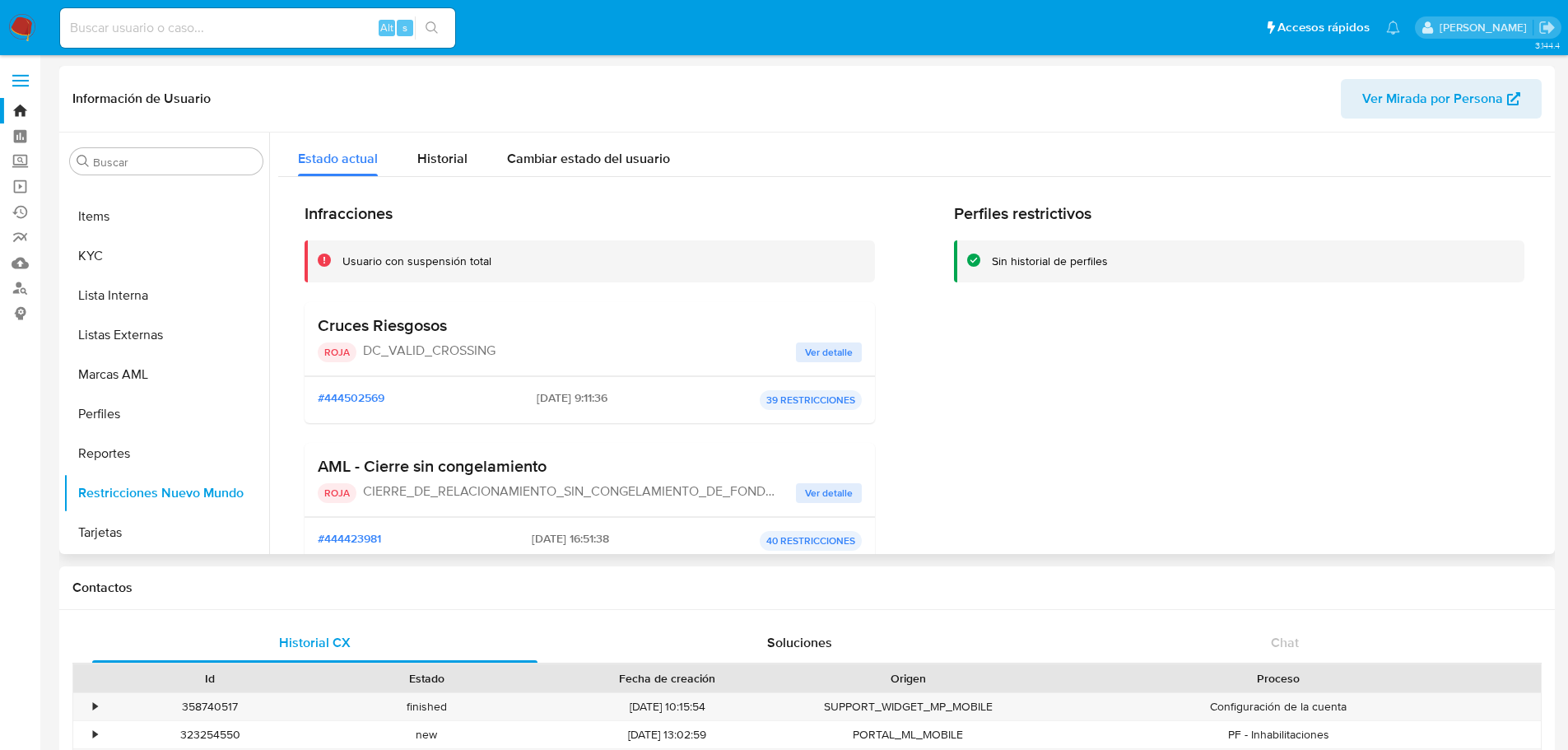click on "Ver detalle" at bounding box center (829, 493) 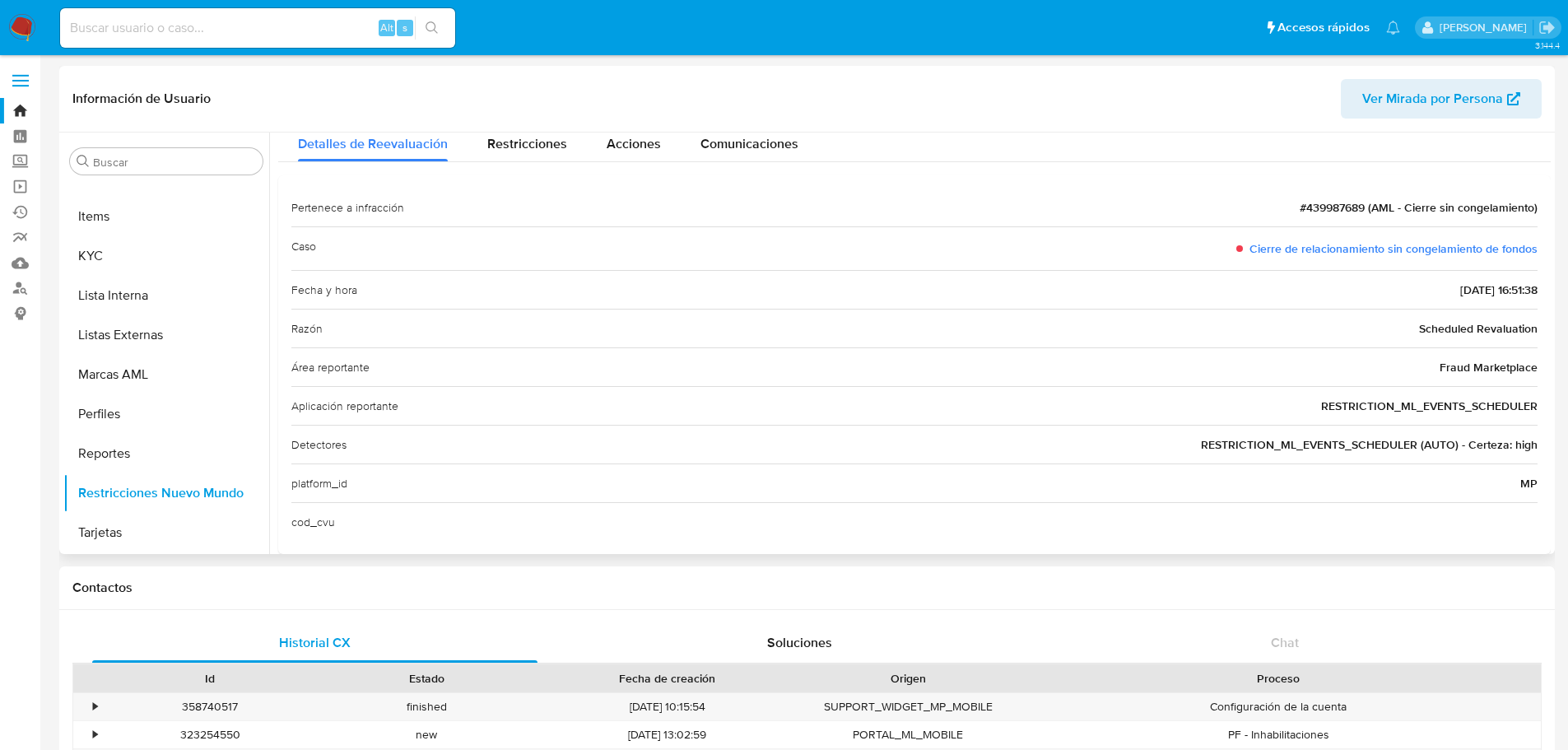 scroll, scrollTop: 63, scrollLeft: 0, axis: vertical 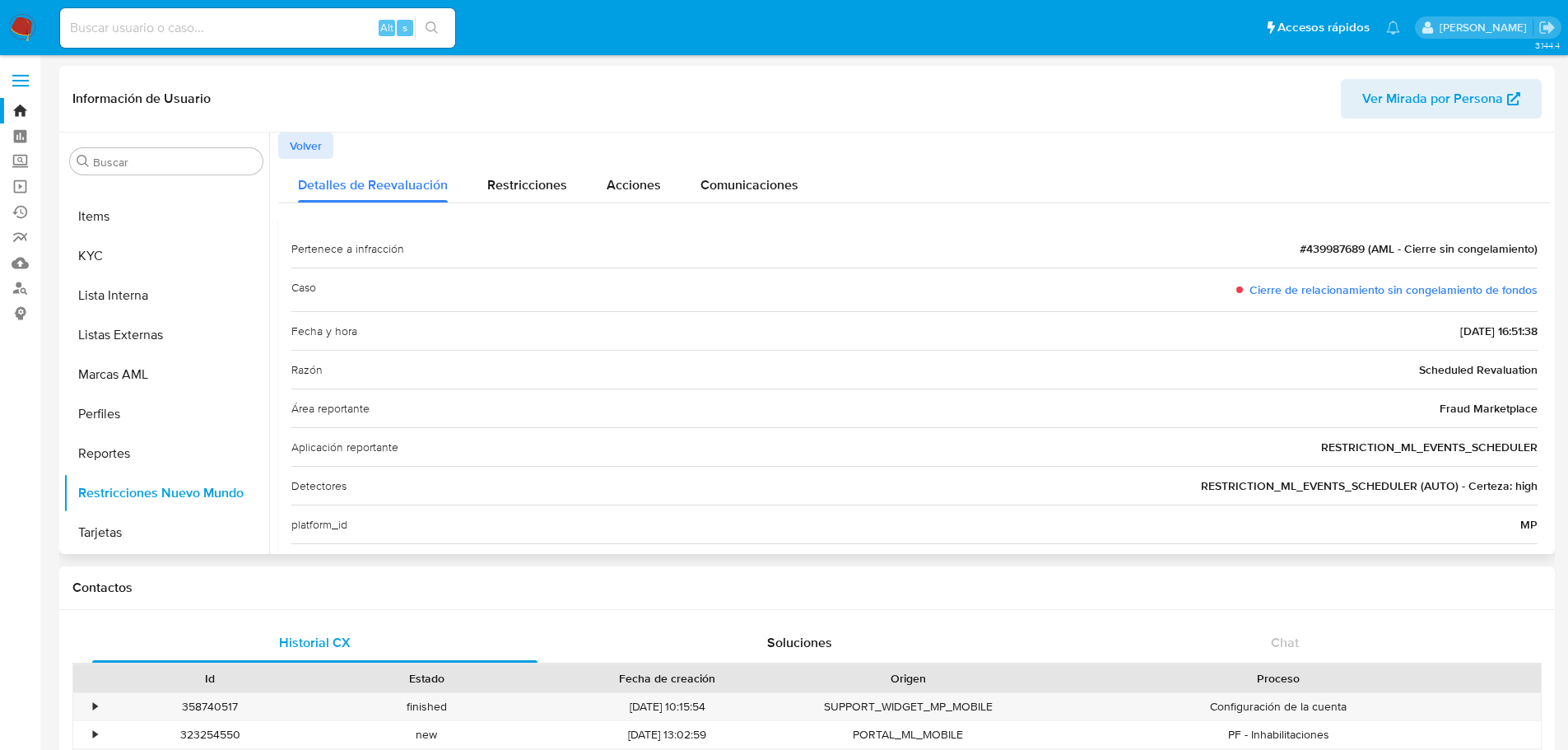 click on "Volver" at bounding box center [305, 146] 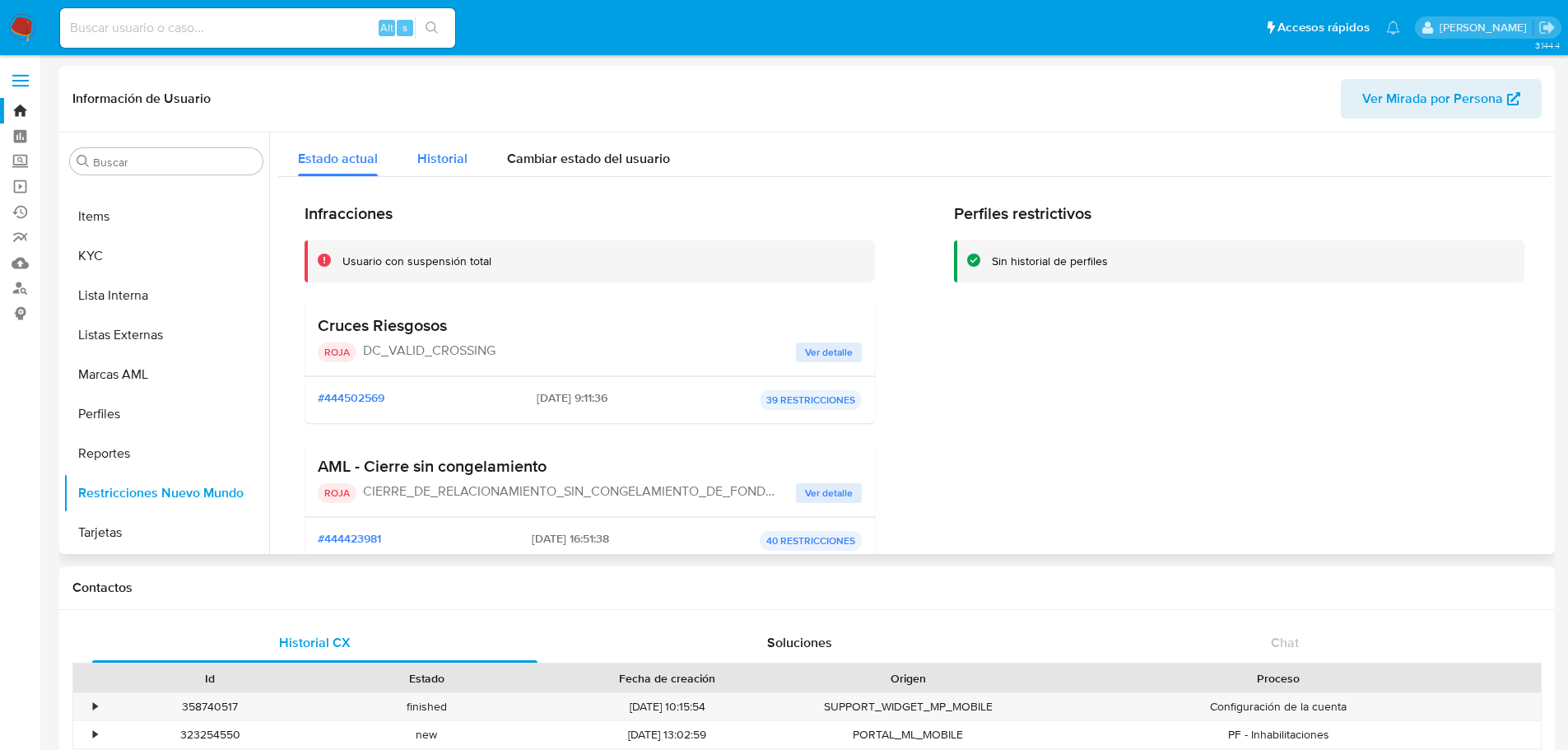 click on "Historial" at bounding box center (442, 158) 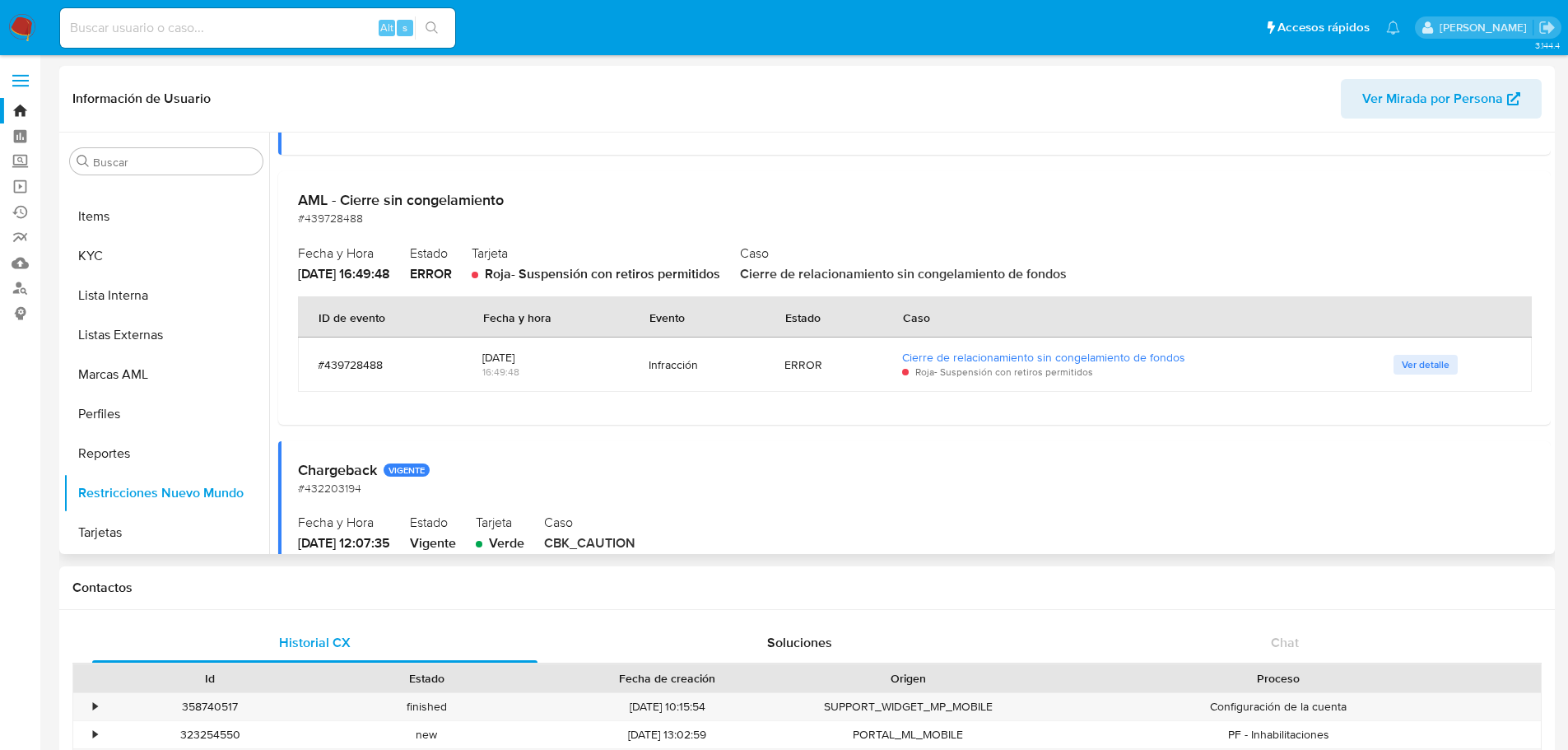 scroll, scrollTop: 978, scrollLeft: 0, axis: vertical 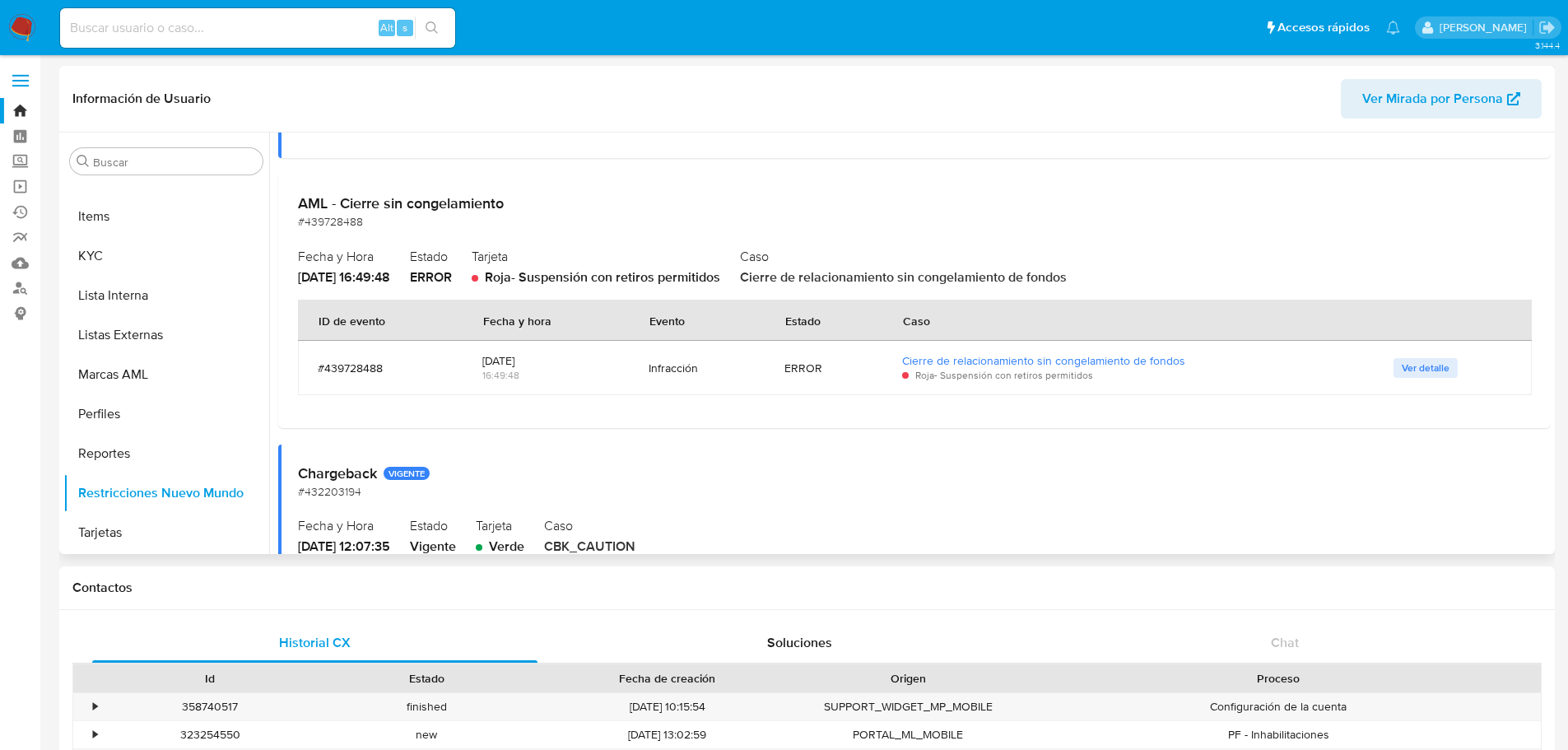 drag, startPoint x: 482, startPoint y: 362, endPoint x: 564, endPoint y: 361, distance: 82.01 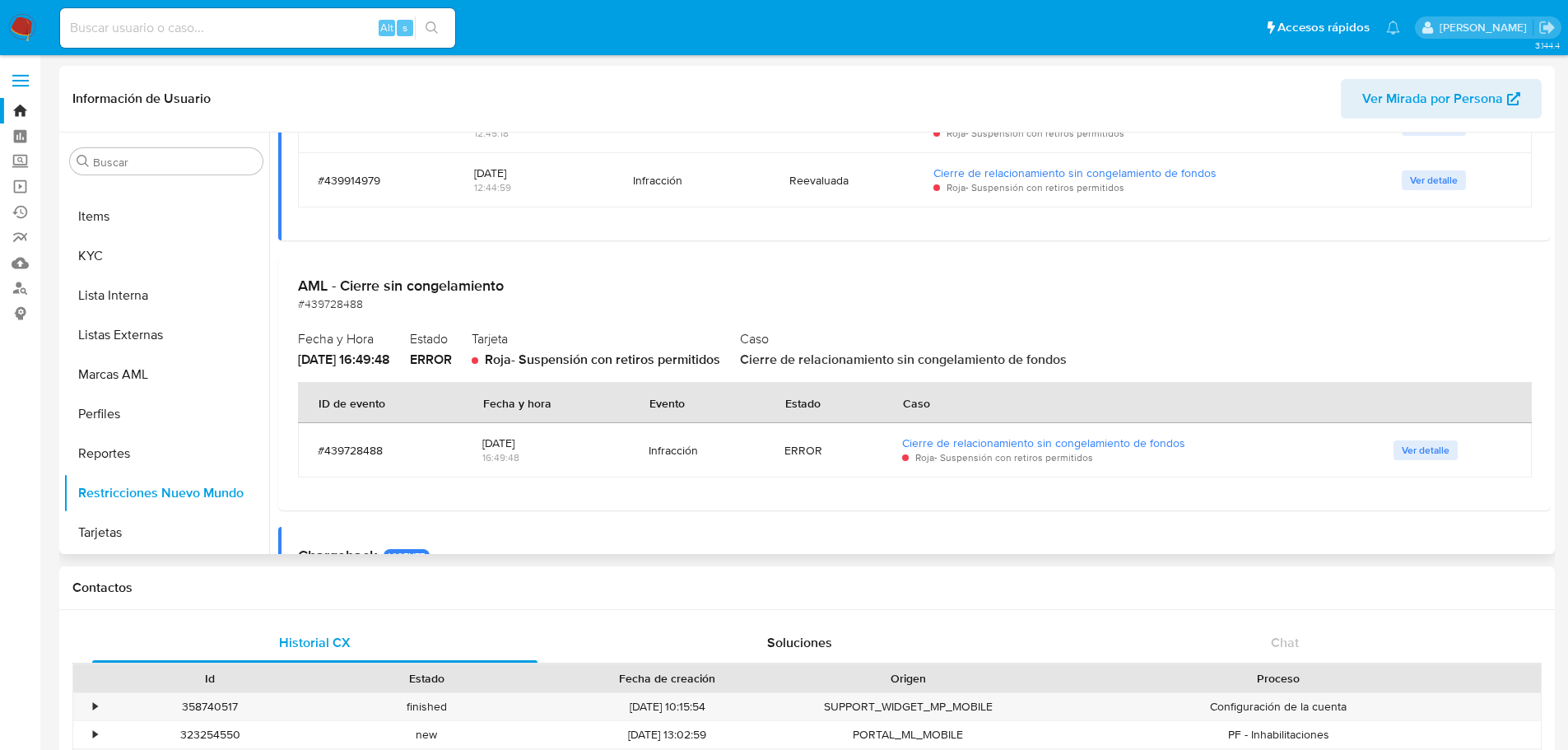 drag, startPoint x: 823, startPoint y: 451, endPoint x: 784, endPoint y: 450, distance: 39.01282 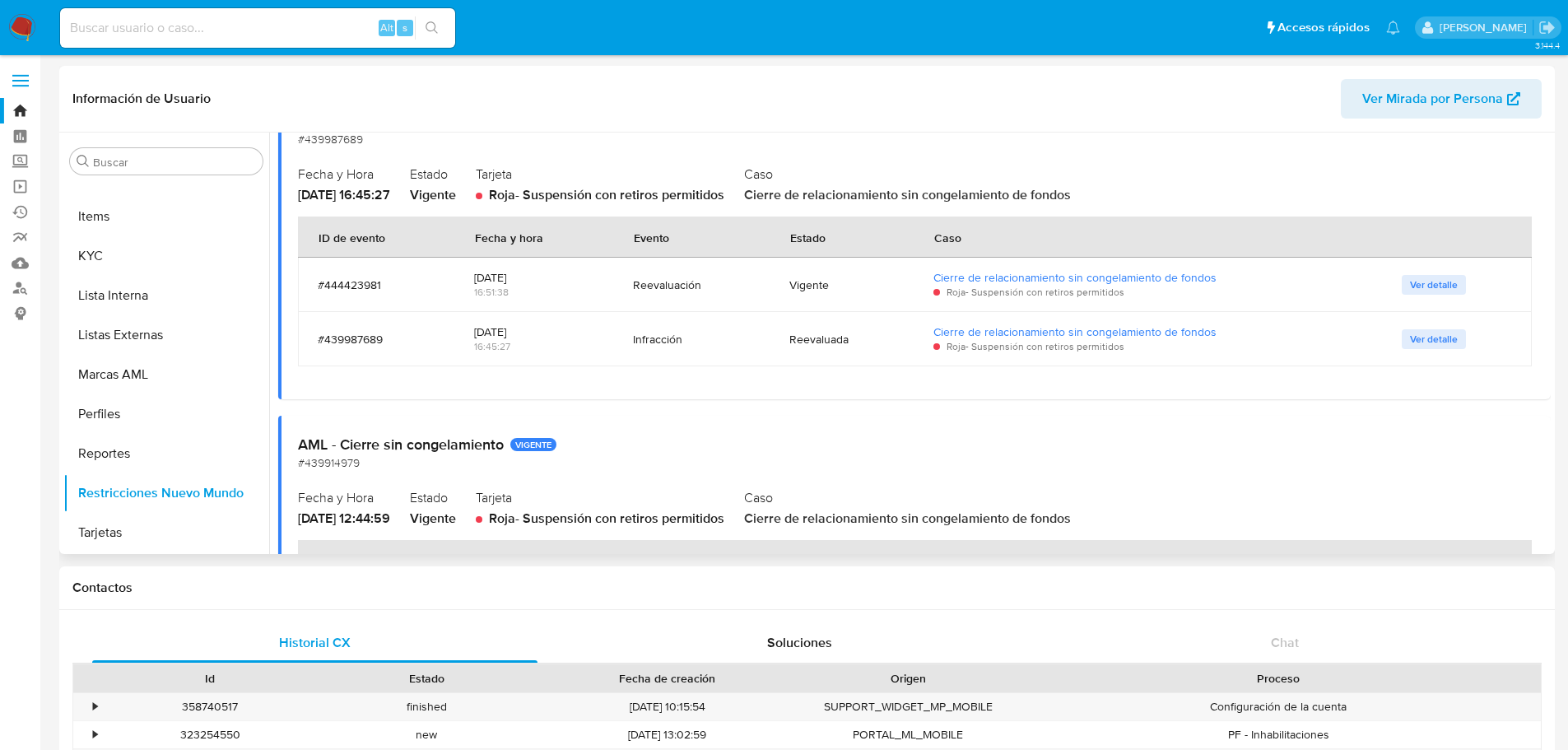scroll, scrollTop: 402, scrollLeft: 0, axis: vertical 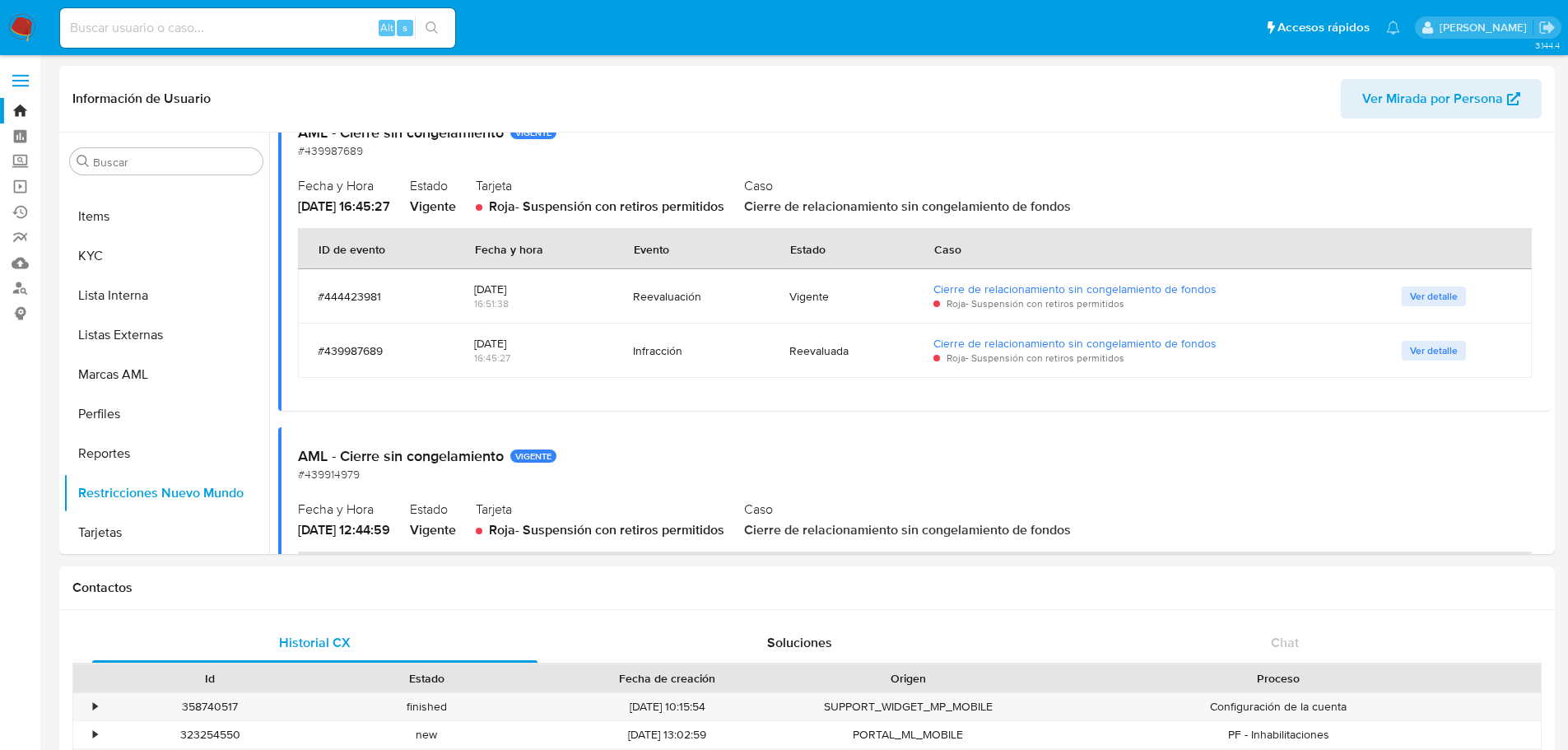 click at bounding box center (258, 28) 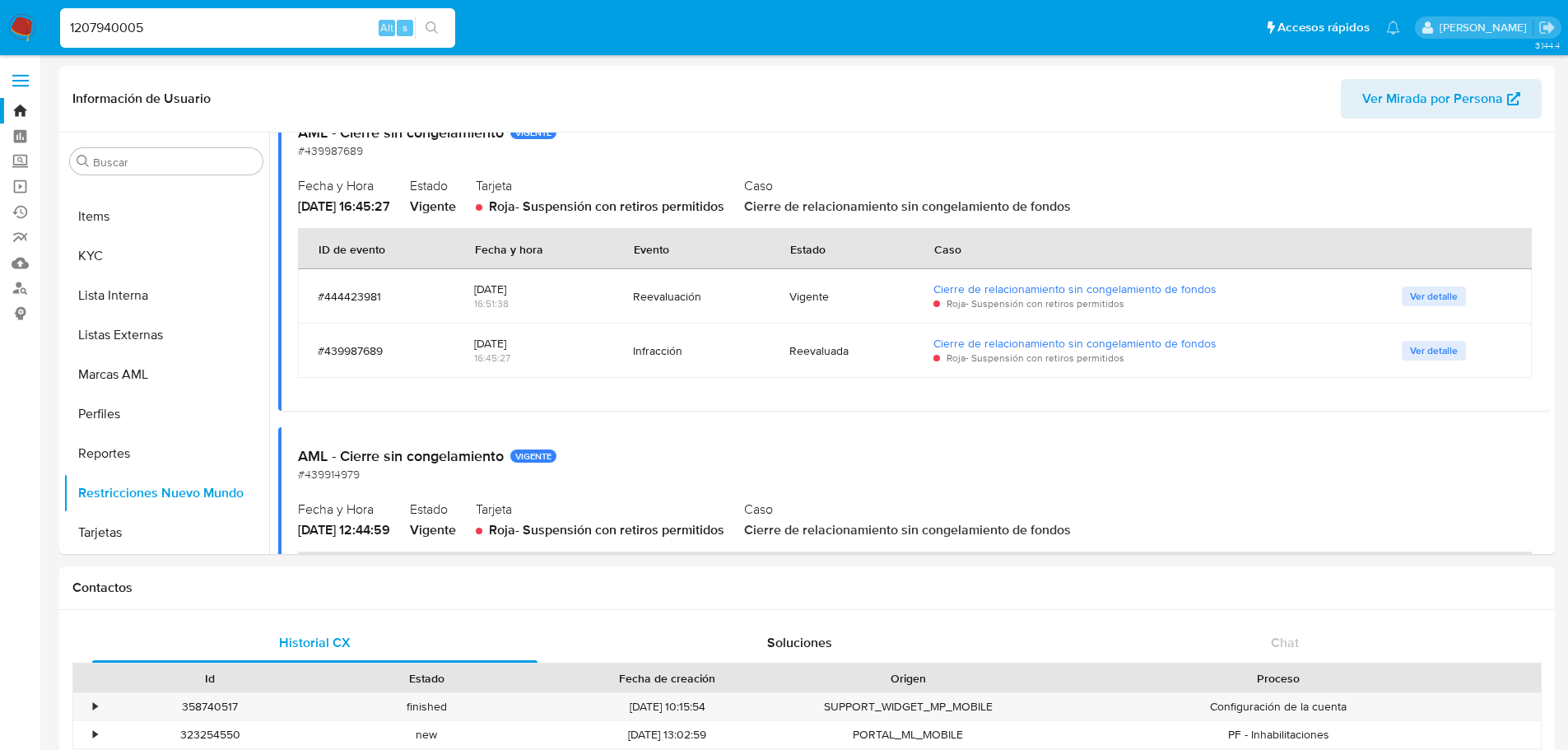 type on "1207940005" 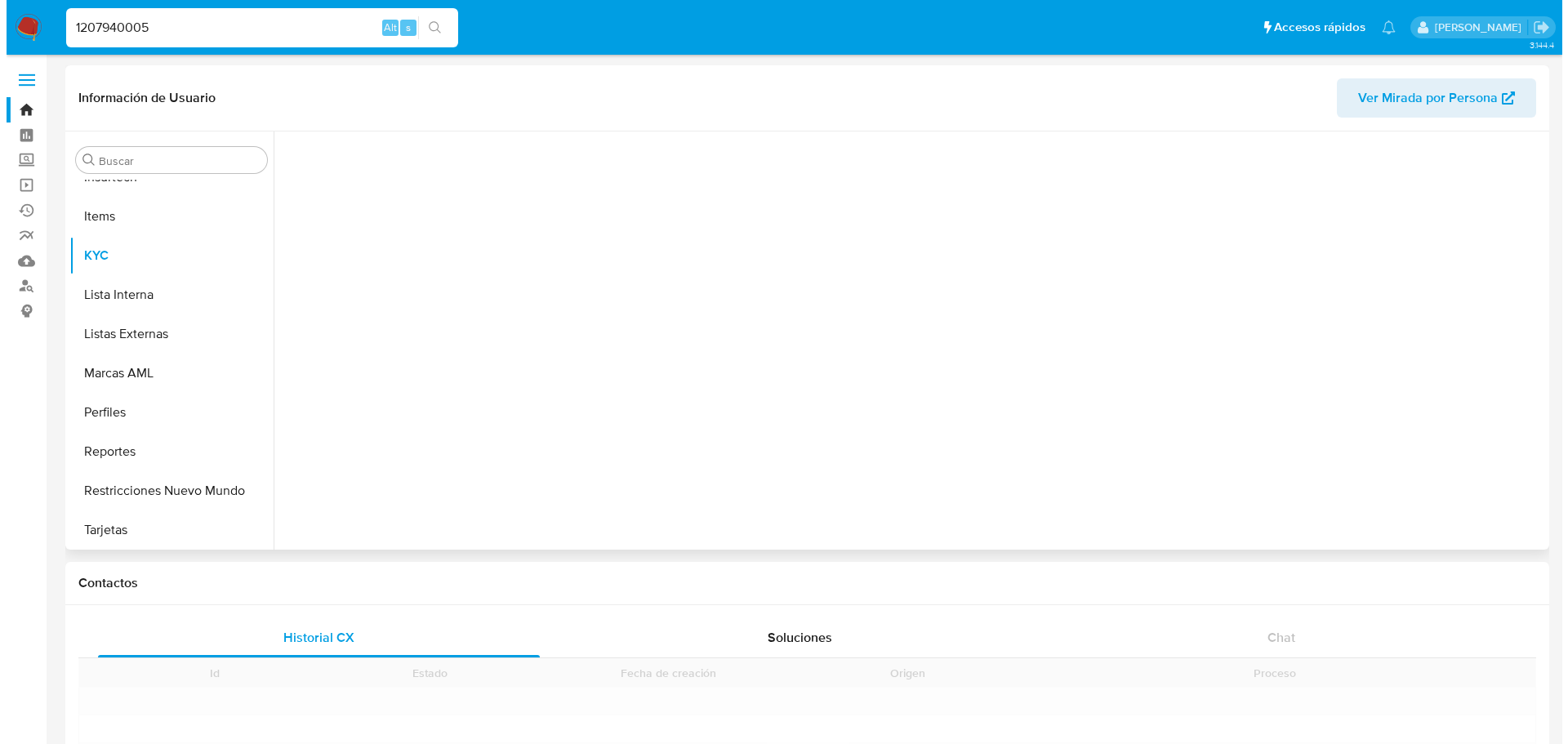 scroll, scrollTop: 690, scrollLeft: 0, axis: vertical 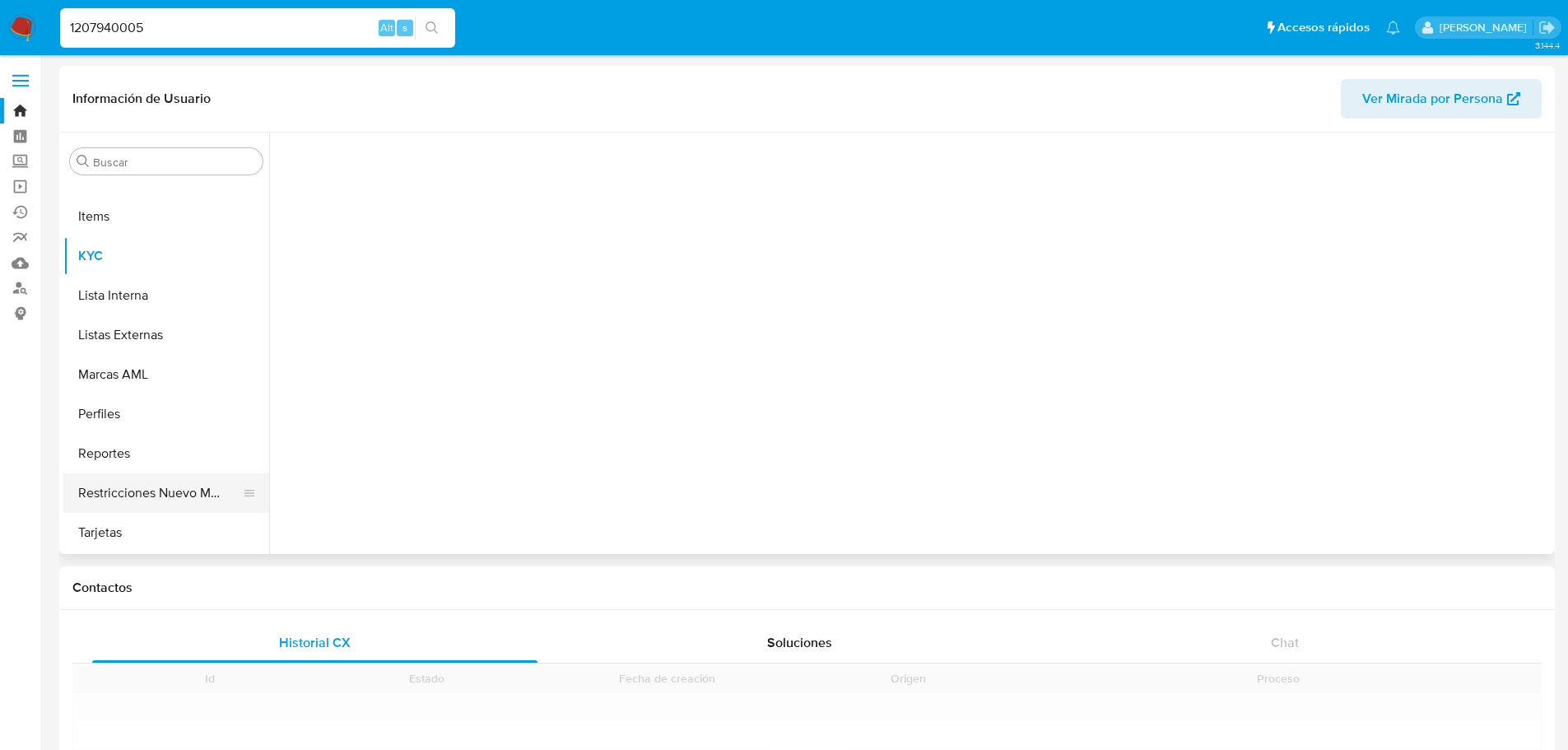 click on "Restricciones Nuevo Mundo" at bounding box center [160, 493] 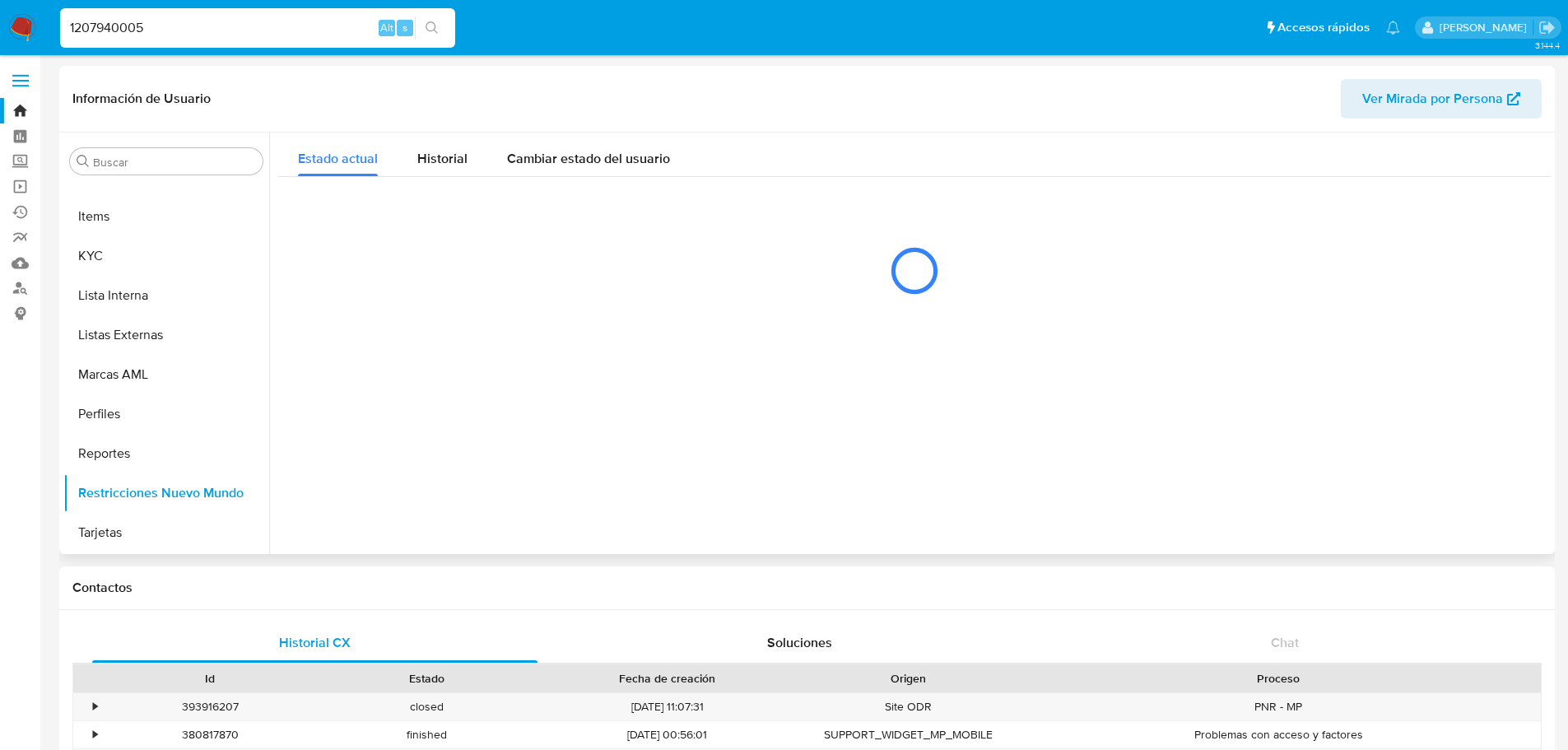 select on "10" 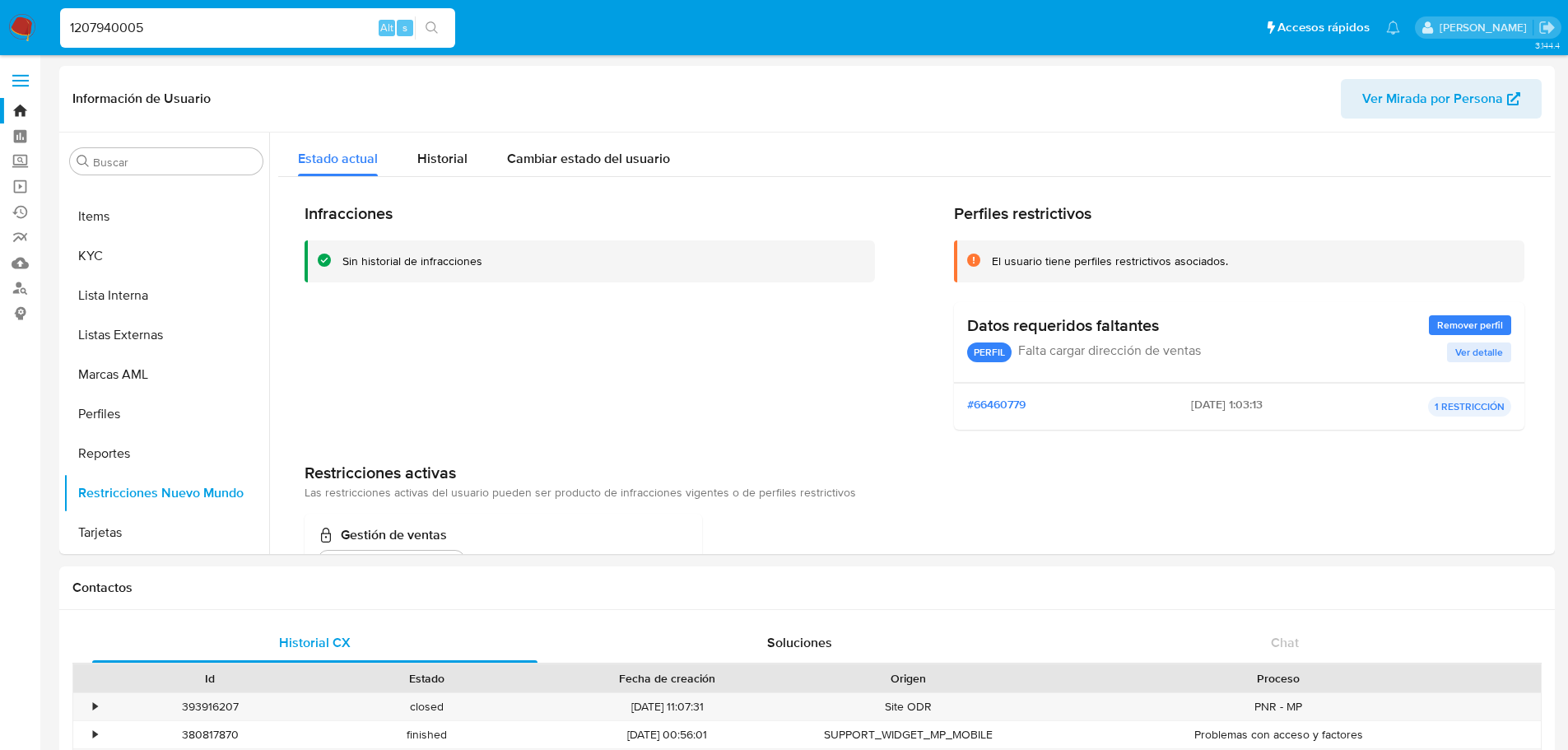 click on "1207940005" at bounding box center [258, 28] 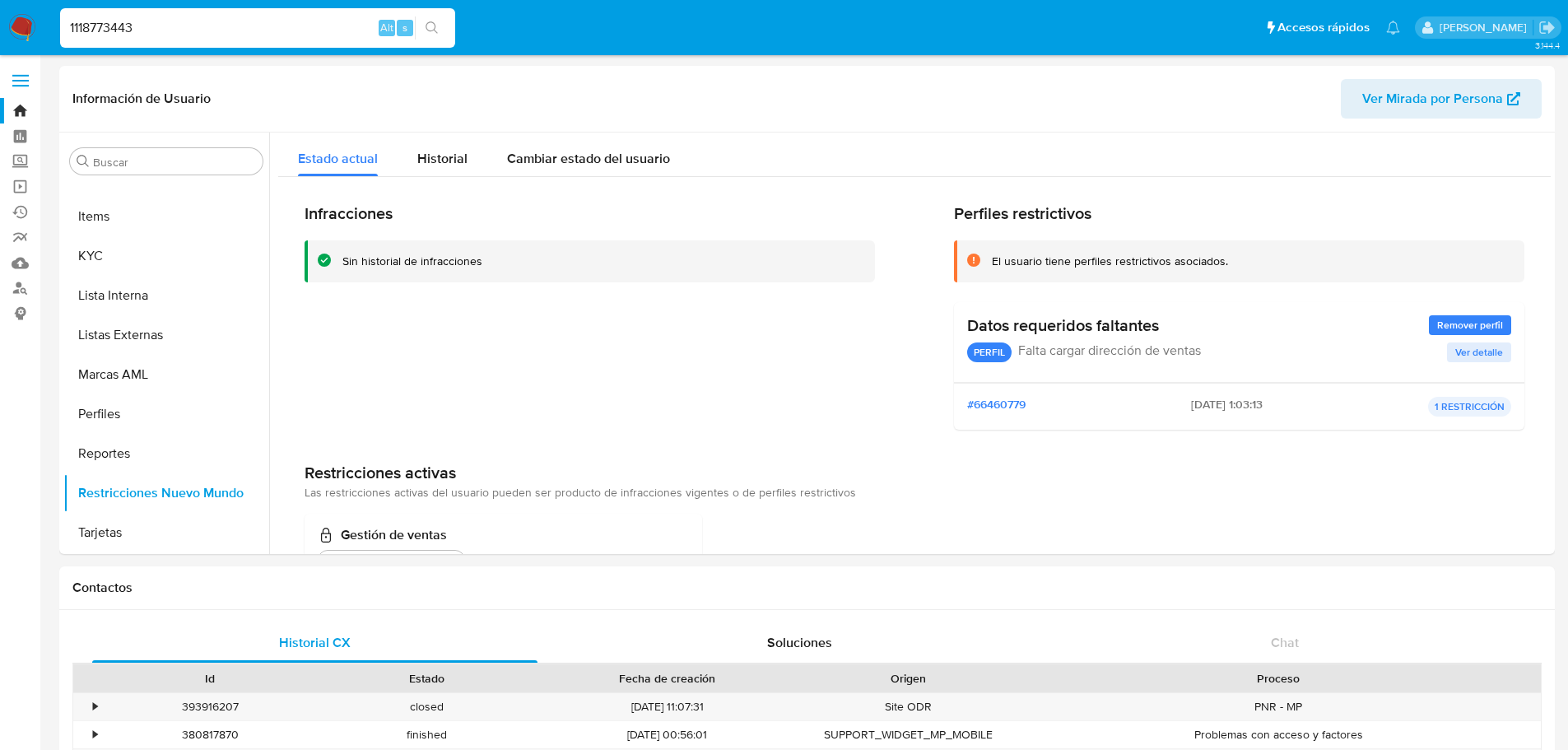 type on "1118773443" 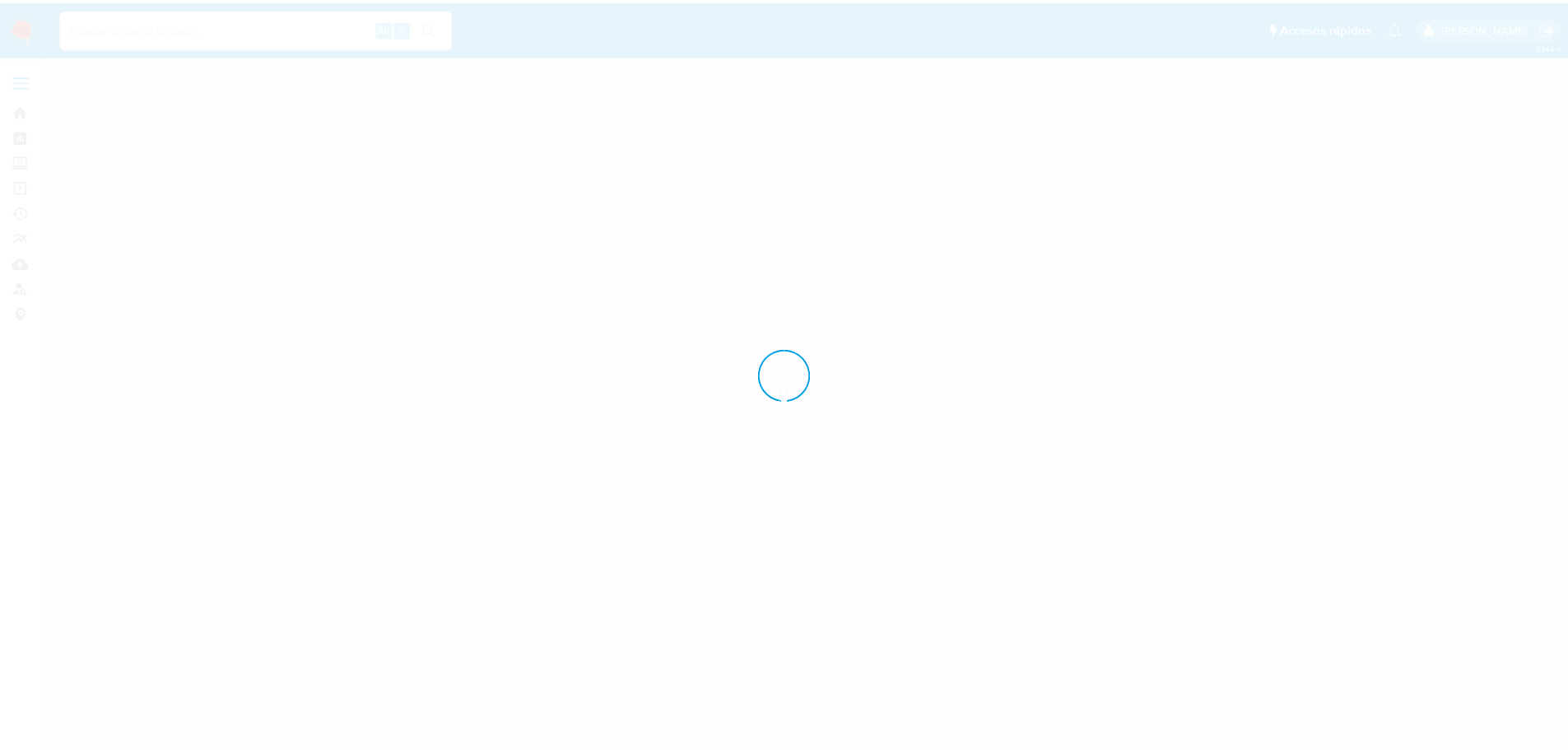 scroll, scrollTop: 0, scrollLeft: 0, axis: both 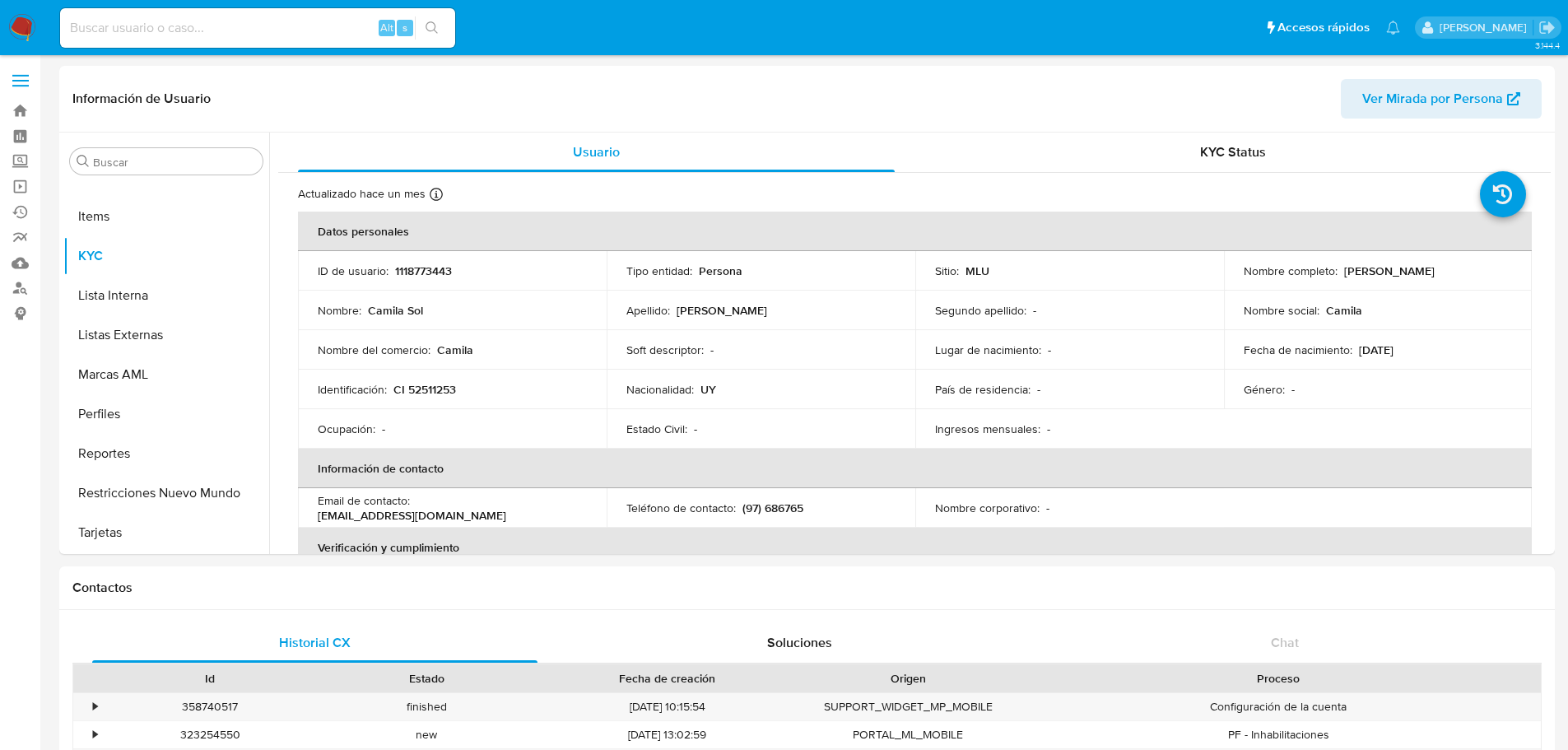 select on "10" 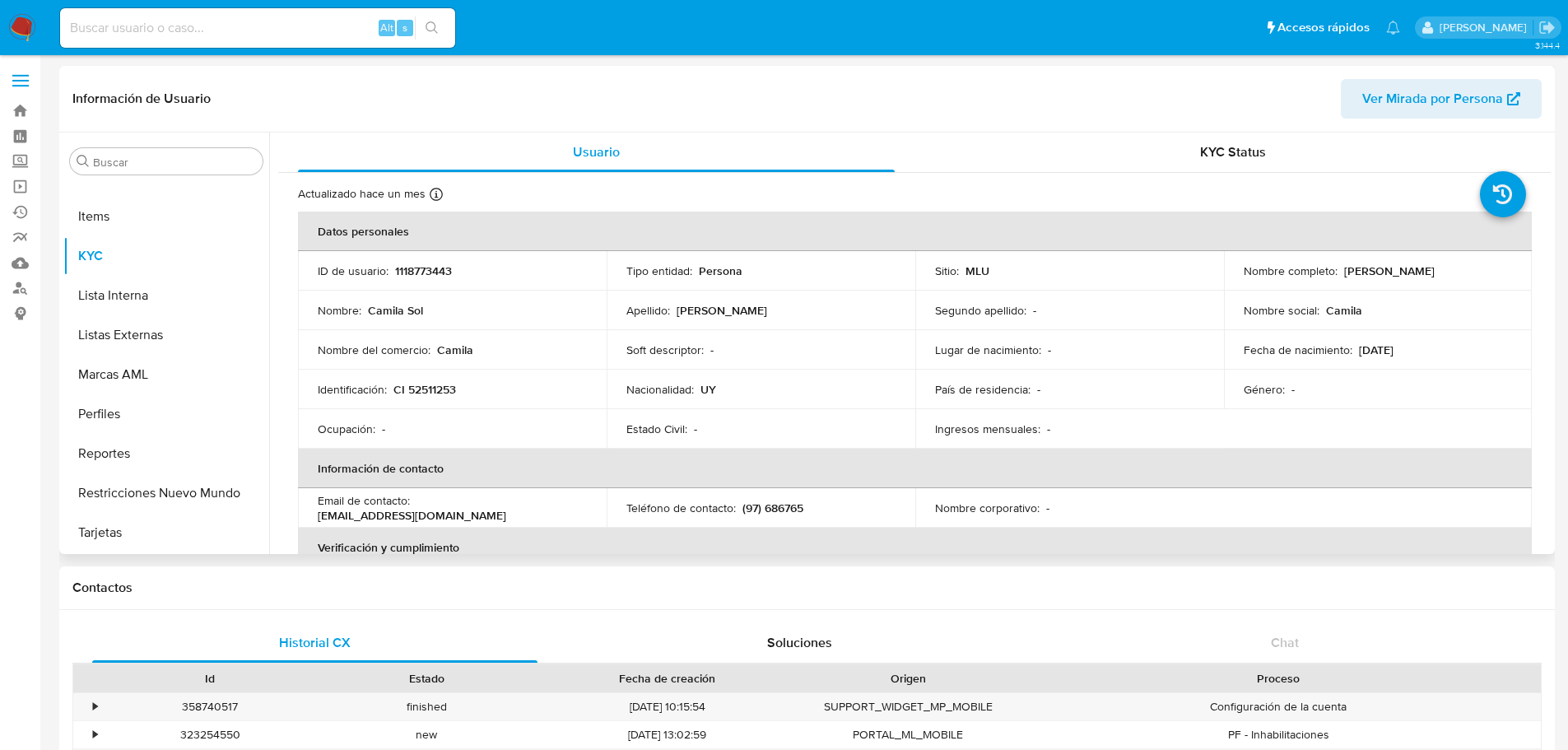 click on "Soft descriptor :    -" at bounding box center (761, 350) 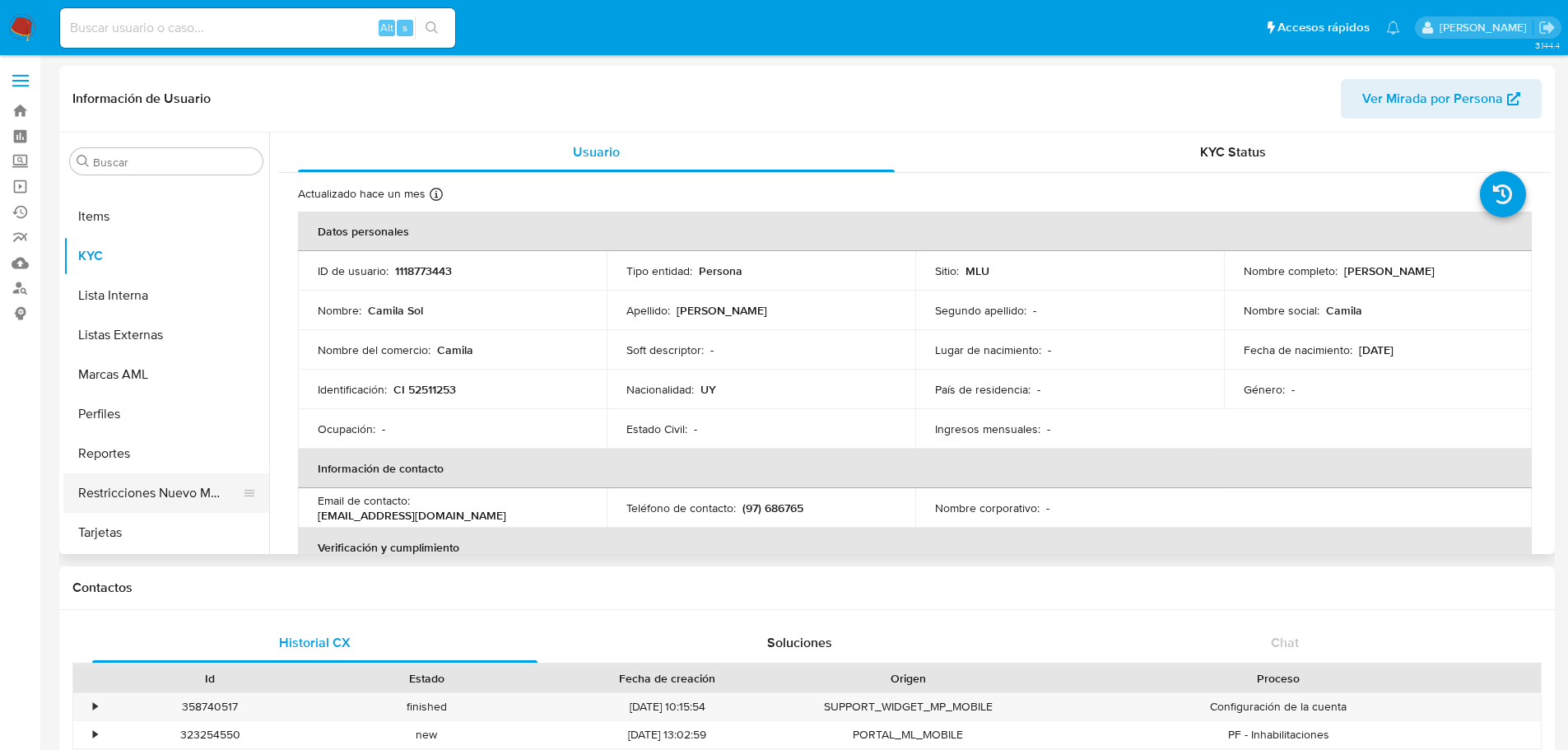 click on "Restricciones Nuevo Mundo" at bounding box center [160, 493] 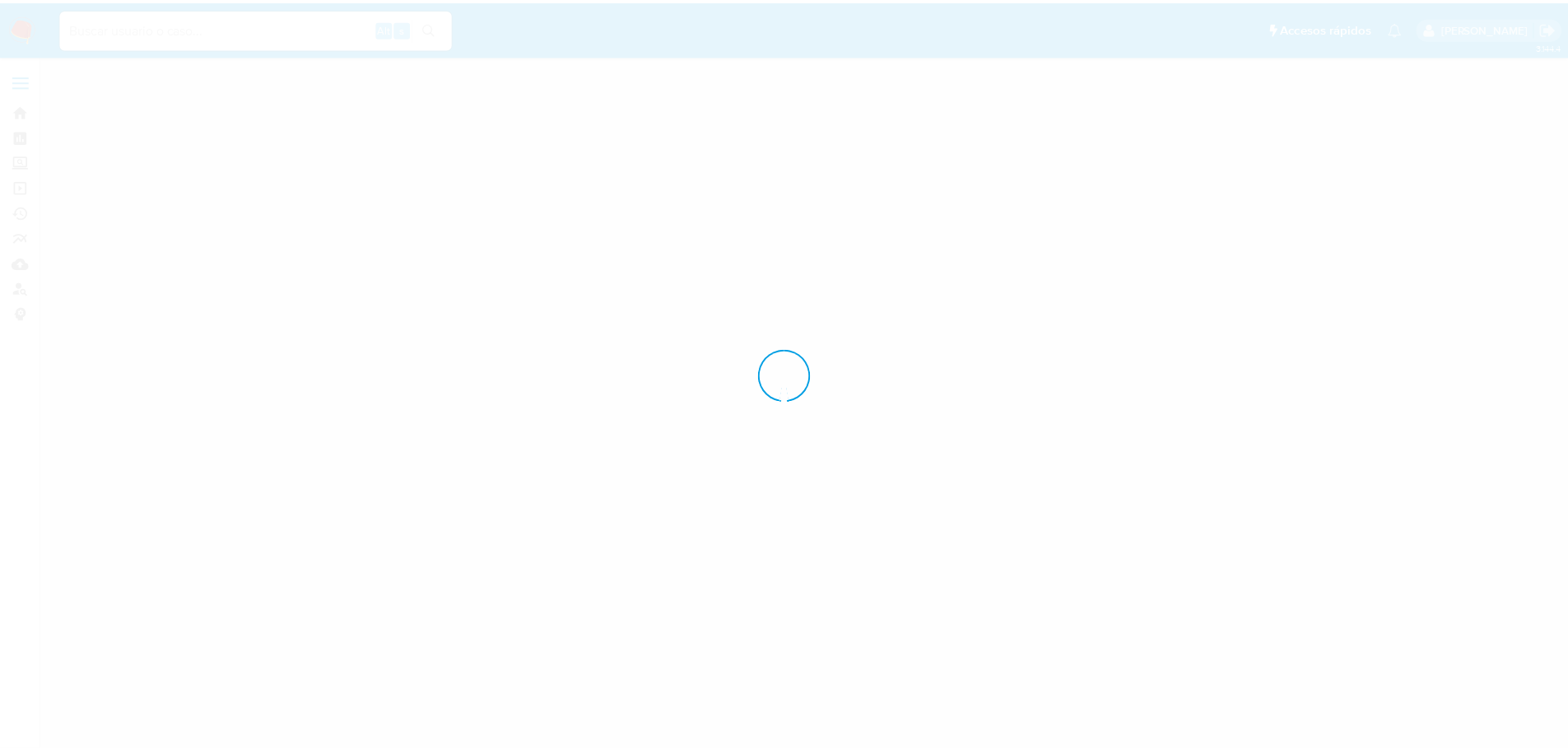 scroll, scrollTop: 0, scrollLeft: 0, axis: both 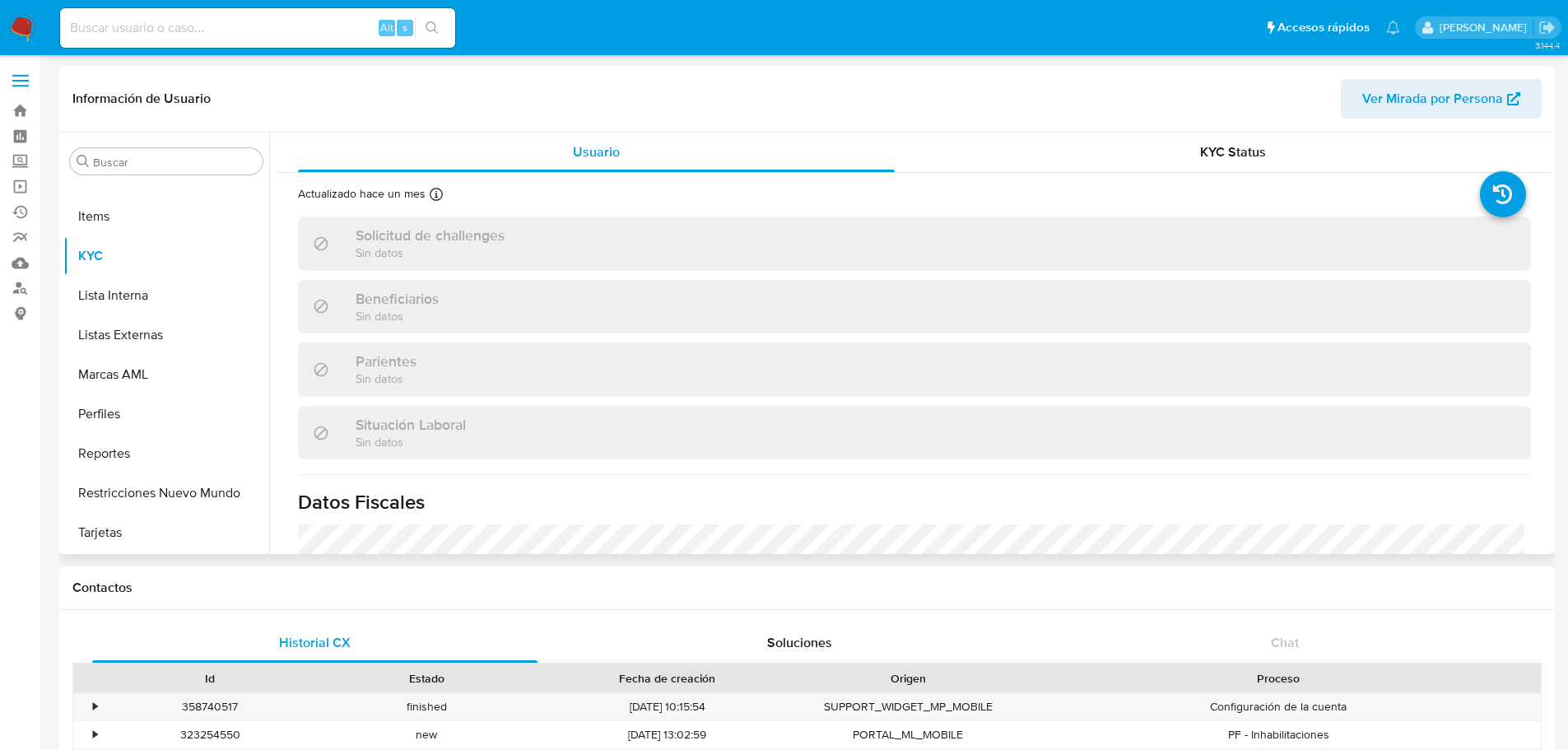 select on "10" 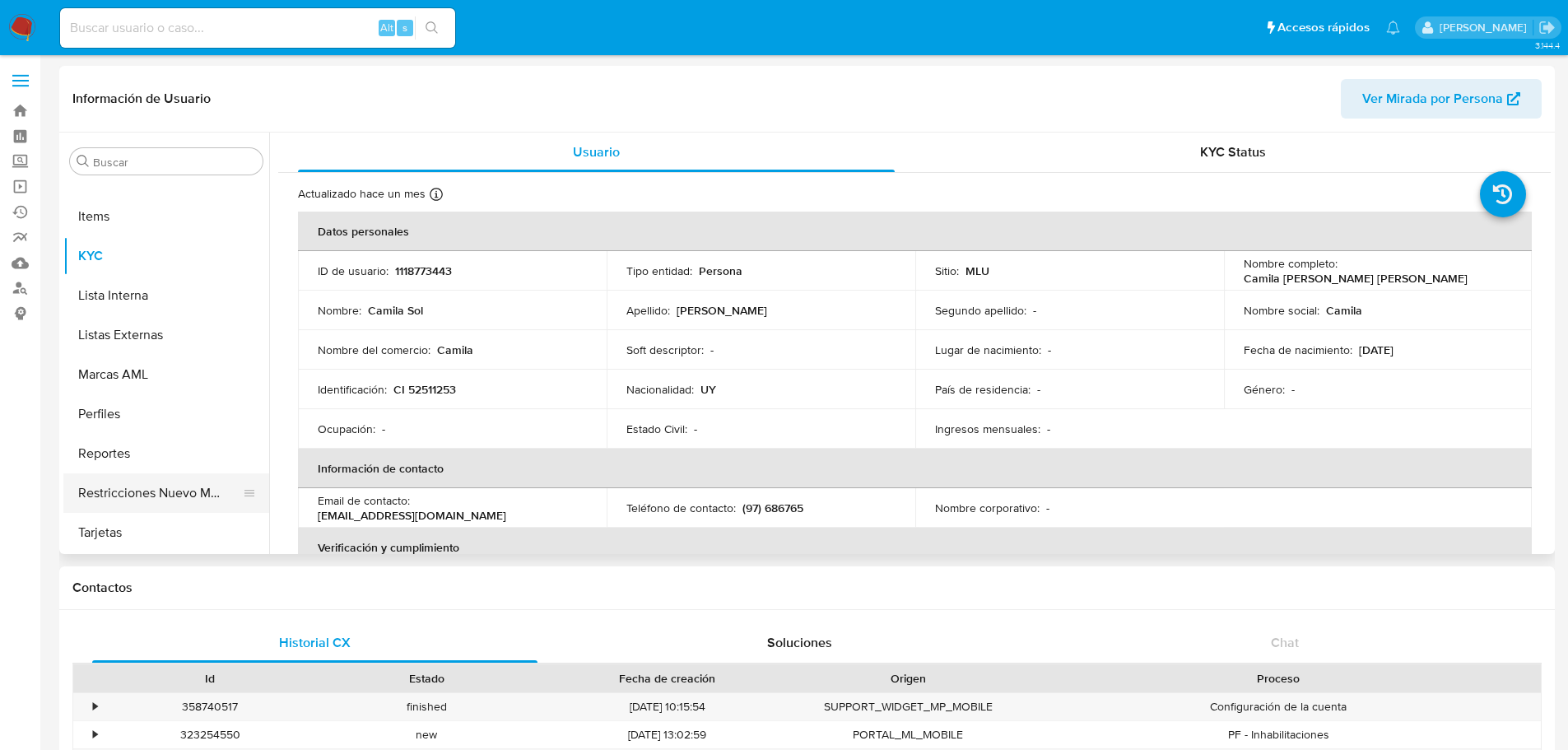 click on "Restricciones Nuevo Mundo" at bounding box center [160, 493] 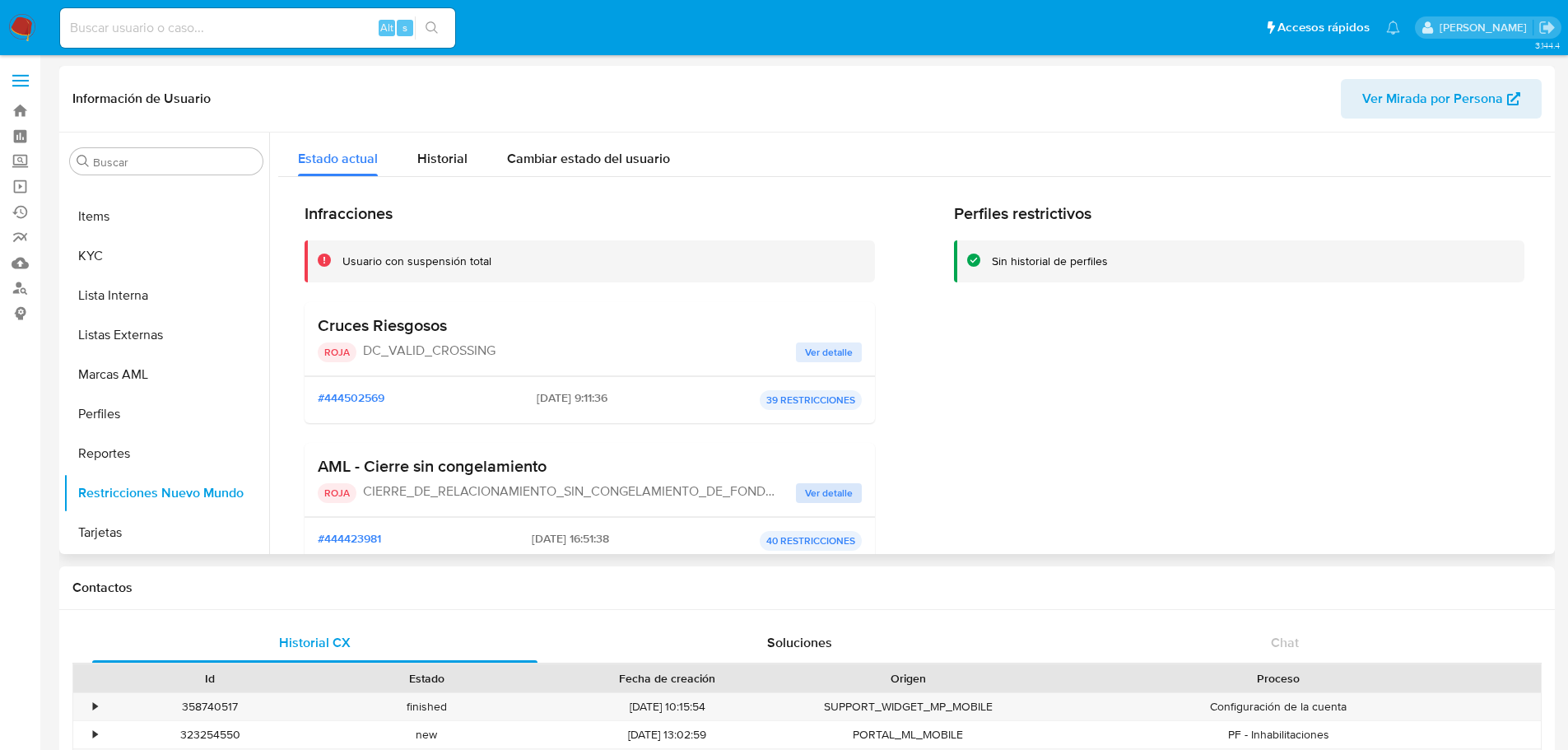 scroll, scrollTop: 82, scrollLeft: 0, axis: vertical 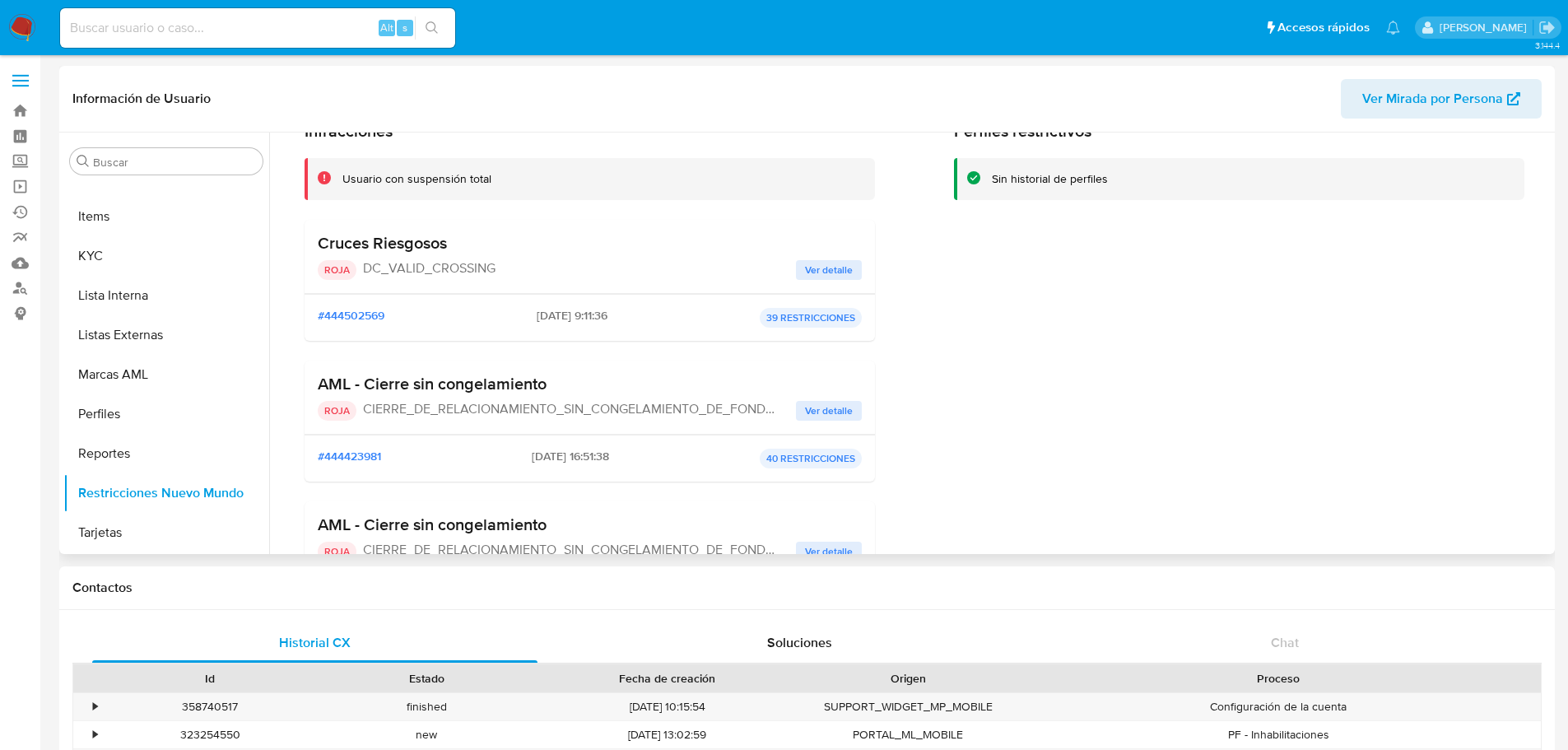 click on "Ver detalle" at bounding box center [829, 411] 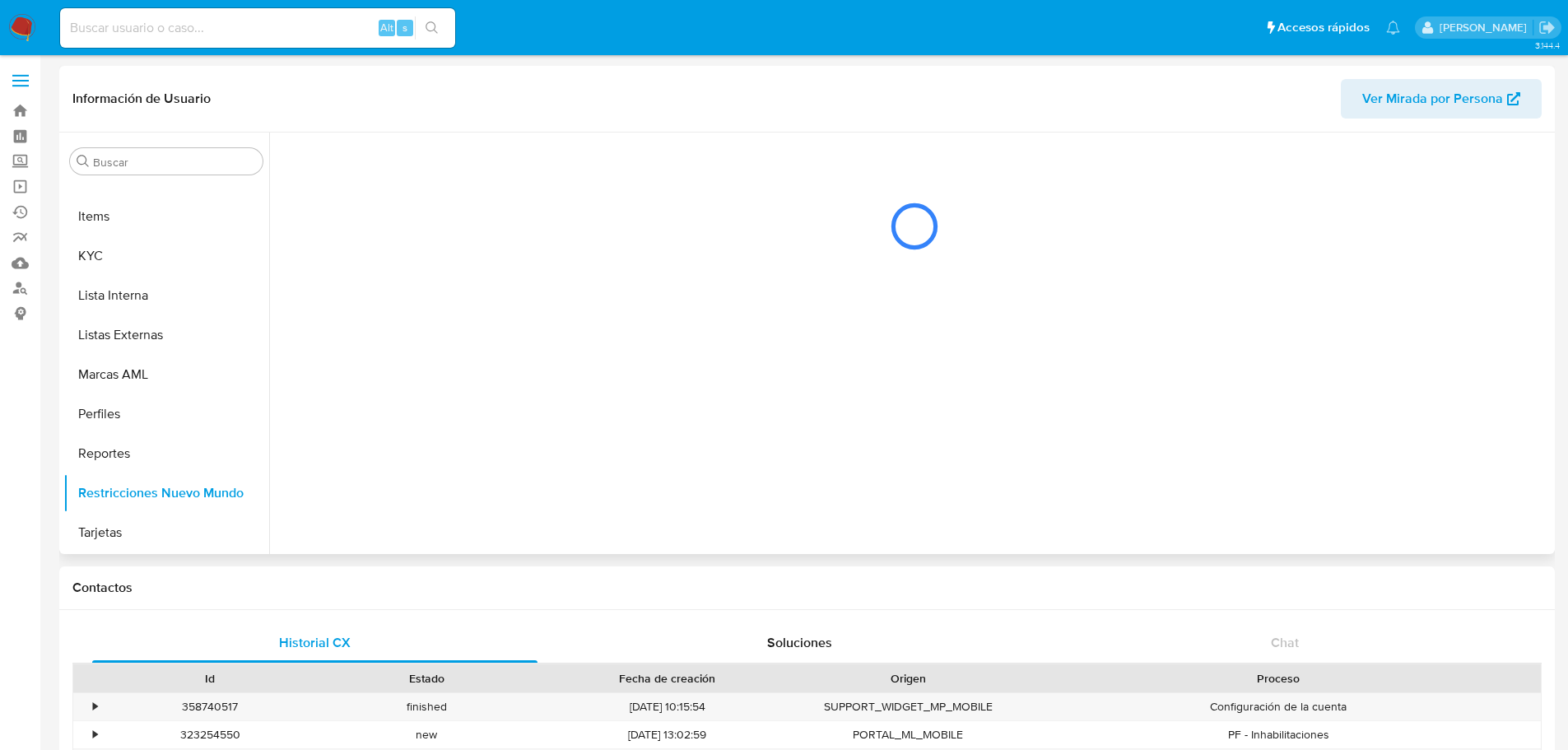 scroll, scrollTop: 0, scrollLeft: 0, axis: both 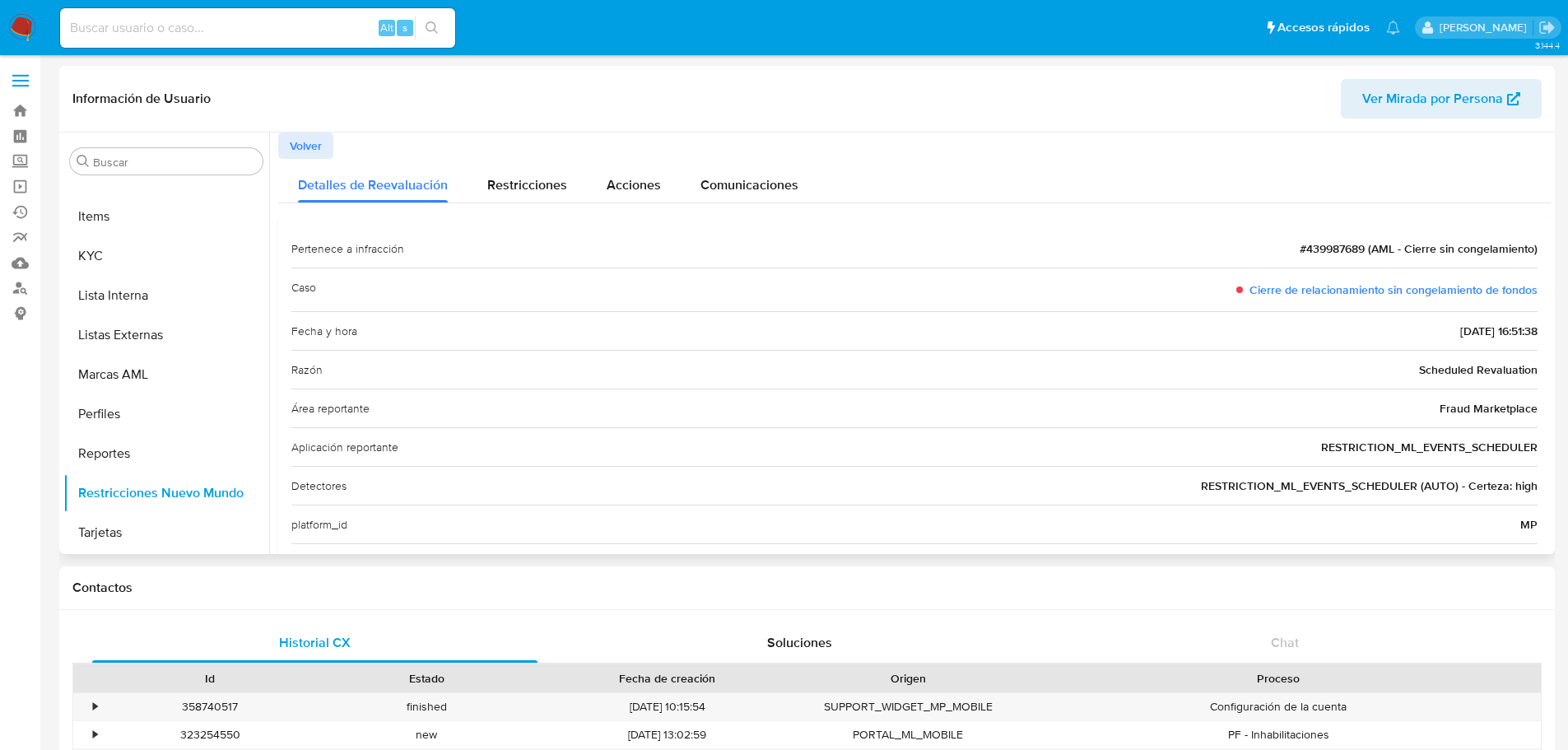 click on "Volver" at bounding box center [305, 146] 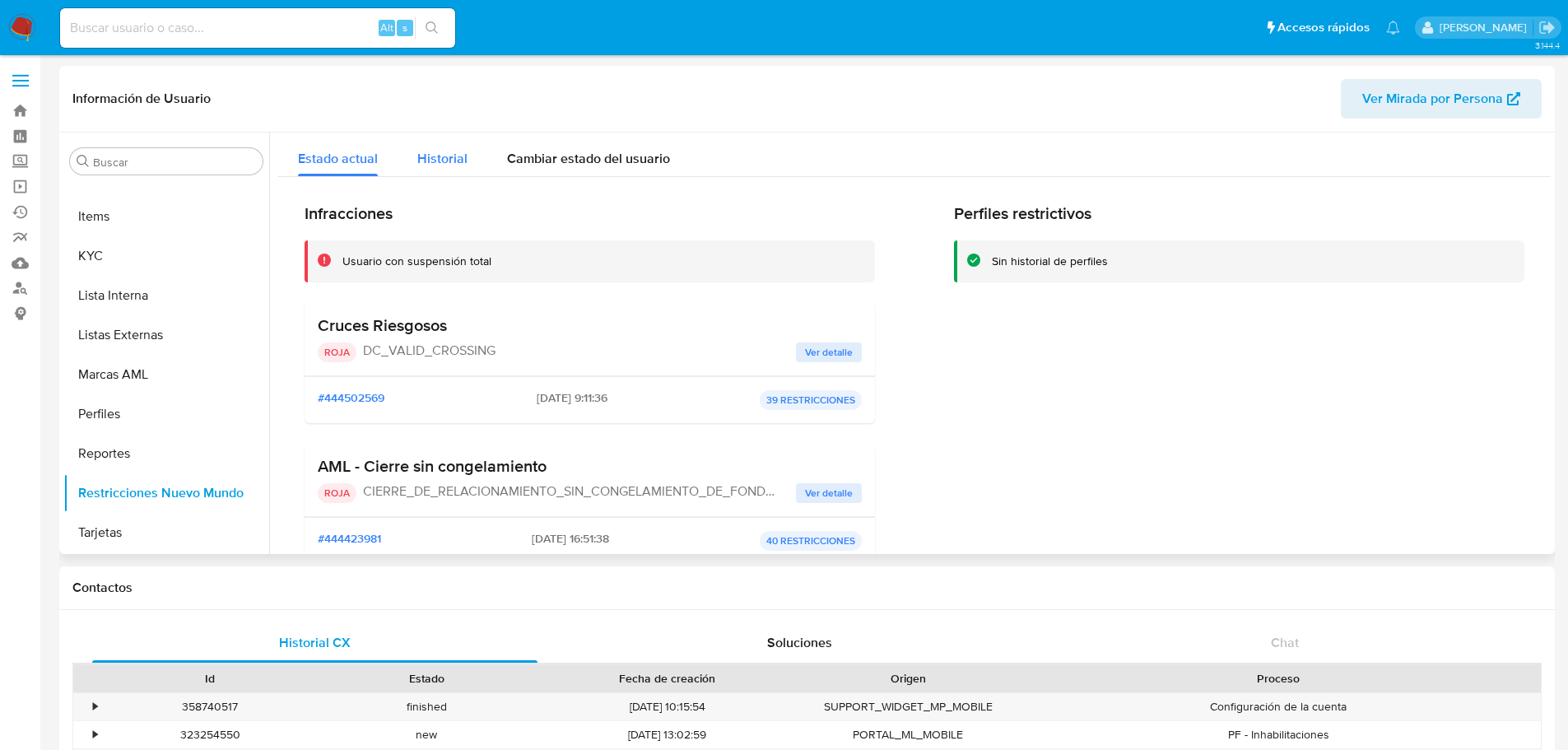 click on "Historial" at bounding box center [442, 158] 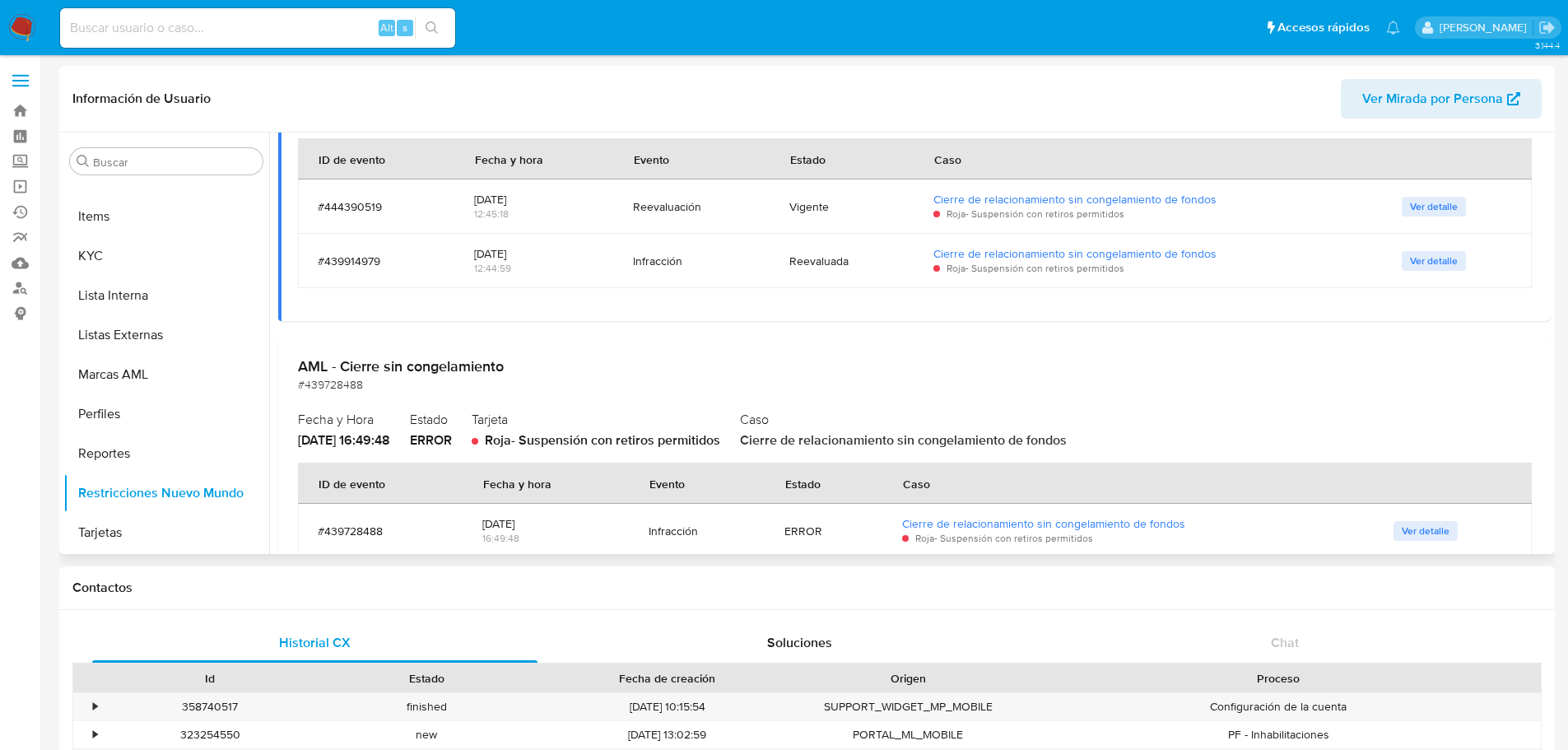 scroll, scrollTop: 813, scrollLeft: 0, axis: vertical 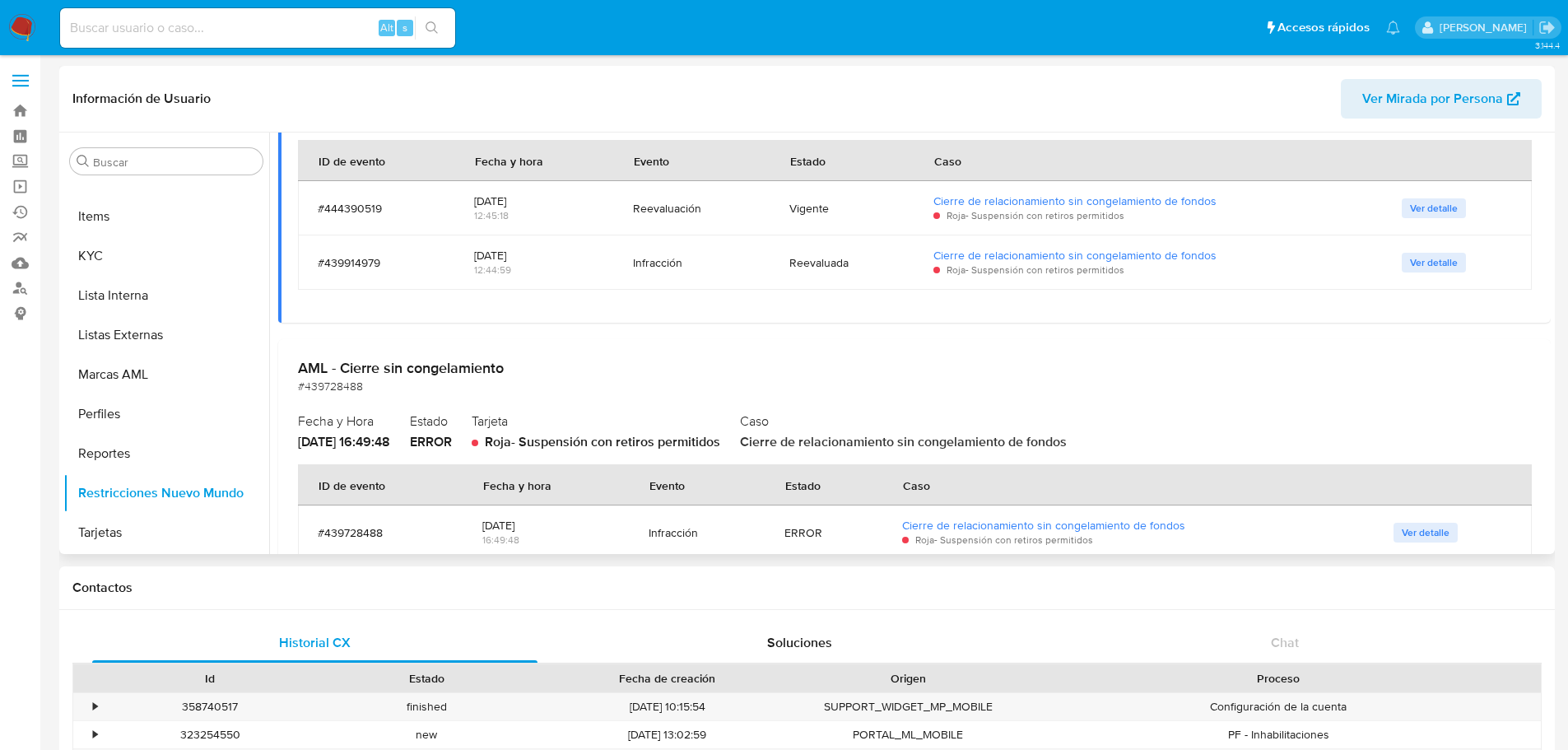 drag, startPoint x: 492, startPoint y: 529, endPoint x: 527, endPoint y: 526, distance: 35.128336 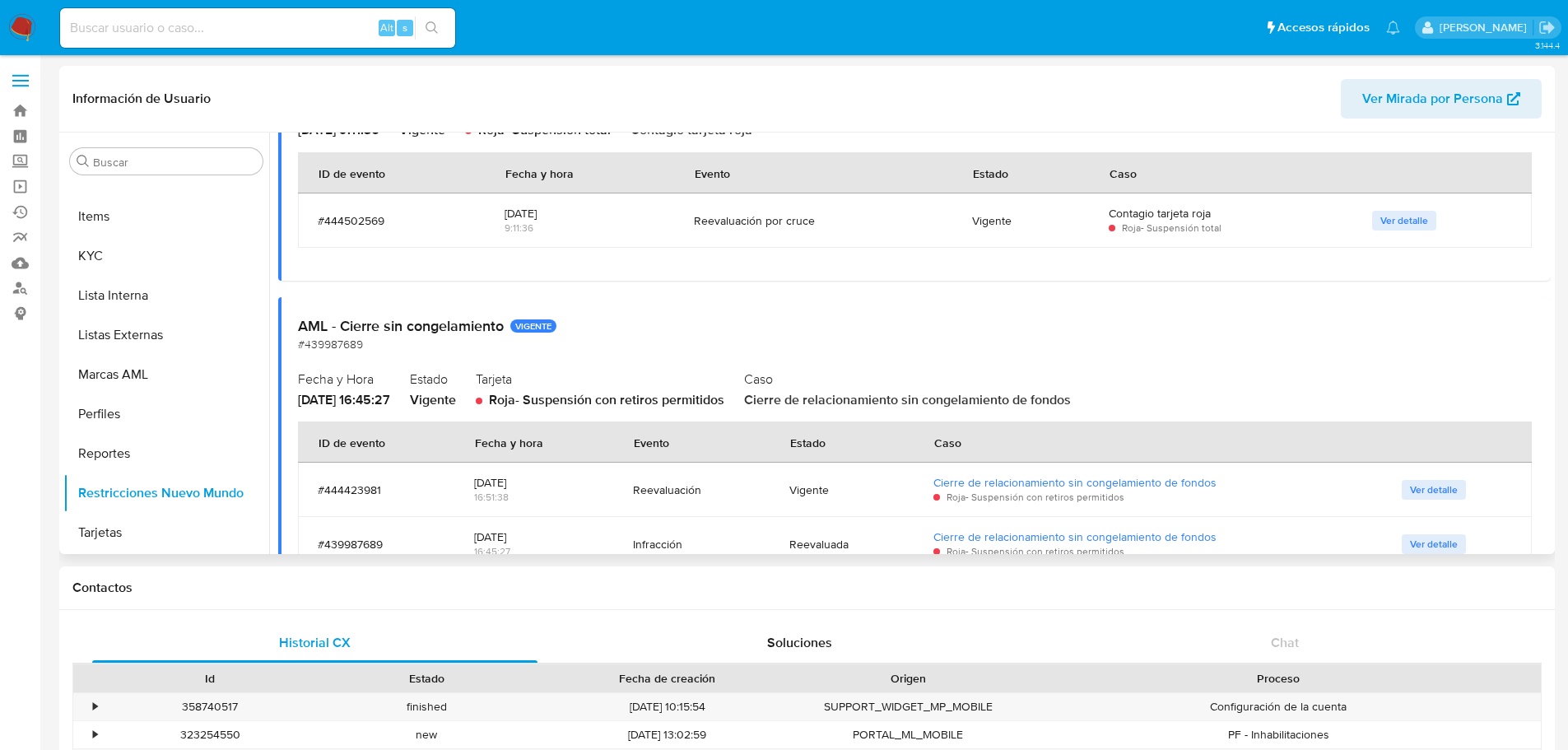 scroll, scrollTop: 0, scrollLeft: 0, axis: both 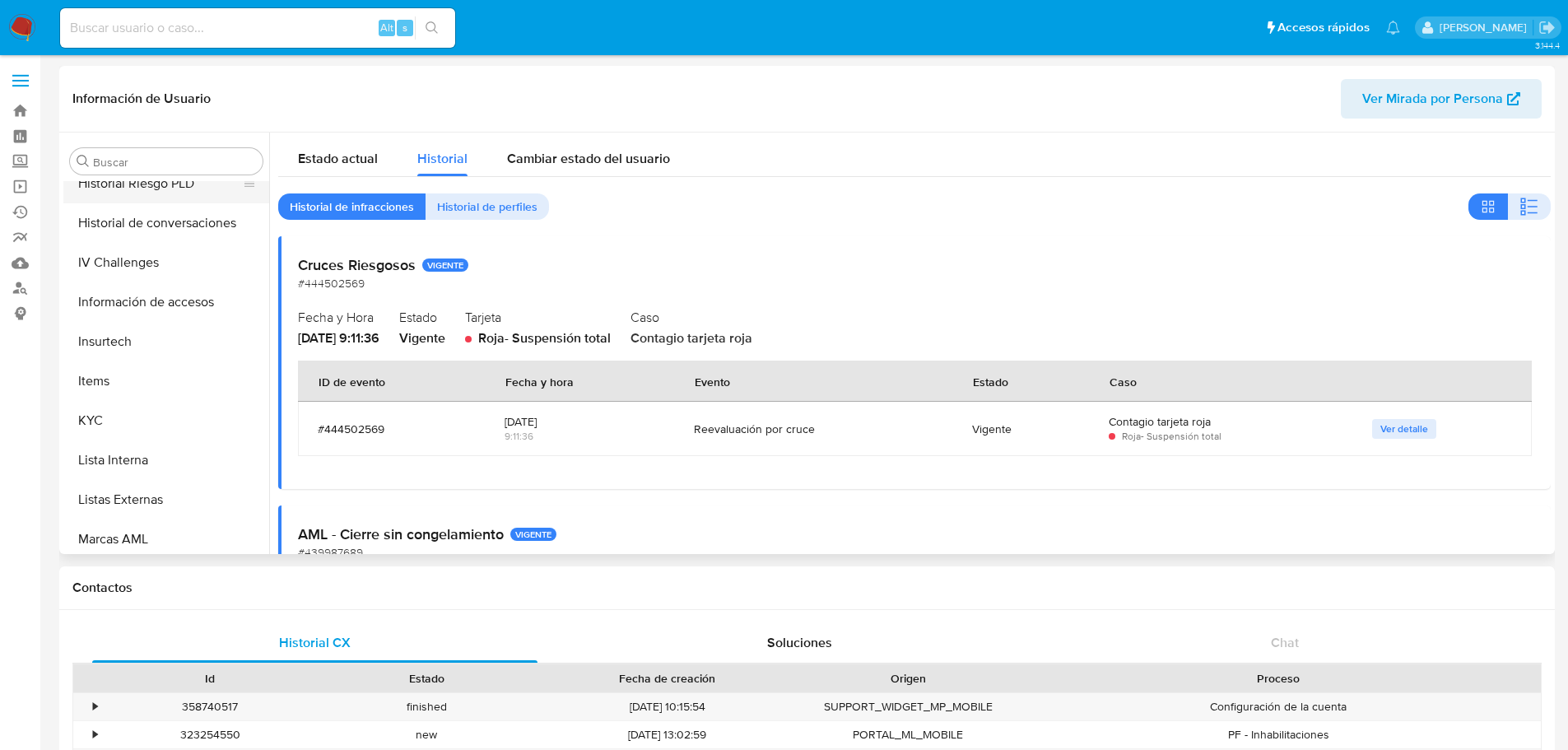 click on "Historial Riesgo PLD" at bounding box center (160, 184) 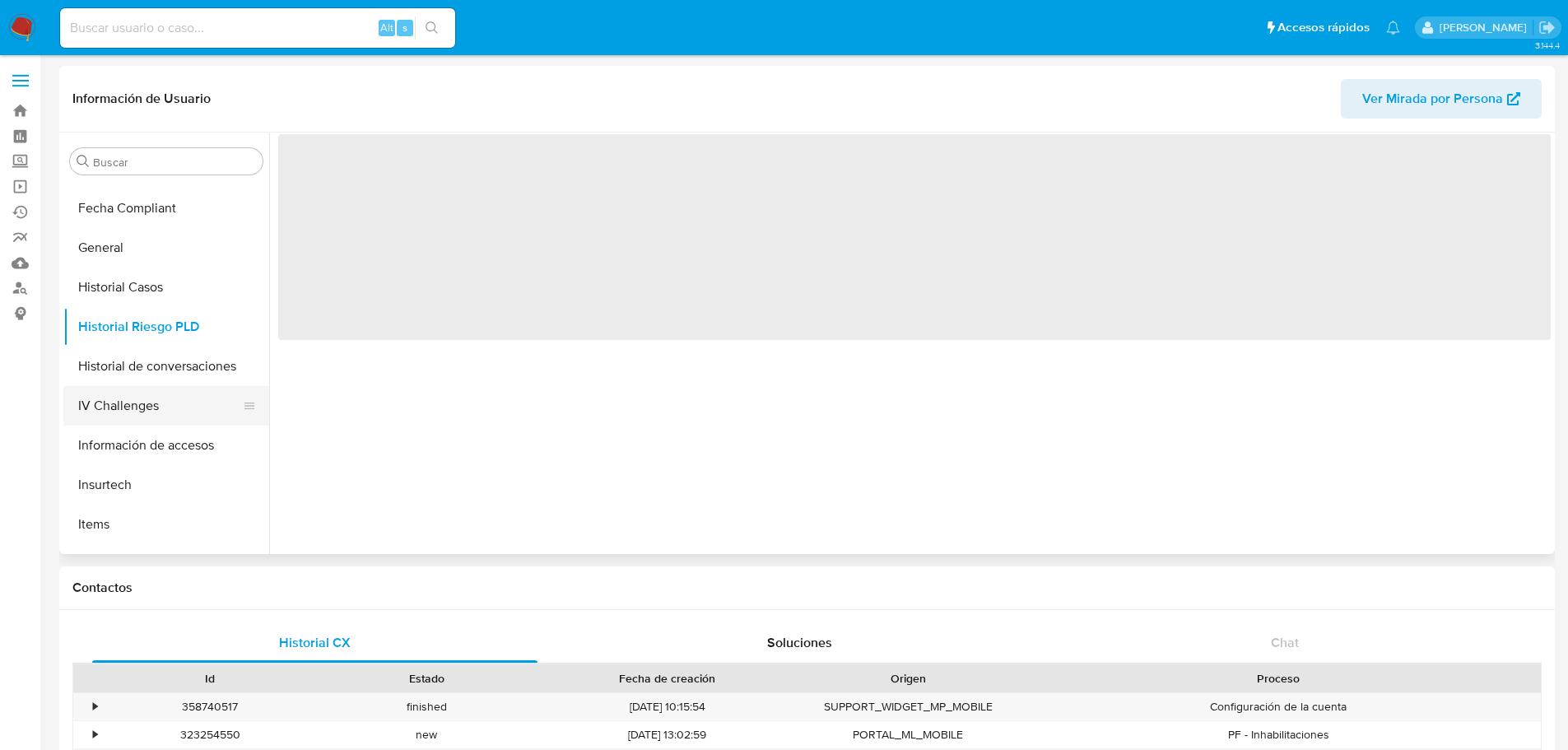 scroll, scrollTop: 366, scrollLeft: 0, axis: vertical 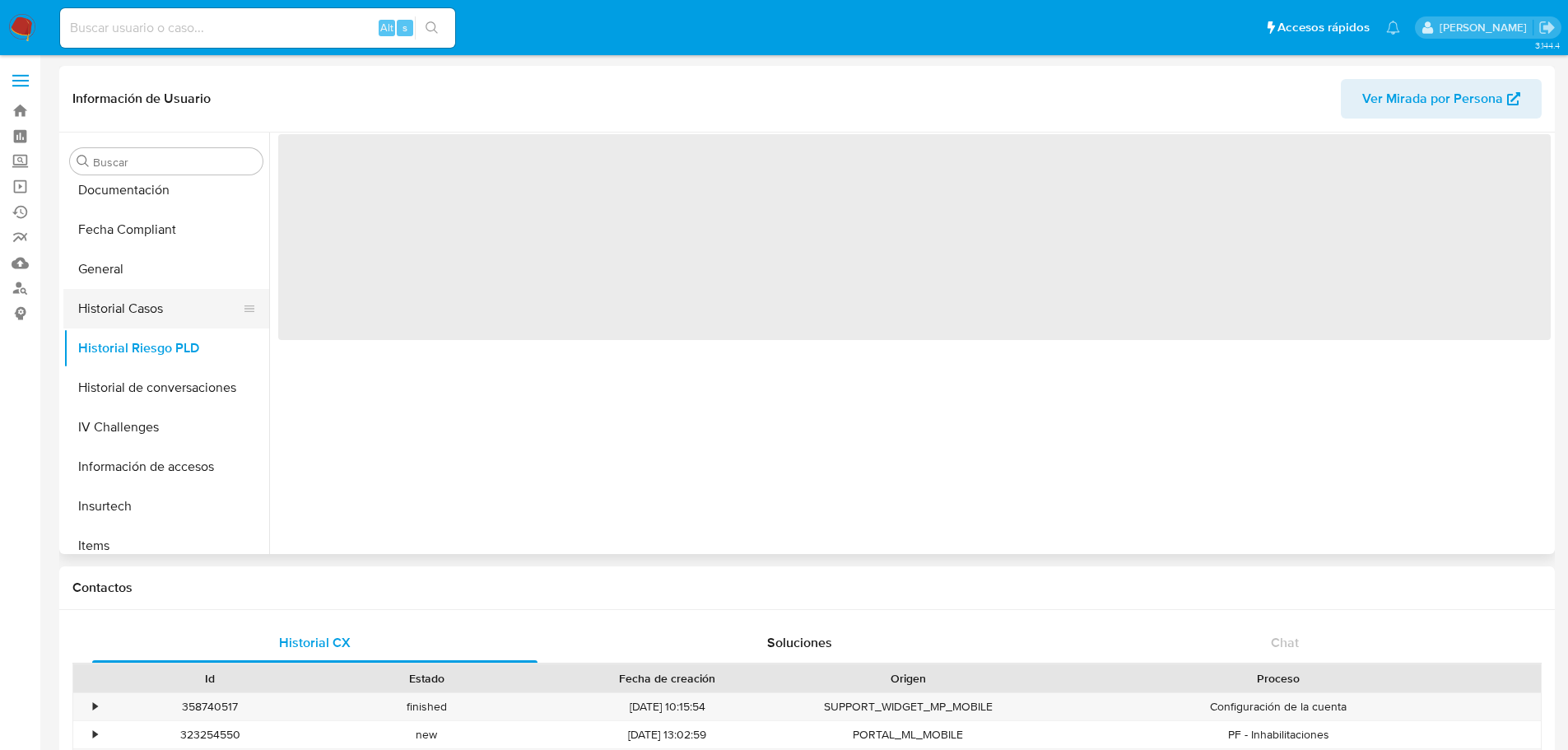 click on "Historial Casos" at bounding box center (160, 309) 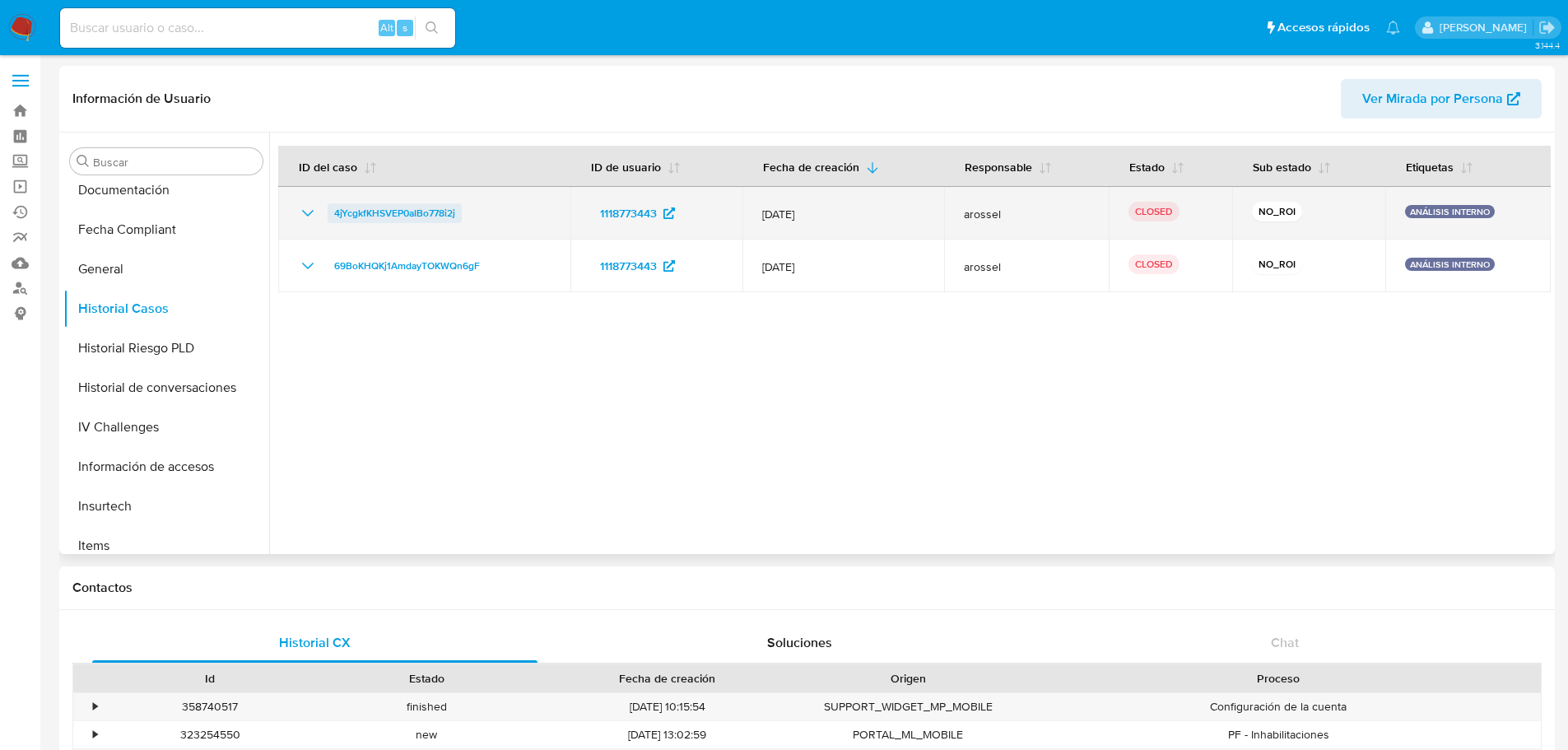 click on "4jYcgkfKHSVEP0aIBo778i2j" at bounding box center [394, 213] 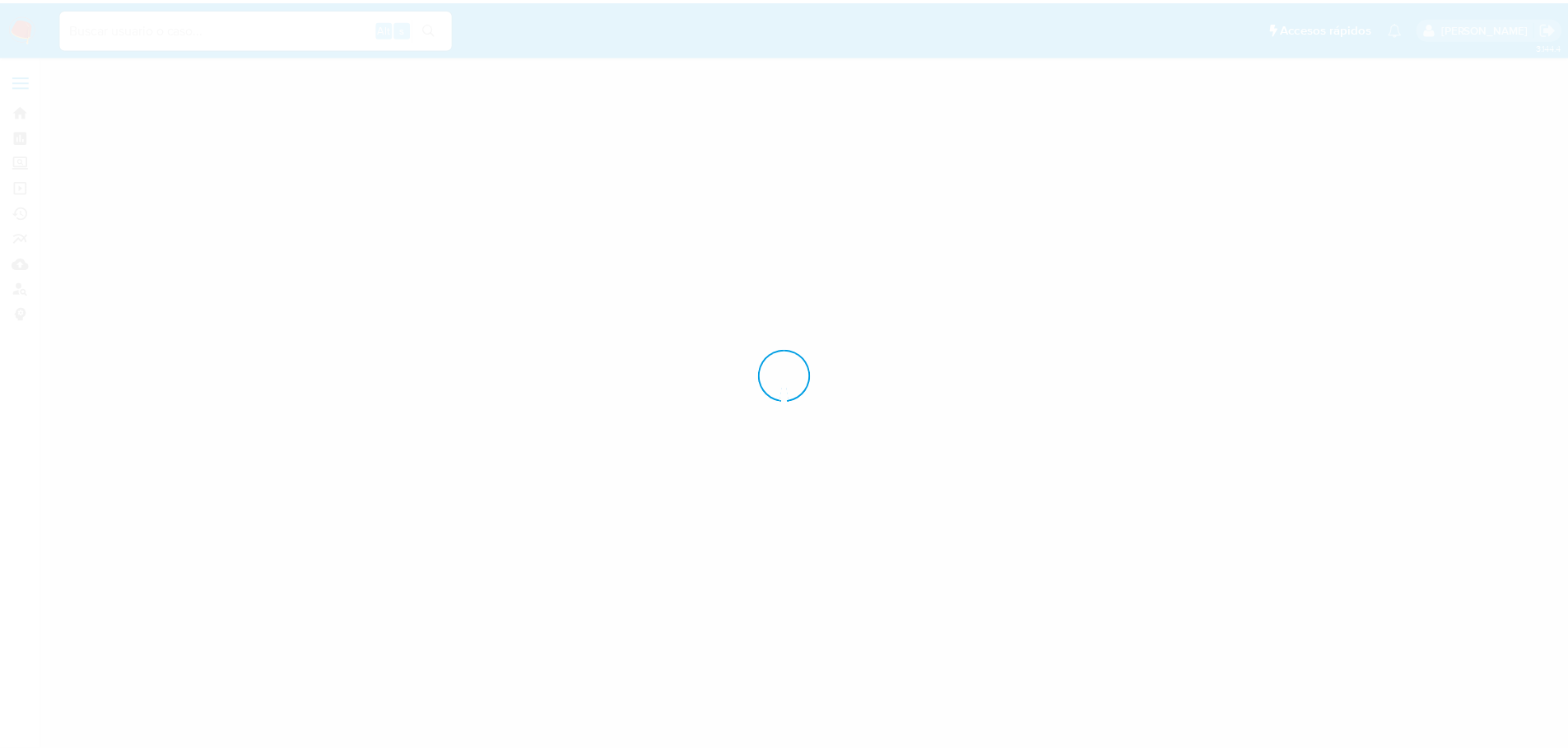 scroll, scrollTop: 0, scrollLeft: 0, axis: both 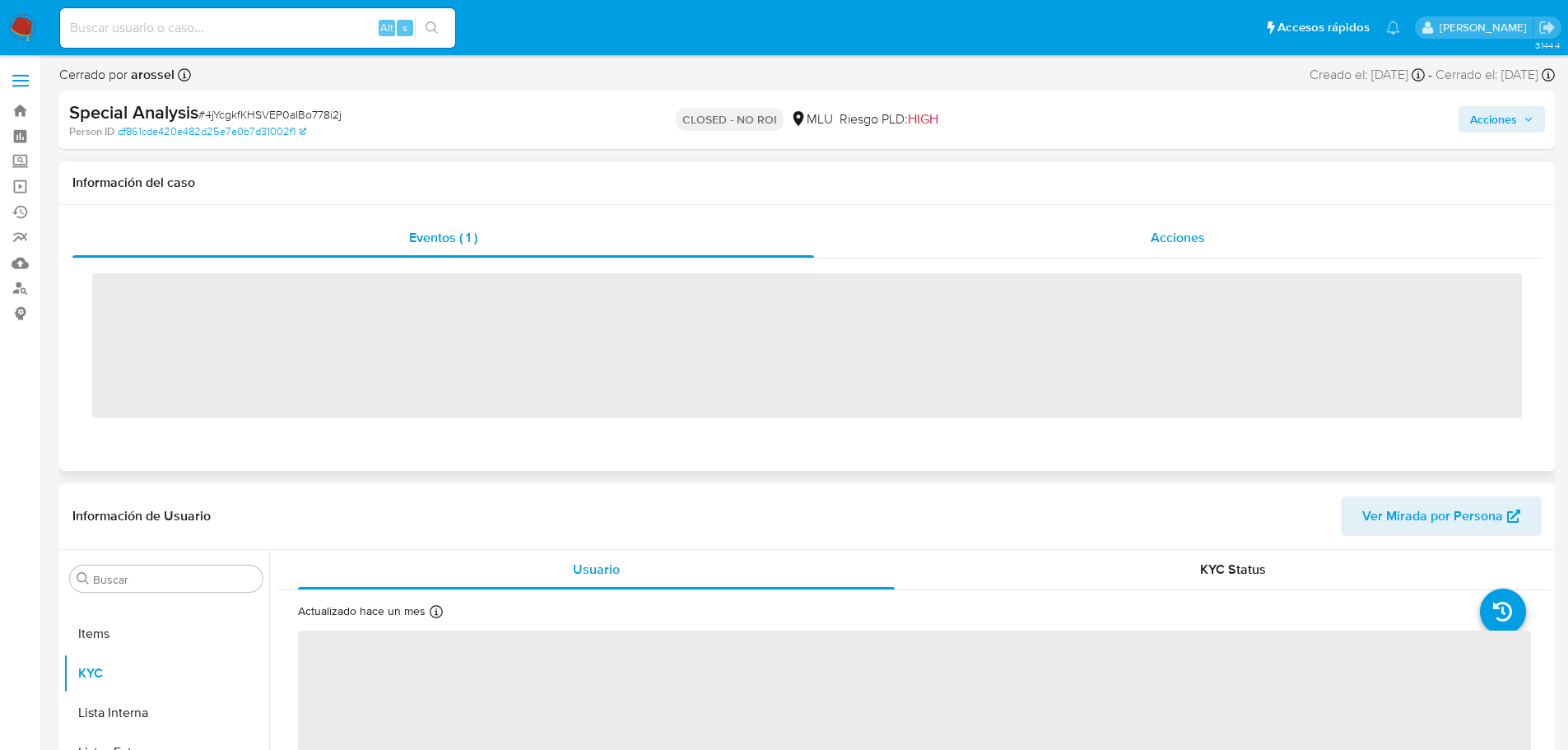 click on "Acciones" at bounding box center (1178, 238) 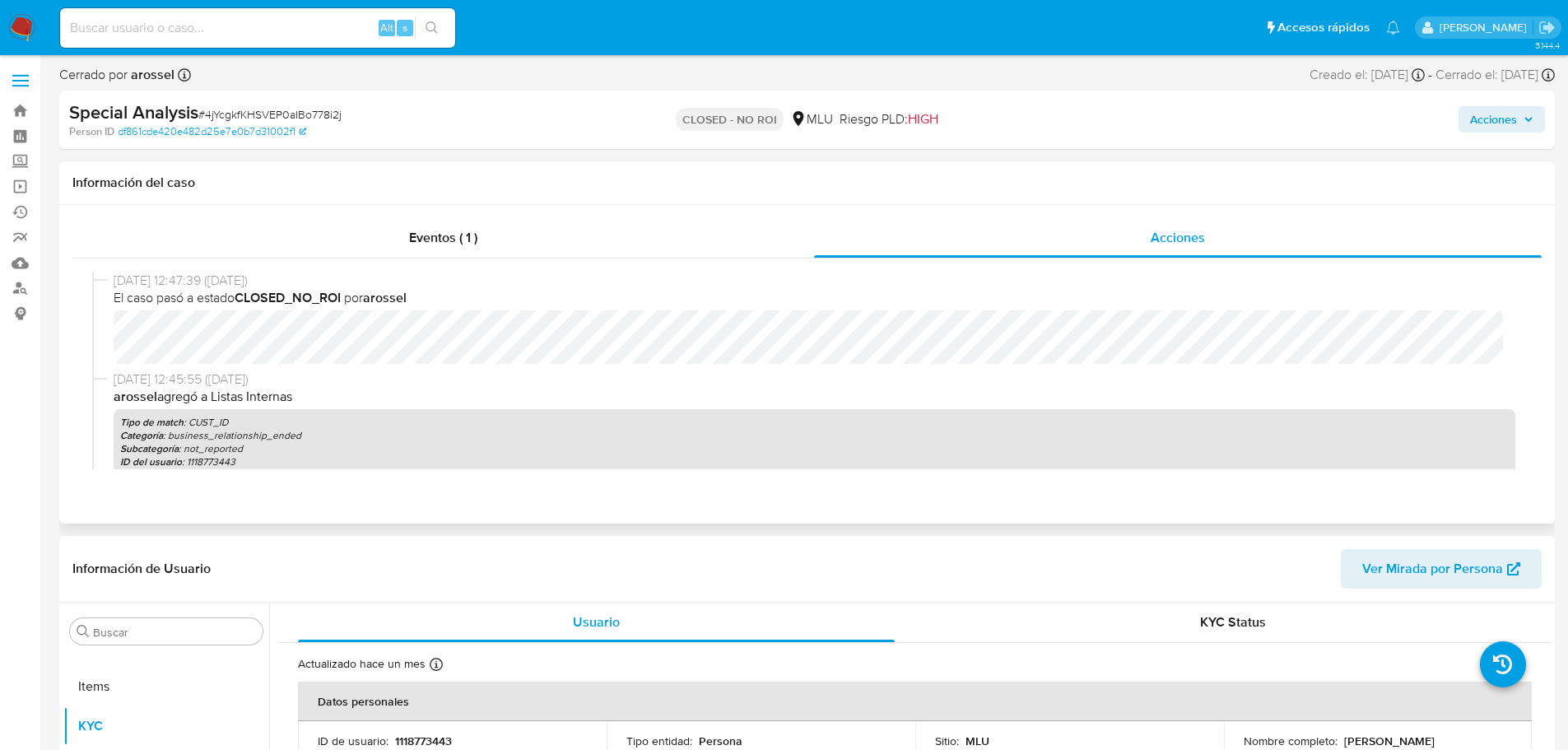 select on "10" 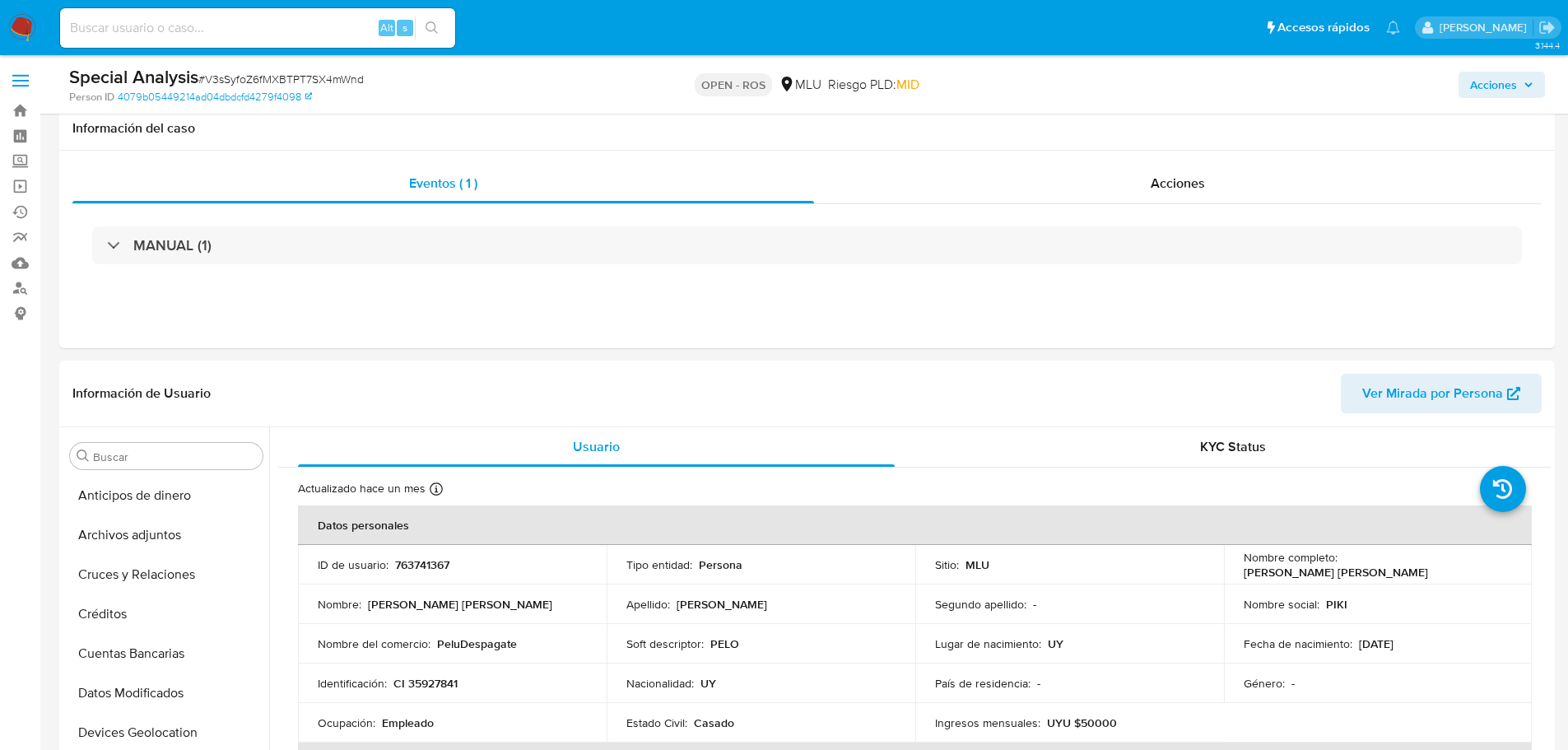 select on "10" 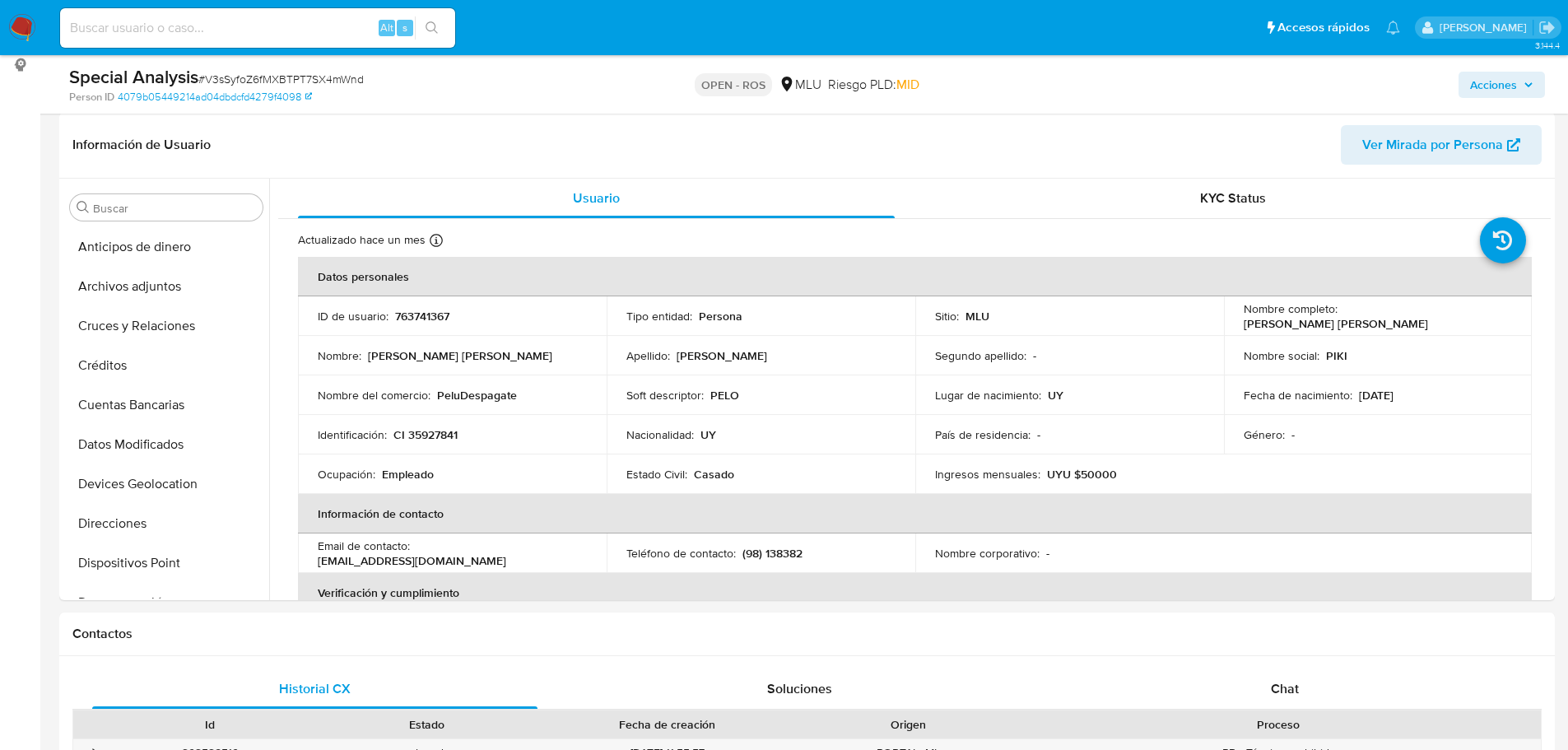 scroll, scrollTop: 696, scrollLeft: 0, axis: vertical 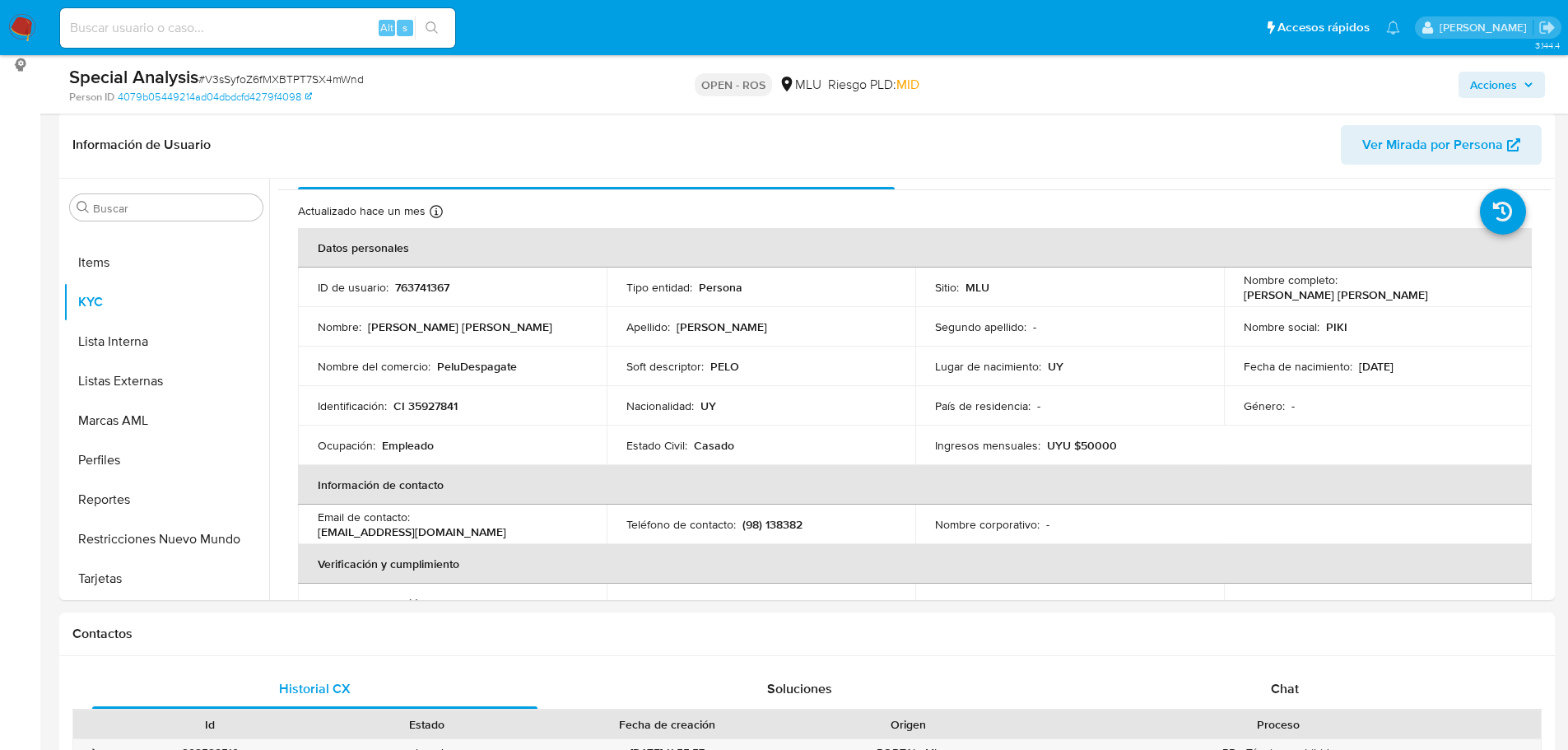 click at bounding box center [22, 28] 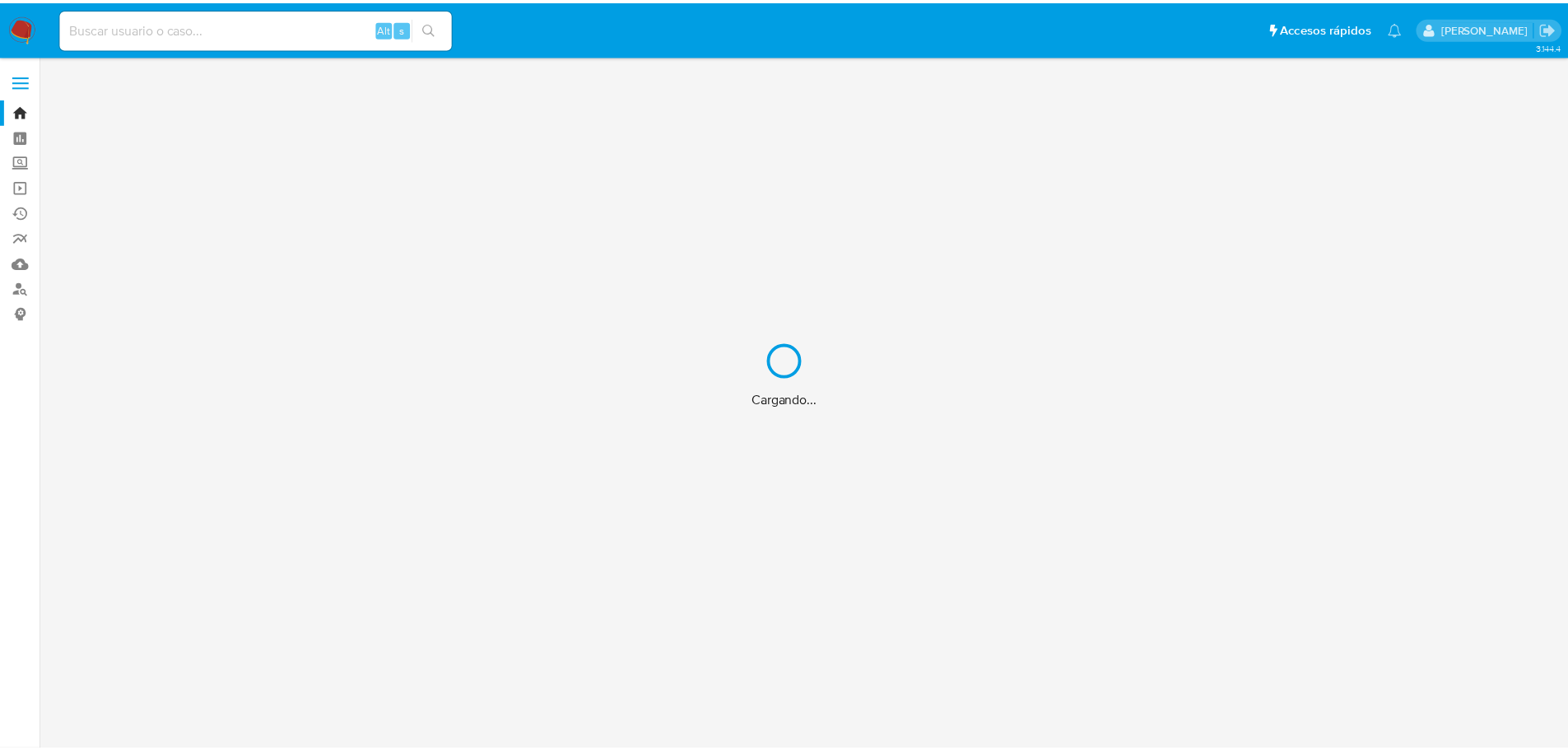 scroll, scrollTop: 0, scrollLeft: 0, axis: both 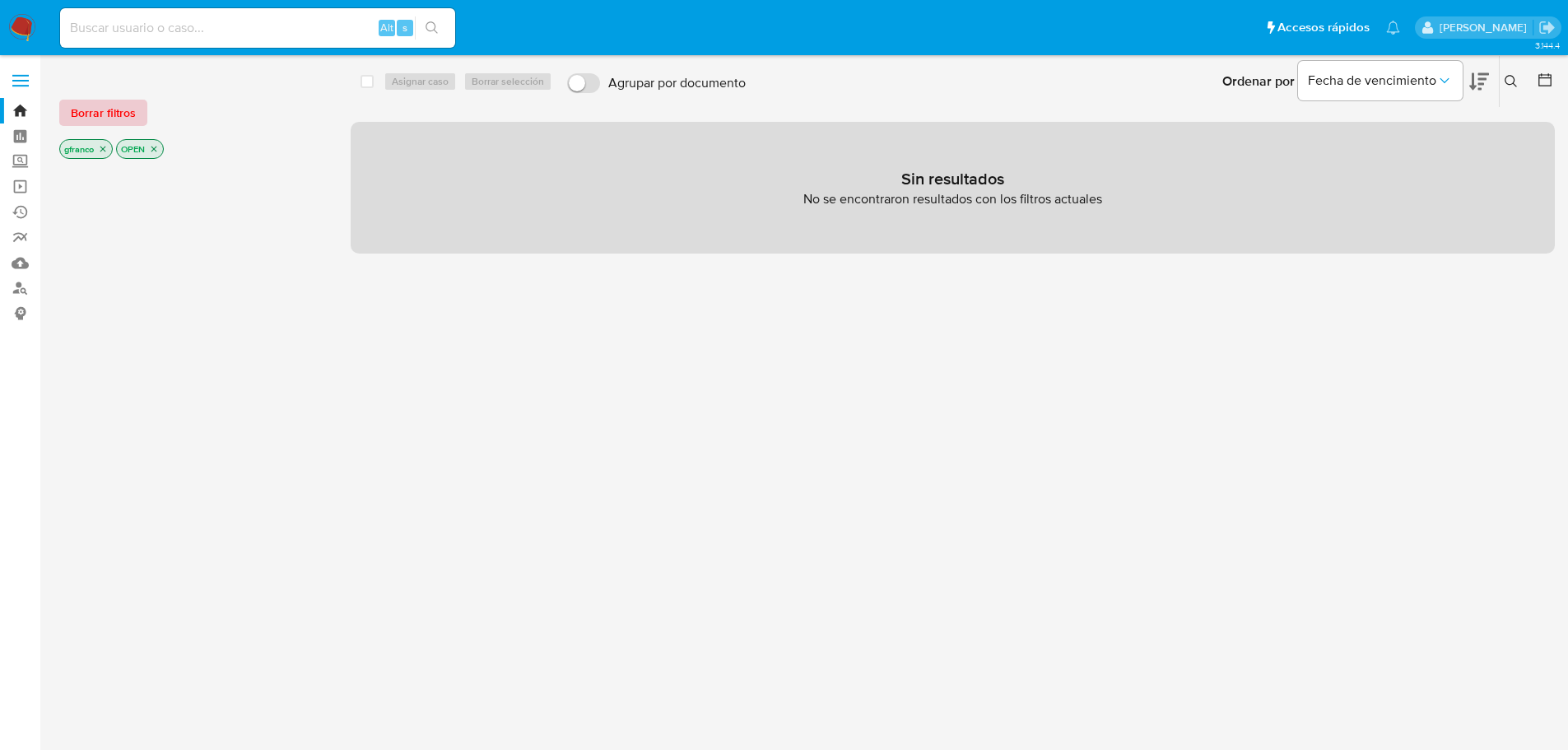 click on "Borrar filtros" at bounding box center [103, 113] 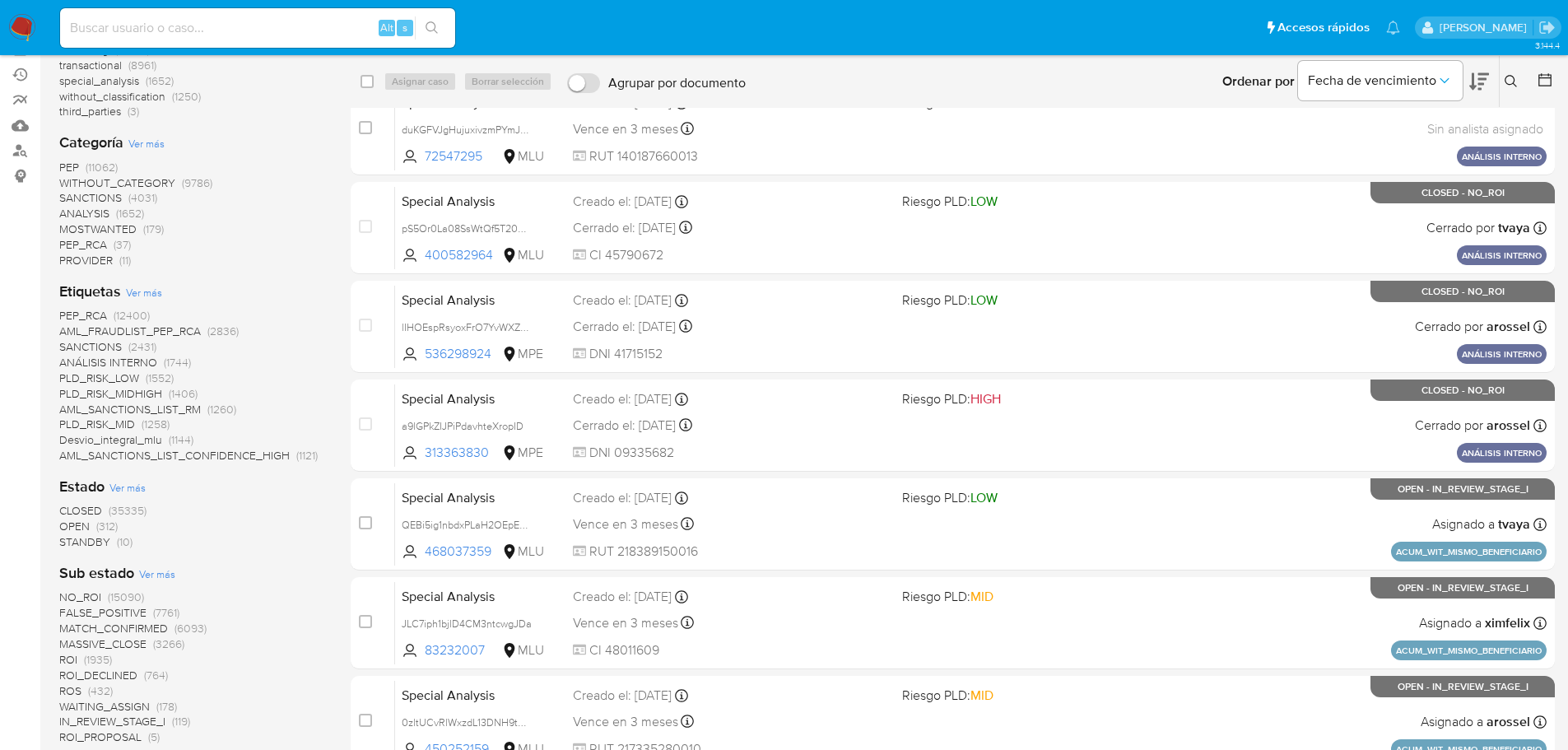 scroll, scrollTop: 165, scrollLeft: 0, axis: vertical 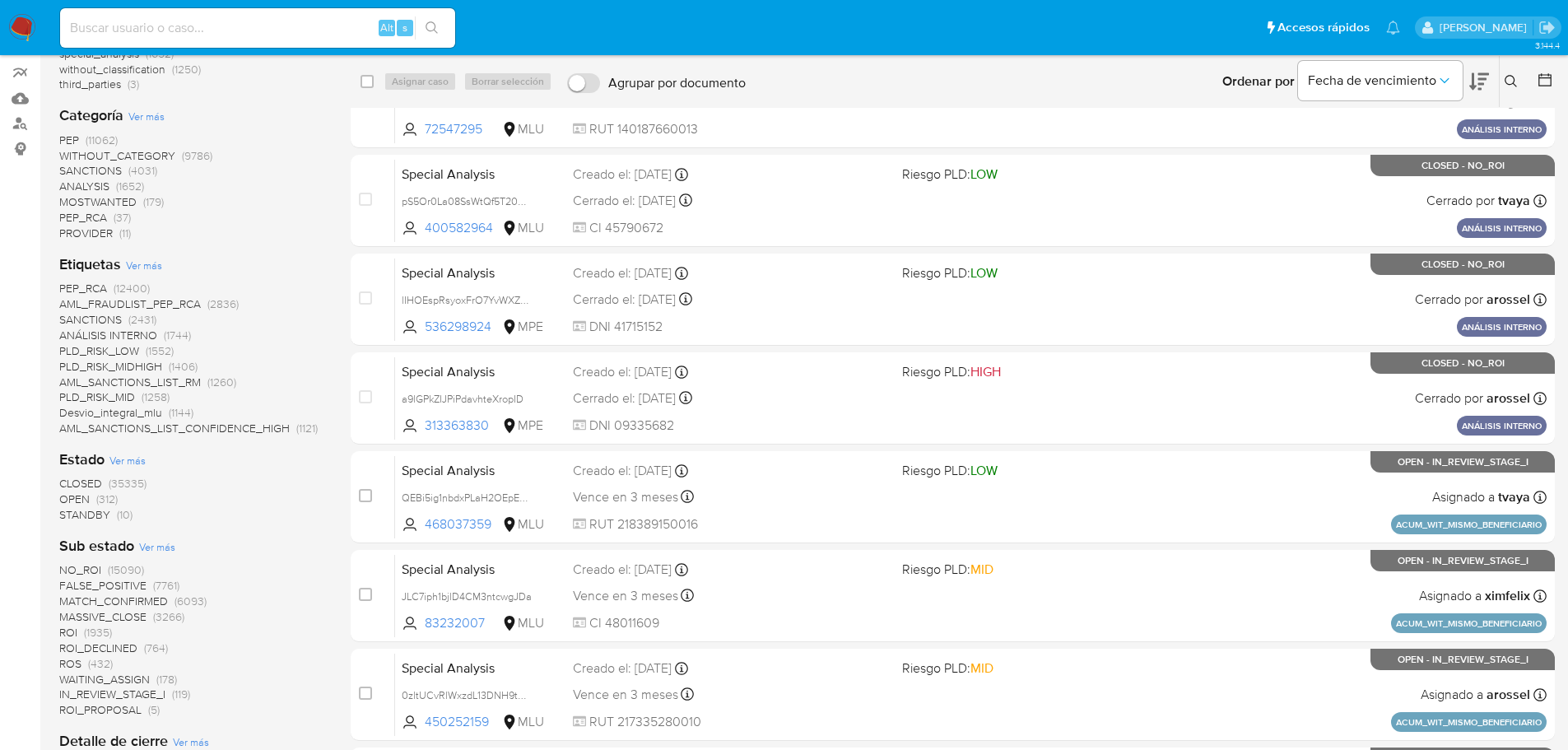 click on "ROS" at bounding box center [70, 664] 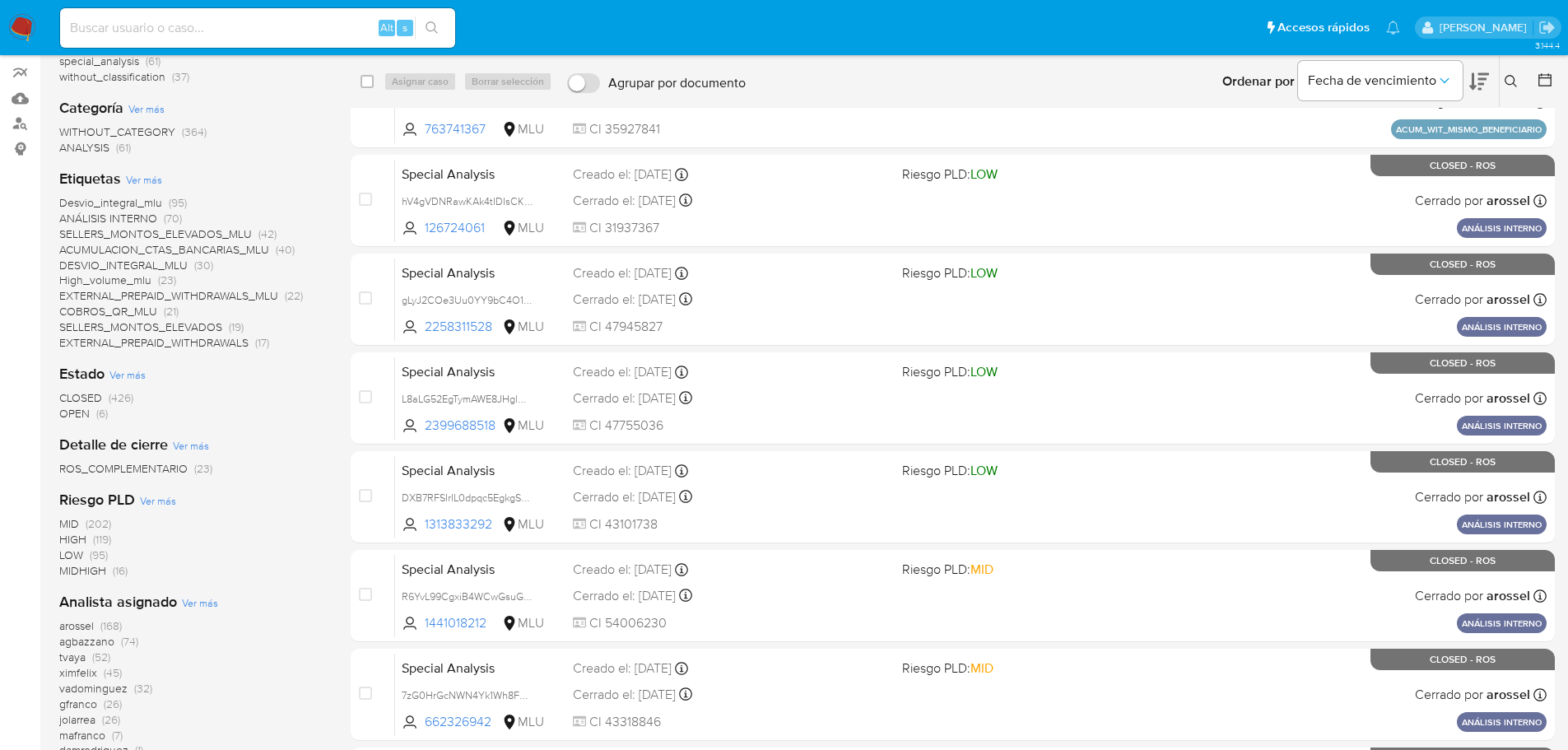 click on "OPEN" at bounding box center [74, 413] 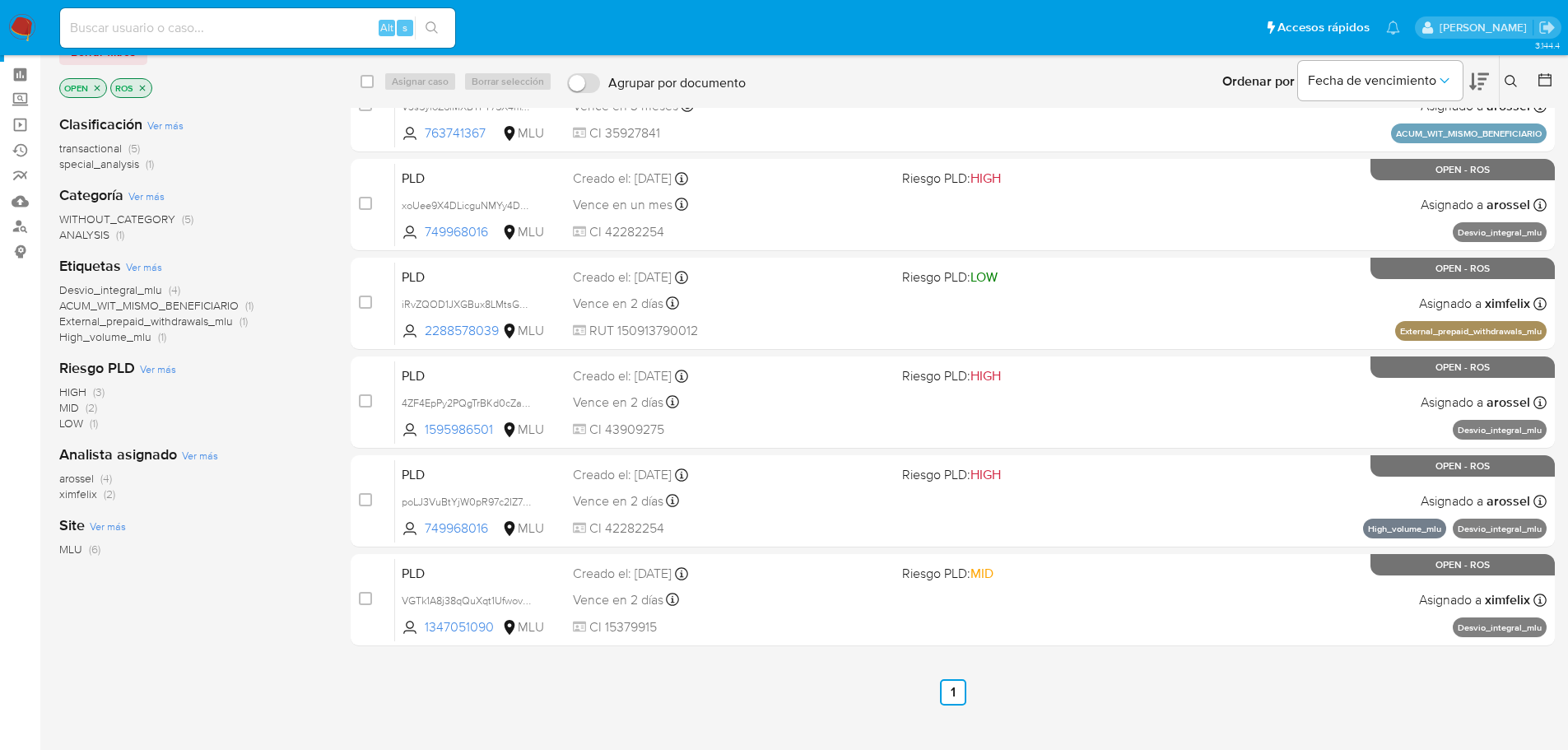 scroll, scrollTop: 62, scrollLeft: 0, axis: vertical 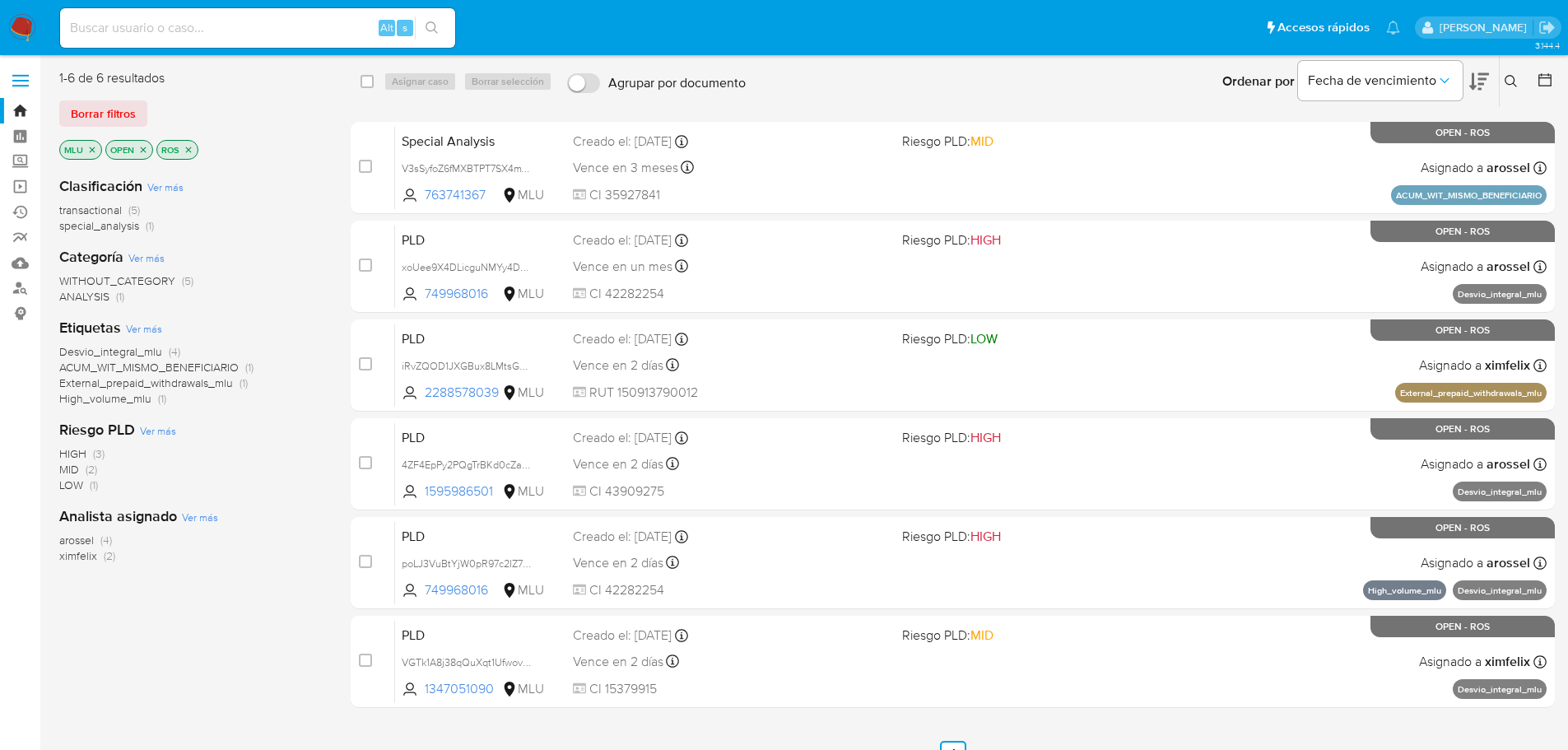 click on "Clasificación Ver más transactional (5) special_analysis (1) Categoría Ver más WITHOUT_CATEGORY (5) ANALYSIS (1) Etiquetas Ver más Desvio_integral_mlu (4) ACUM_WIT_MISMO_BENEFICIARIO (1) External_prepaid_withdrawals_mlu (1) High_volume_mlu (1) Riesgo PLD Ver más HIGH (3) MID (2) LOW (1) Analista asignado Ver más arossel (4) ximfelix (2)" at bounding box center [192, 443] 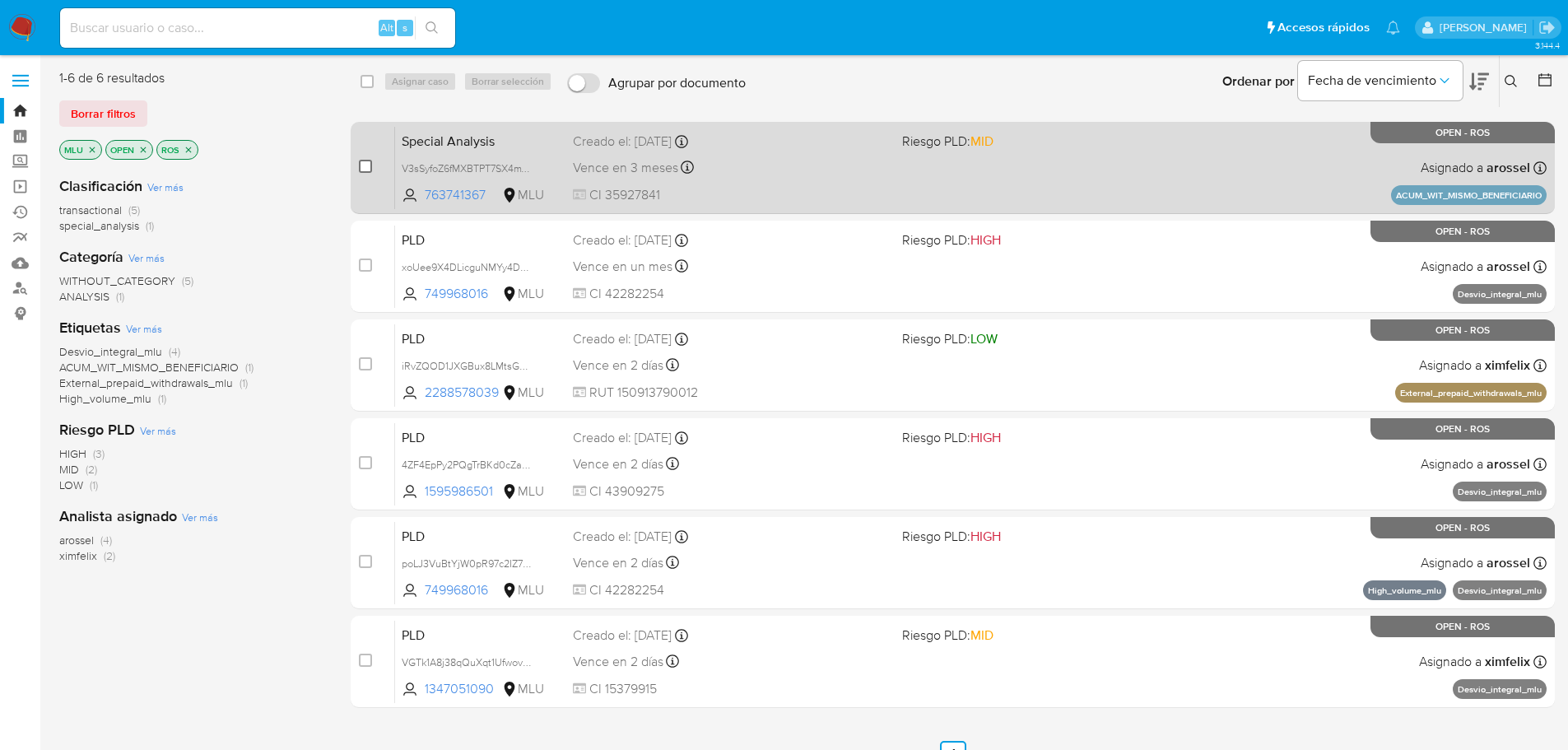 click at bounding box center [365, 166] 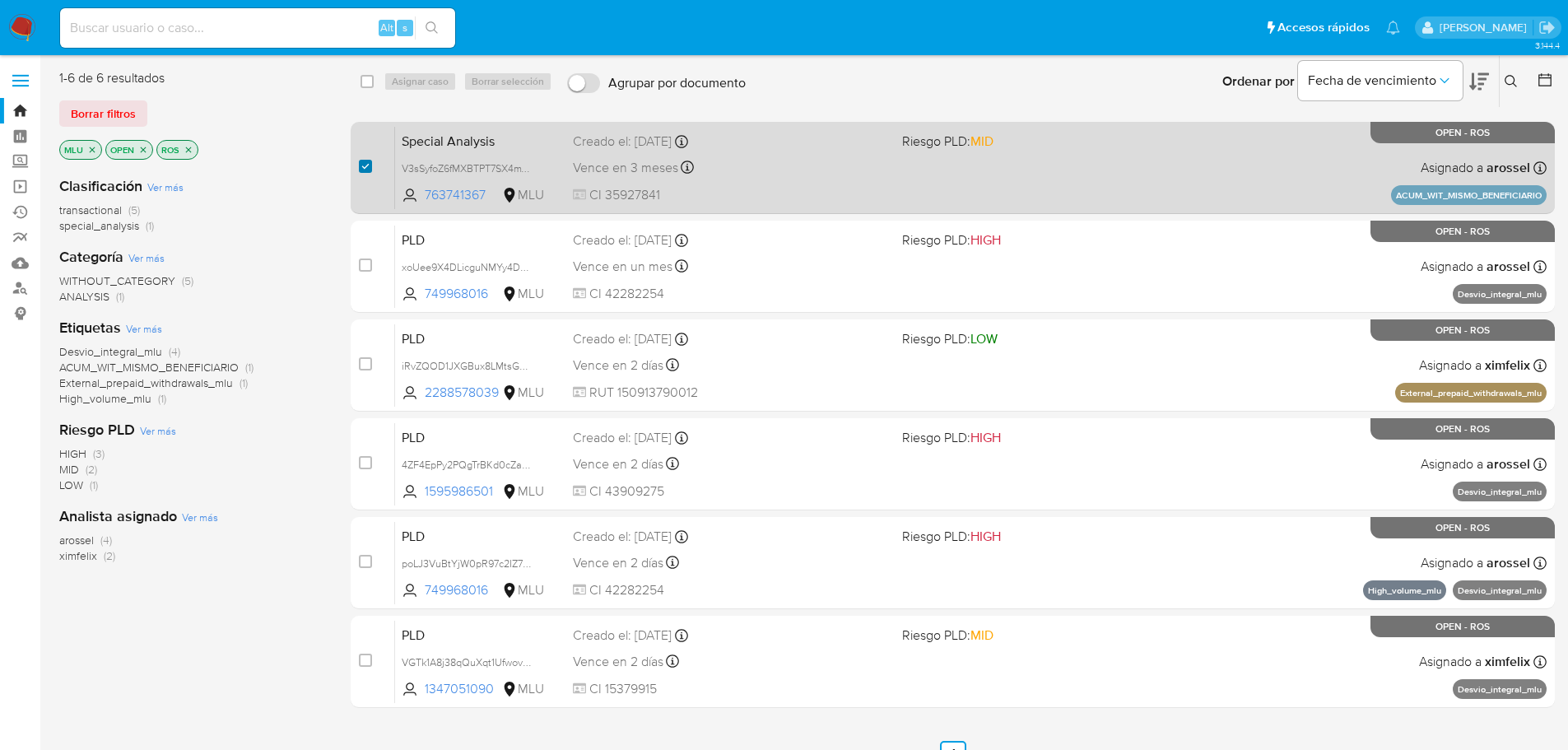 checkbox on "true" 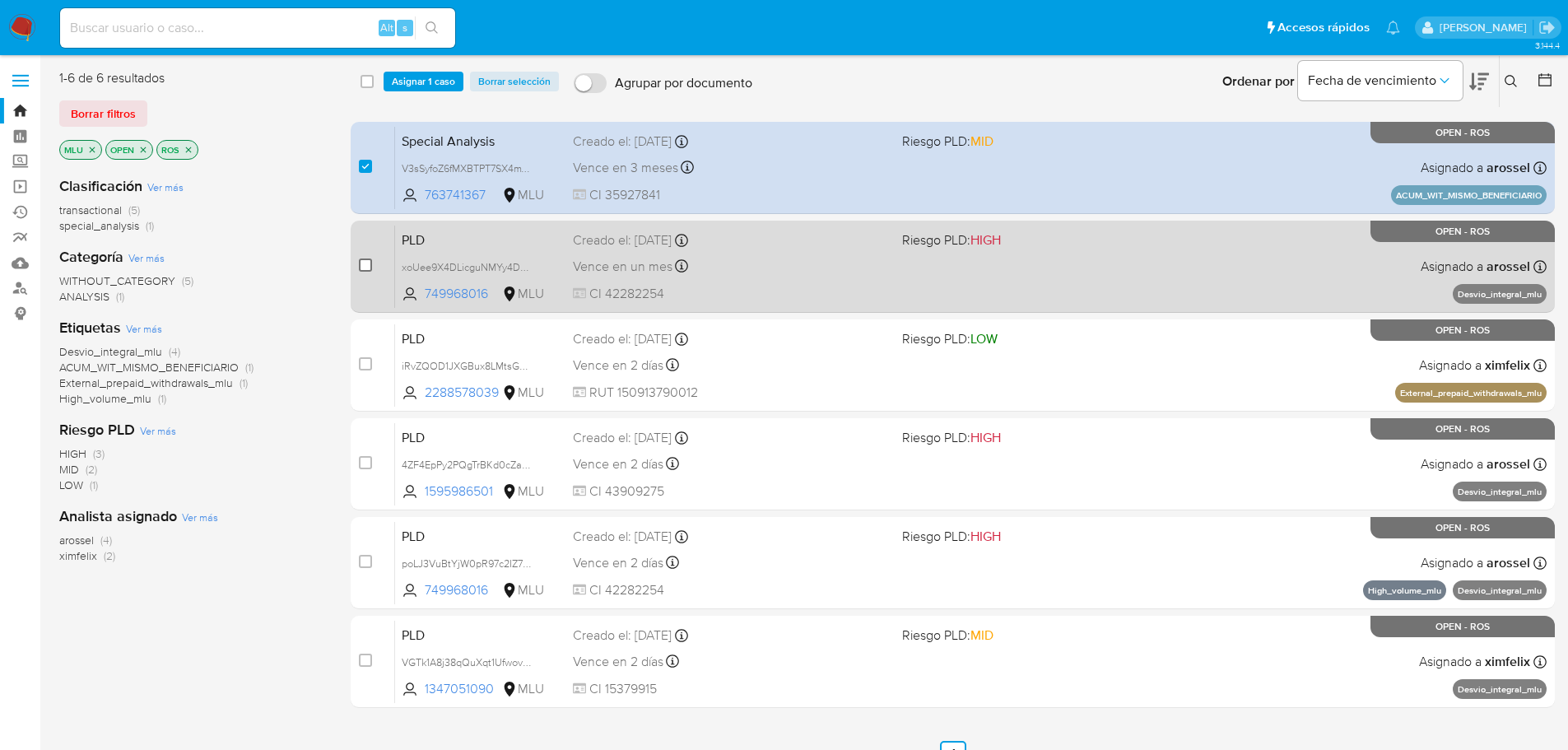 click at bounding box center [365, 265] 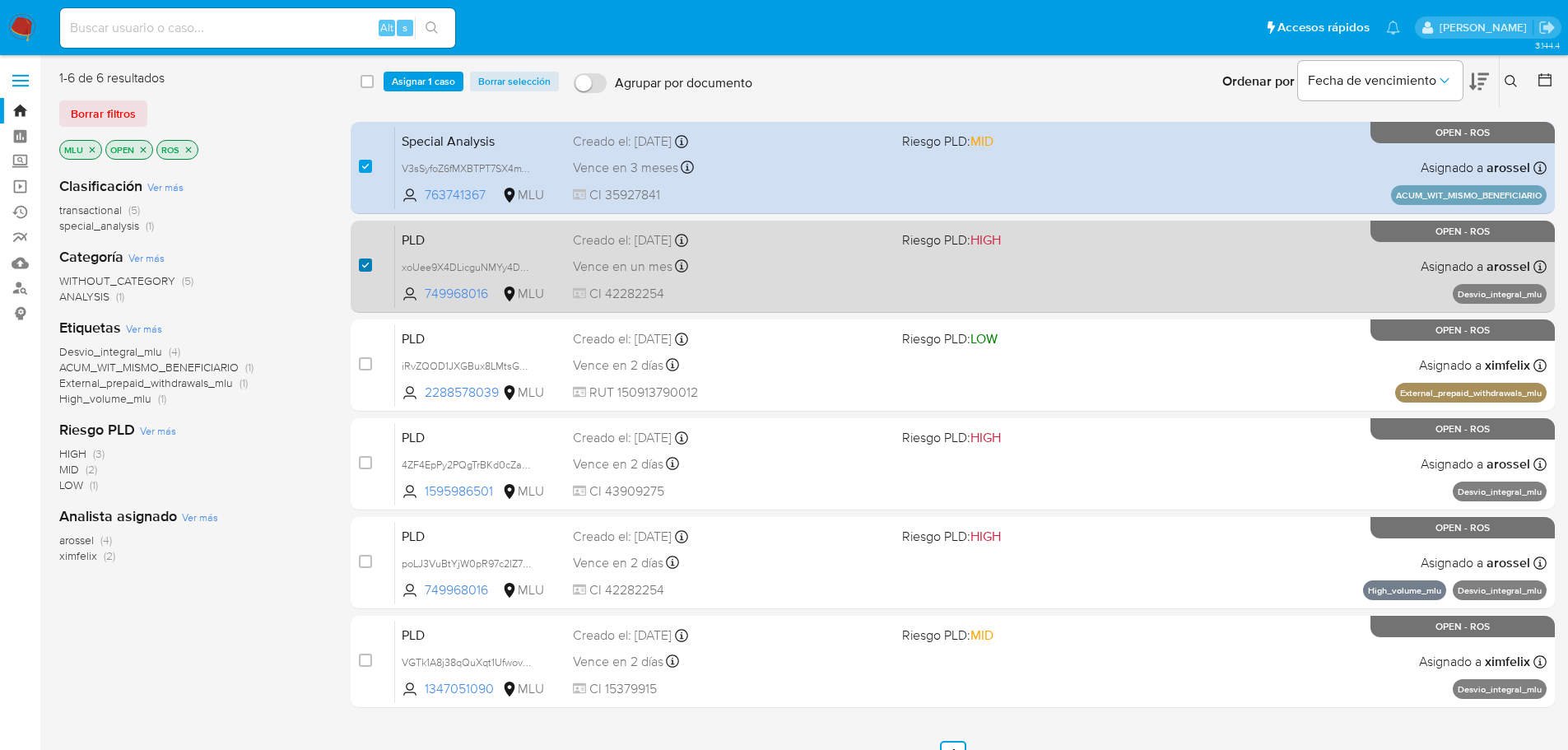 checkbox on "true" 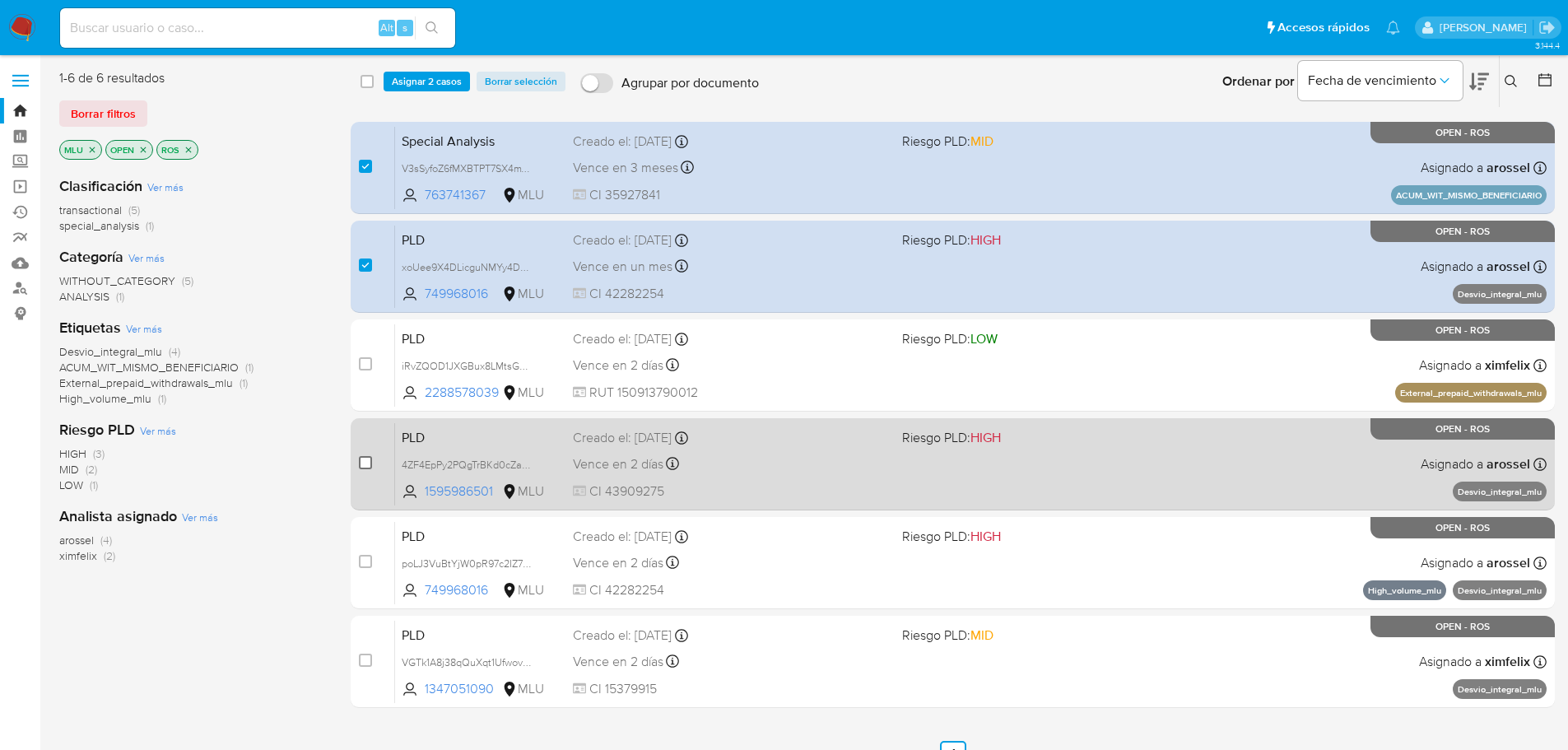 click at bounding box center (365, 463) 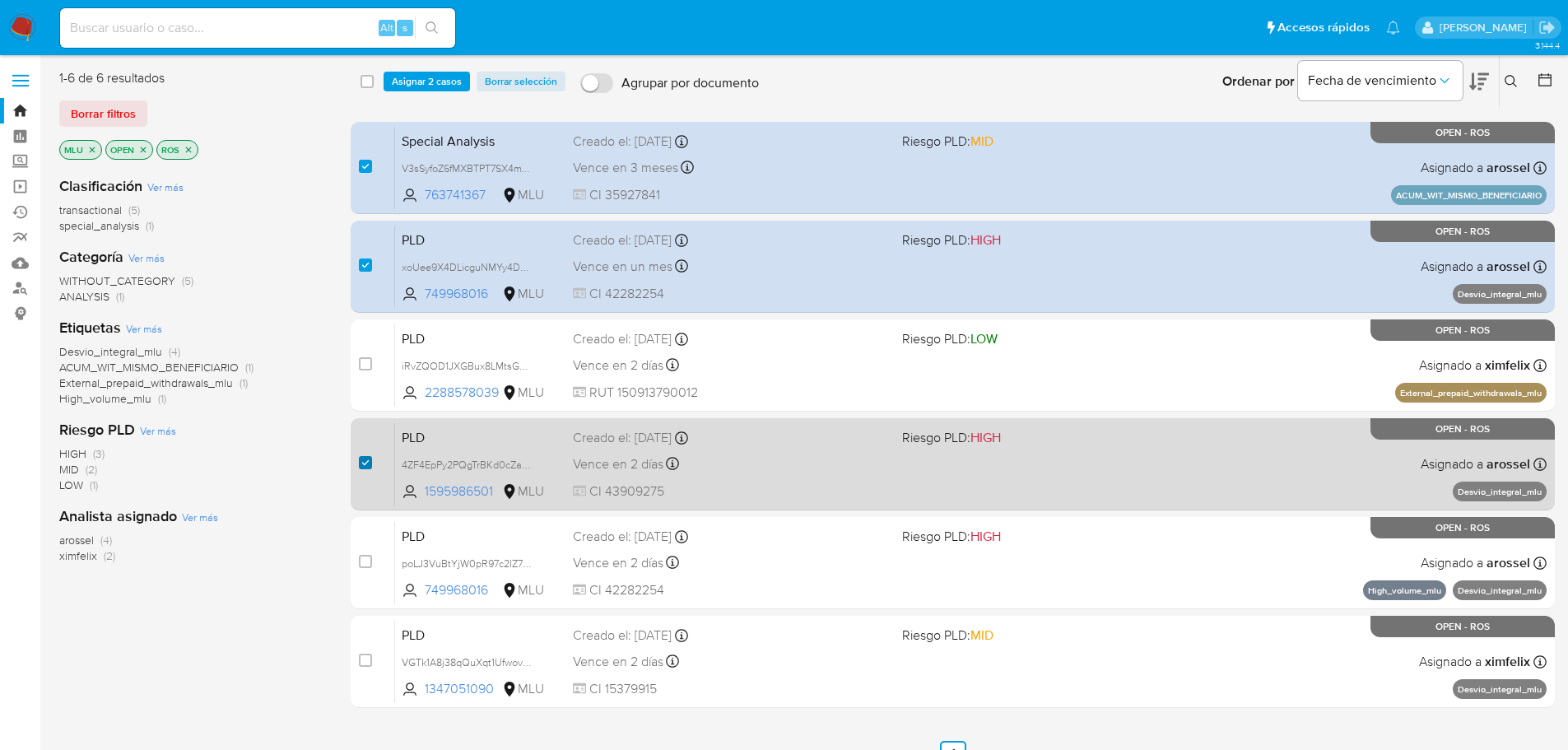 checkbox on "true" 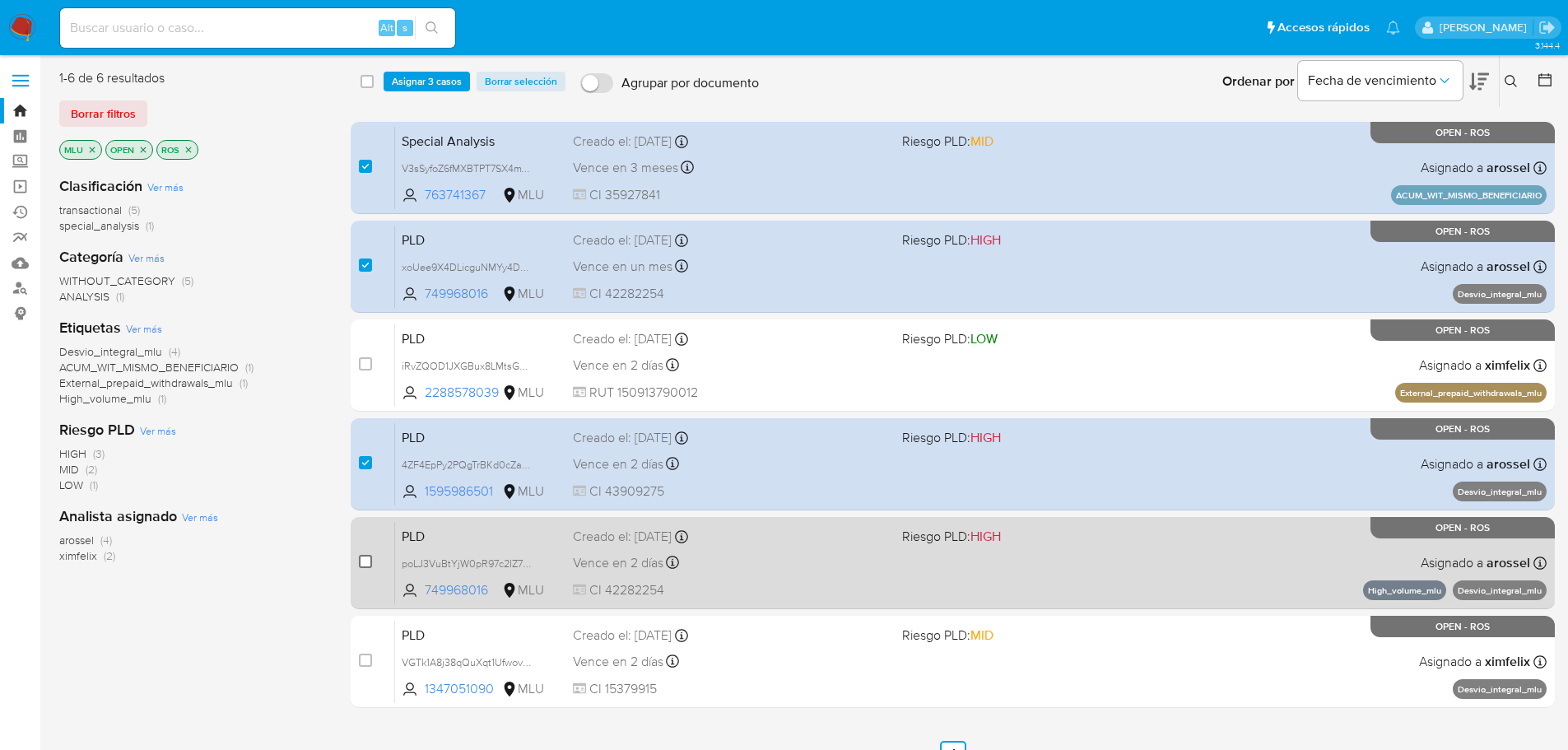 click at bounding box center (365, 561) 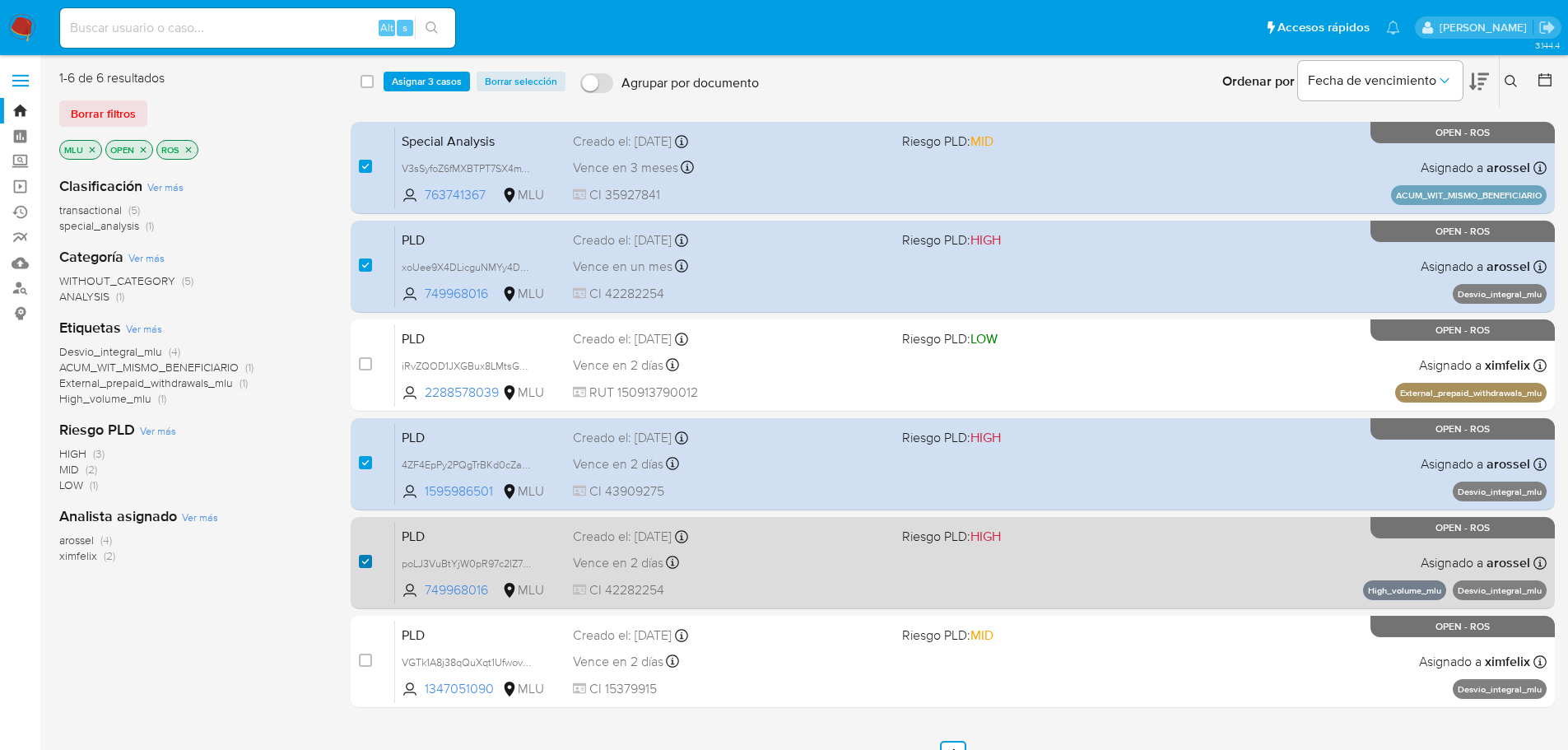 checkbox on "true" 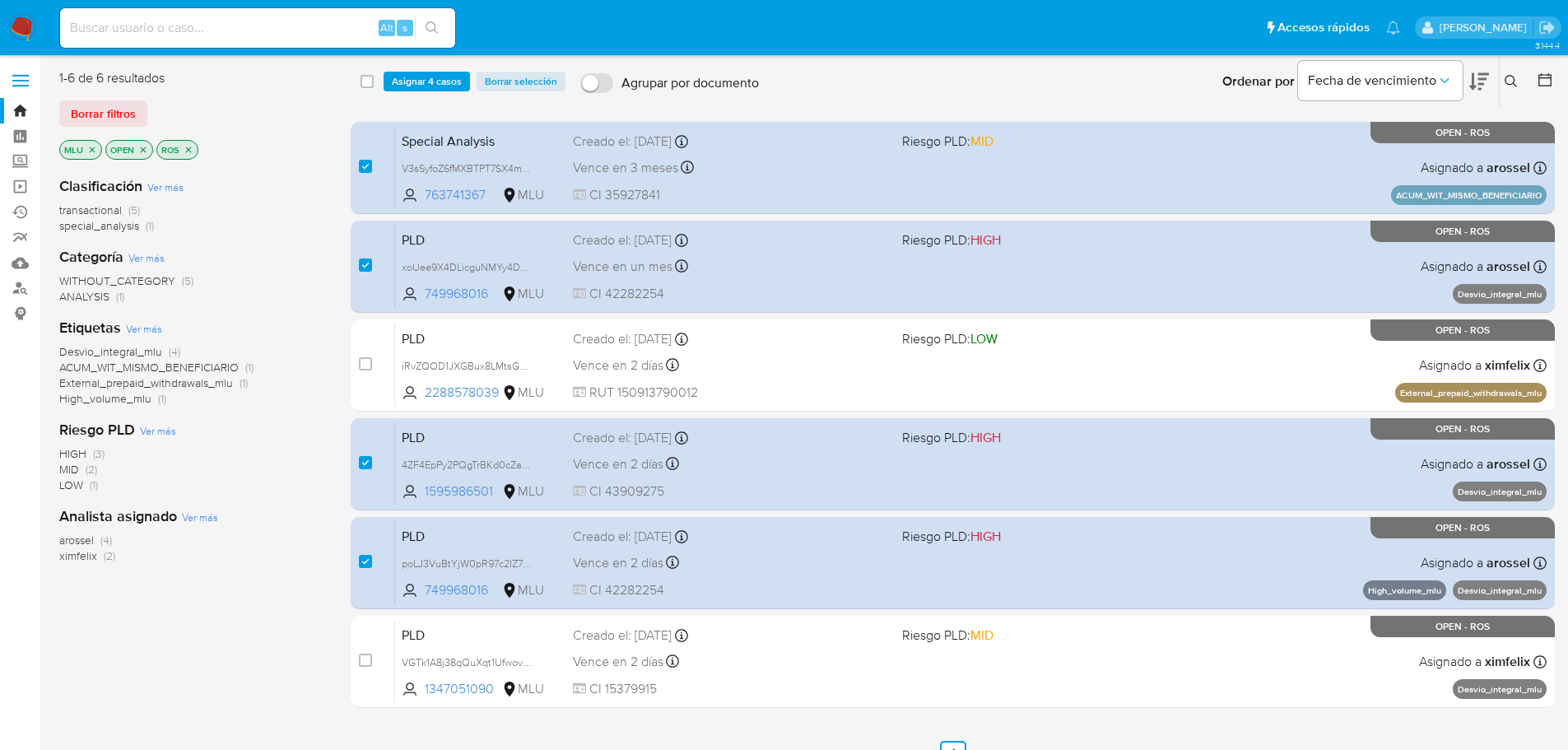 click on "Clasificación Ver más transactional (5) special_analysis (1) Categoría Ver más WITHOUT_CATEGORY (5) ANALYSIS (1) Etiquetas Ver más Desvio_integral_mlu (4) ACUM_WIT_MISMO_BENEFICIARIO (1) External_prepaid_withdrawals_mlu (1) High_volume_mlu (1) Riesgo PLD Ver más HIGH (3) MID (2) LOW (1) Analista asignado Ver más arossel (4) ximfelix (2)" at bounding box center (192, 443) 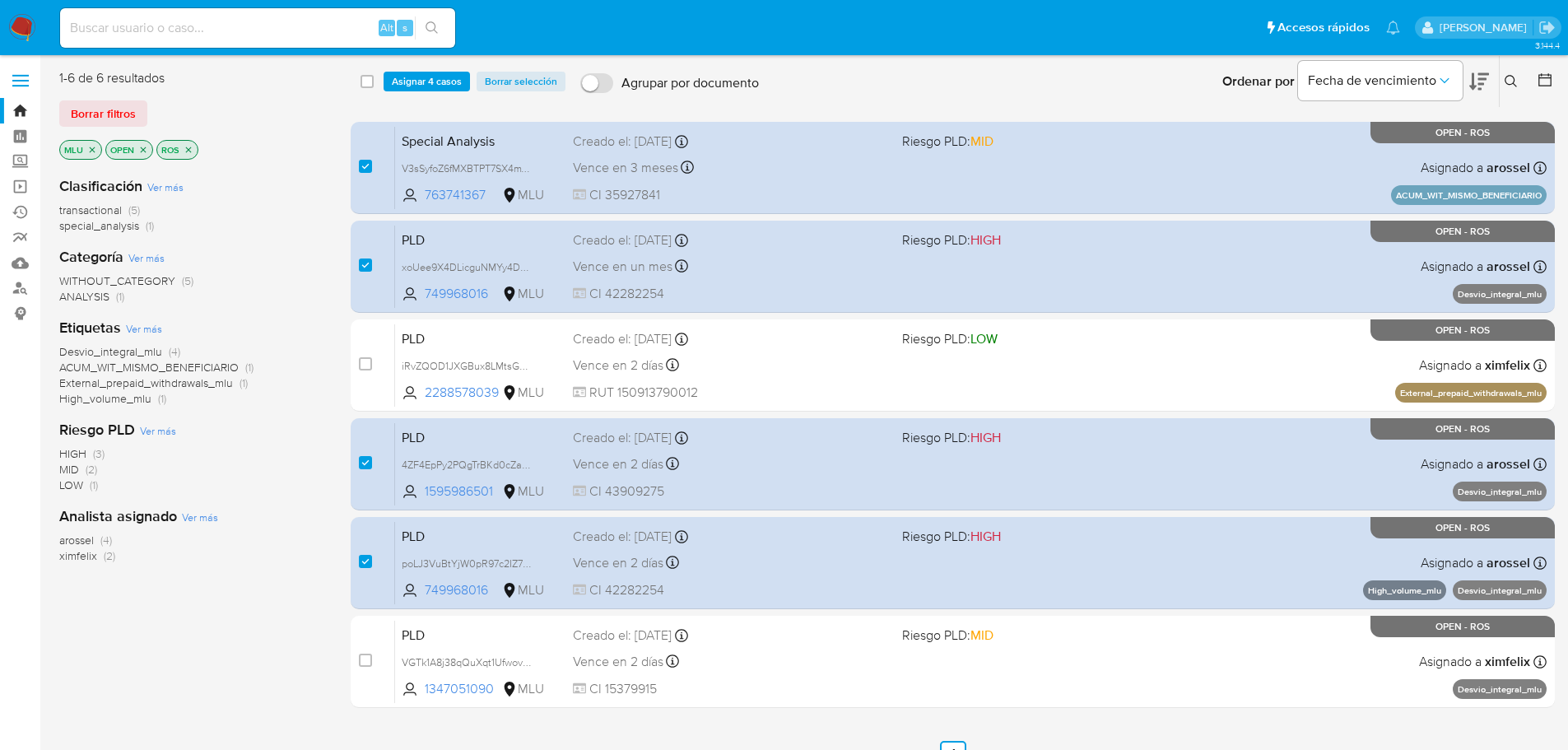 click on "Clasificación Ver más transactional (5) special_analysis (1) Categoría Ver más WITHOUT_CATEGORY (5) ANALYSIS (1) Etiquetas Ver más Desvio_integral_mlu (4) ACUM_WIT_MISMO_BENEFICIARIO (1) External_prepaid_withdrawals_mlu (1) High_volume_mlu (1) Riesgo PLD Ver más HIGH (3) MID (2) LOW (1) Analista asignado Ver más arossel (4) ximfelix (2)" at bounding box center [192, 443] 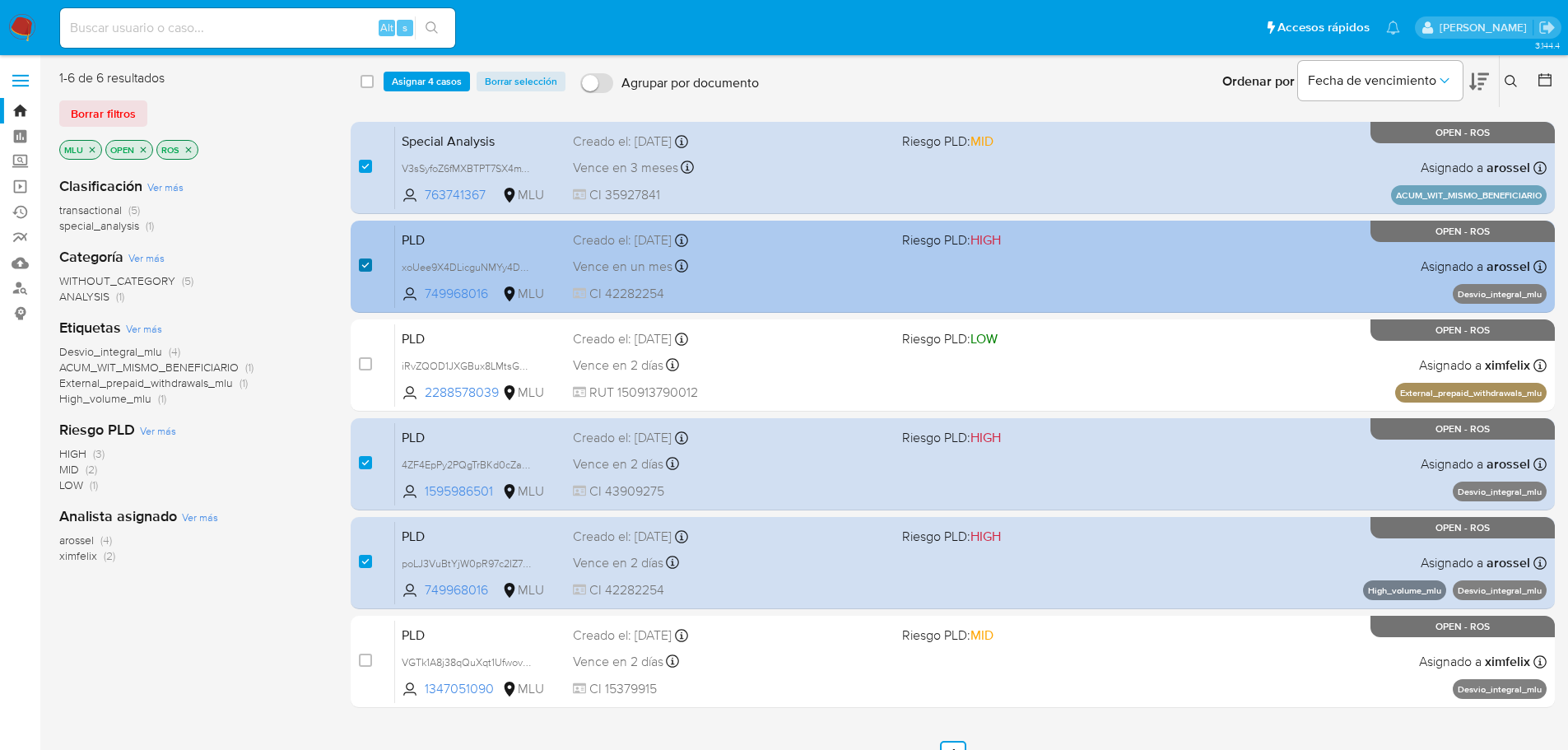 click at bounding box center (365, 265) 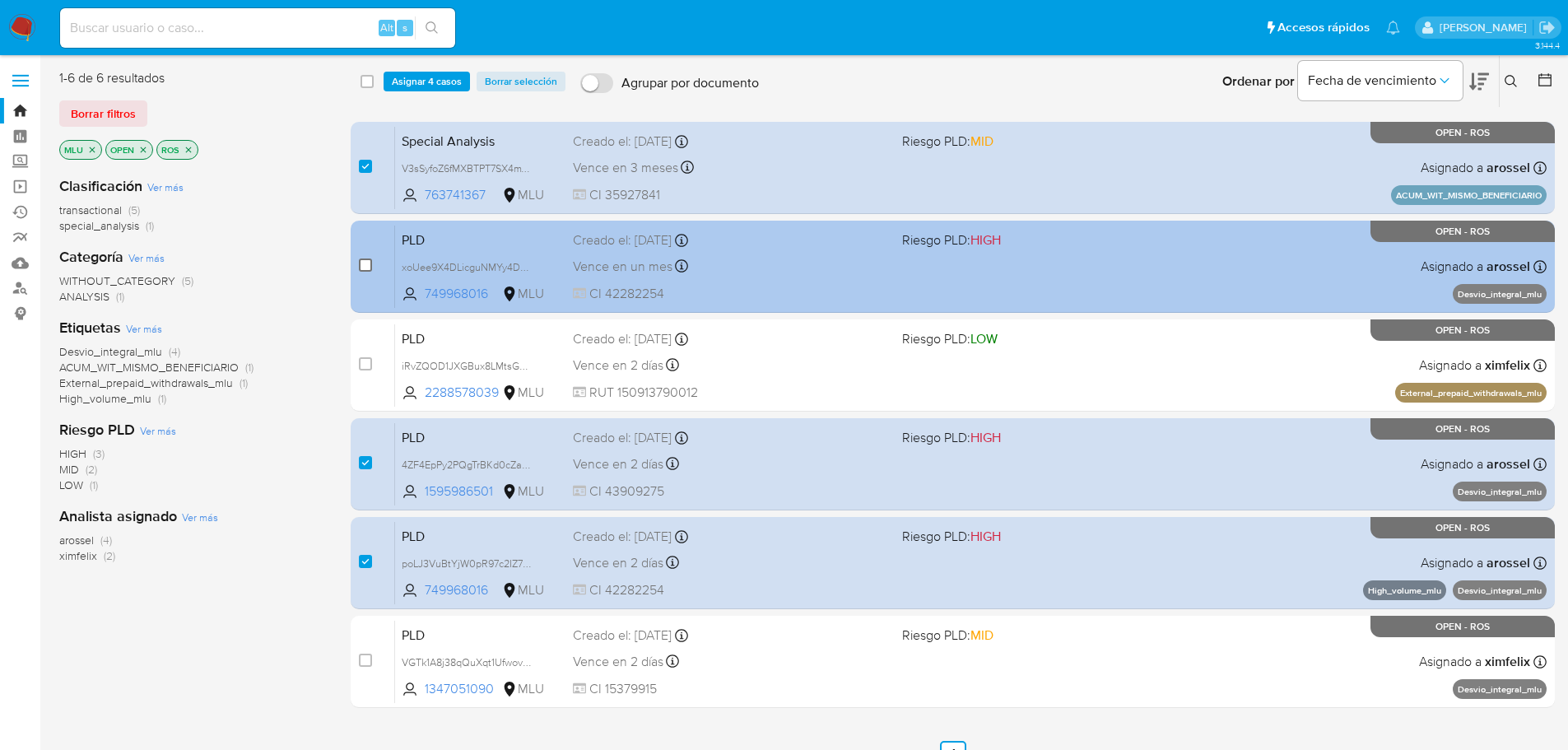 checkbox on "false" 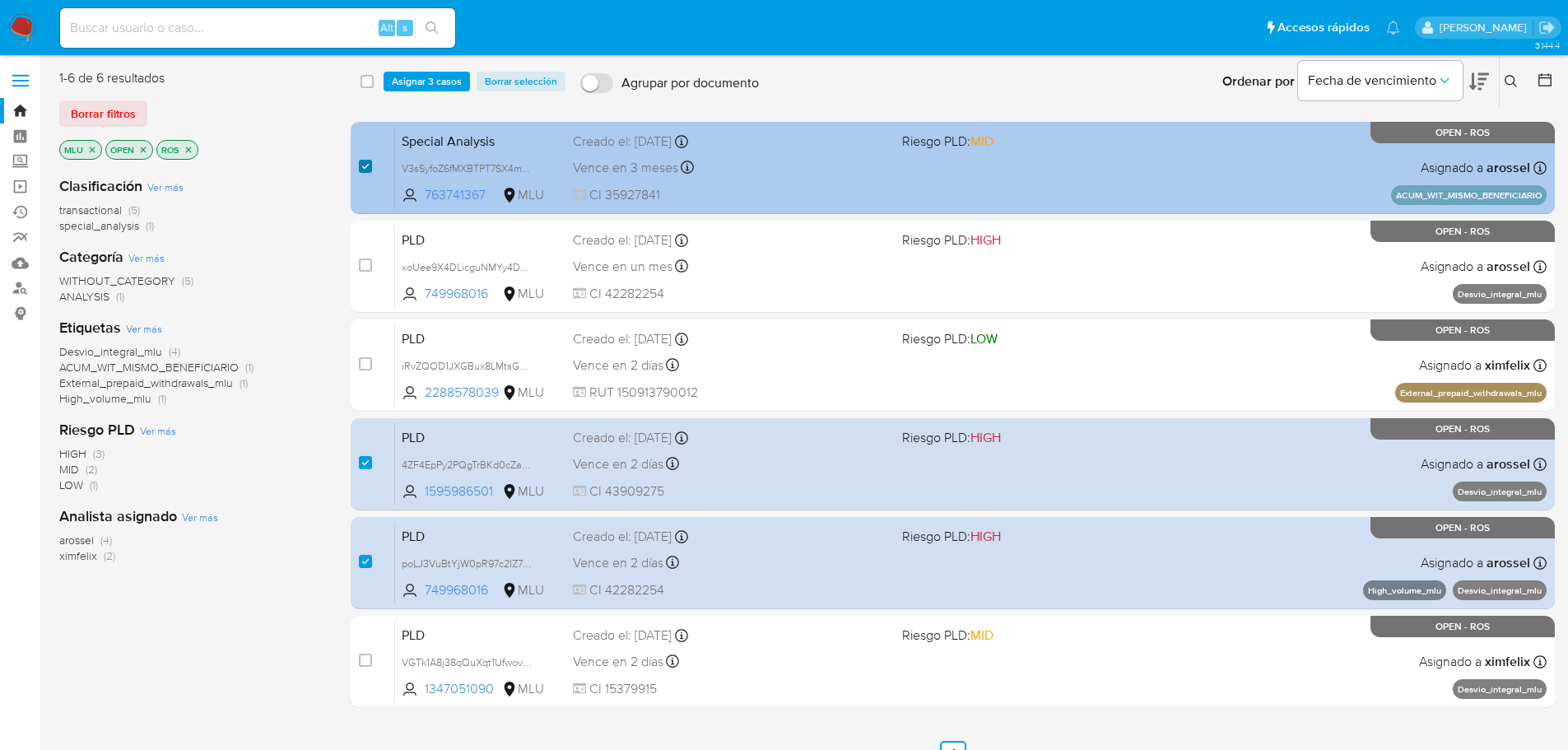 click at bounding box center [365, 166] 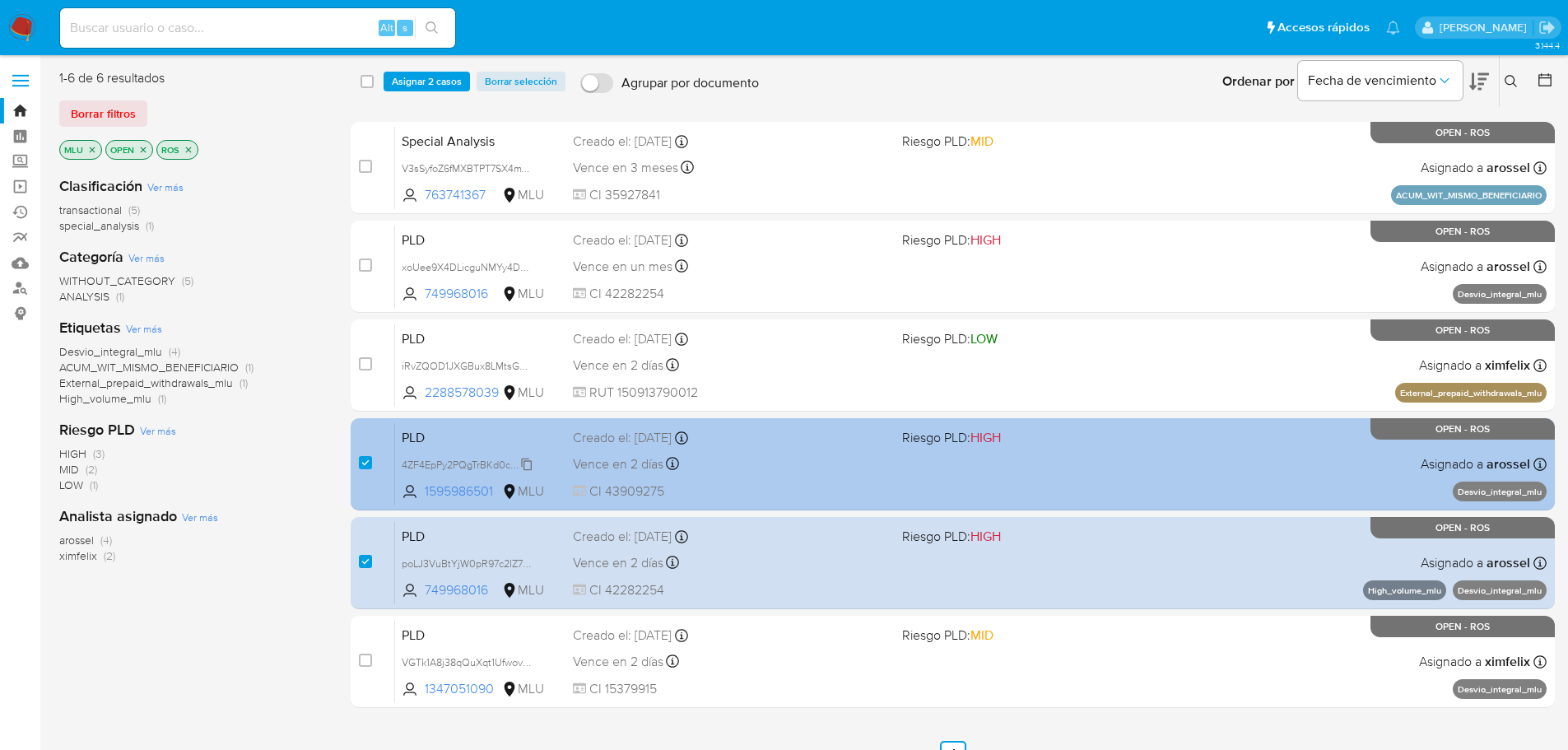 click on "4ZF4EpPy2PQgTrBKd0cZaFuD" at bounding box center (471, 464) 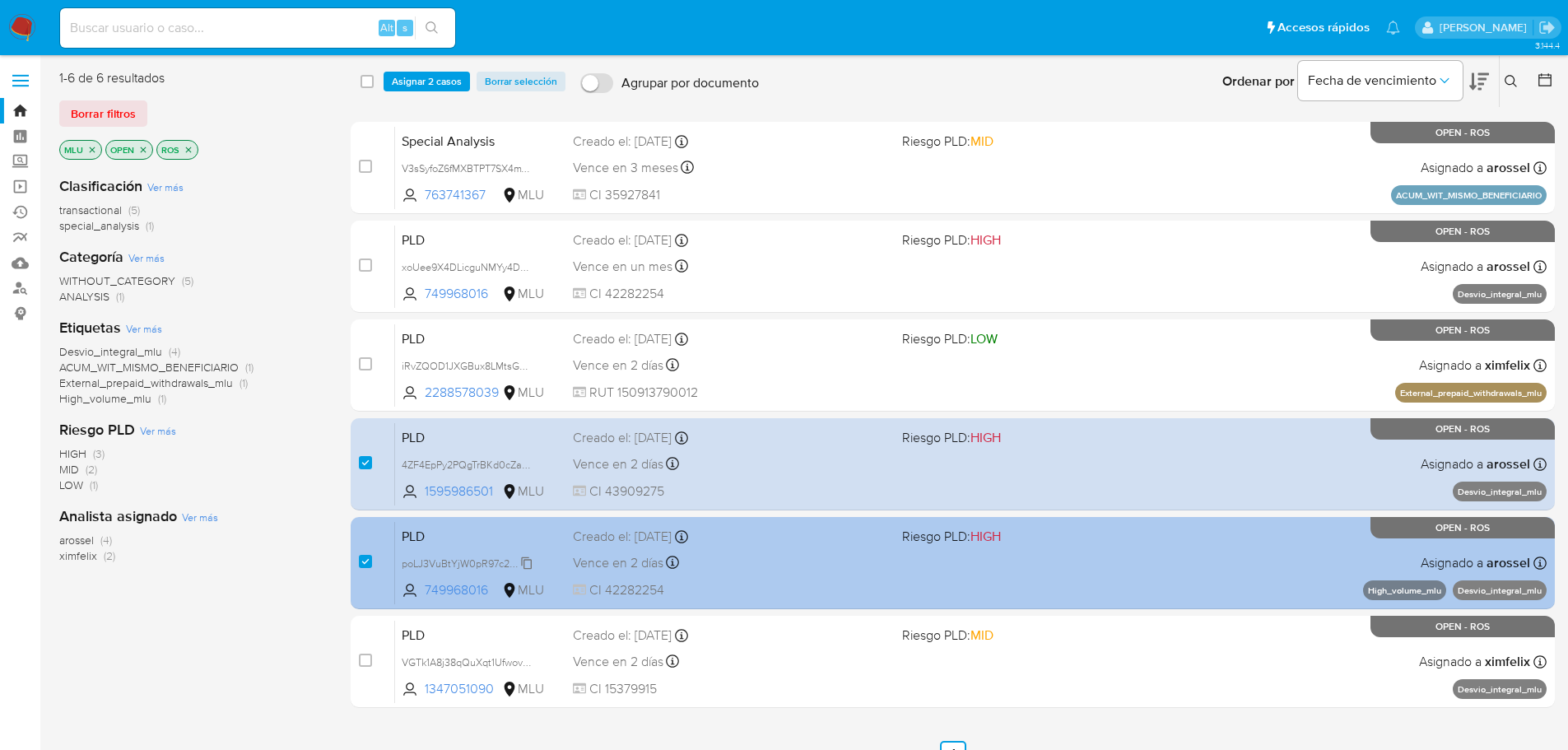 click on "poLJ3VuBtYjW0pR97c2IZ7Ox" at bounding box center (468, 562) 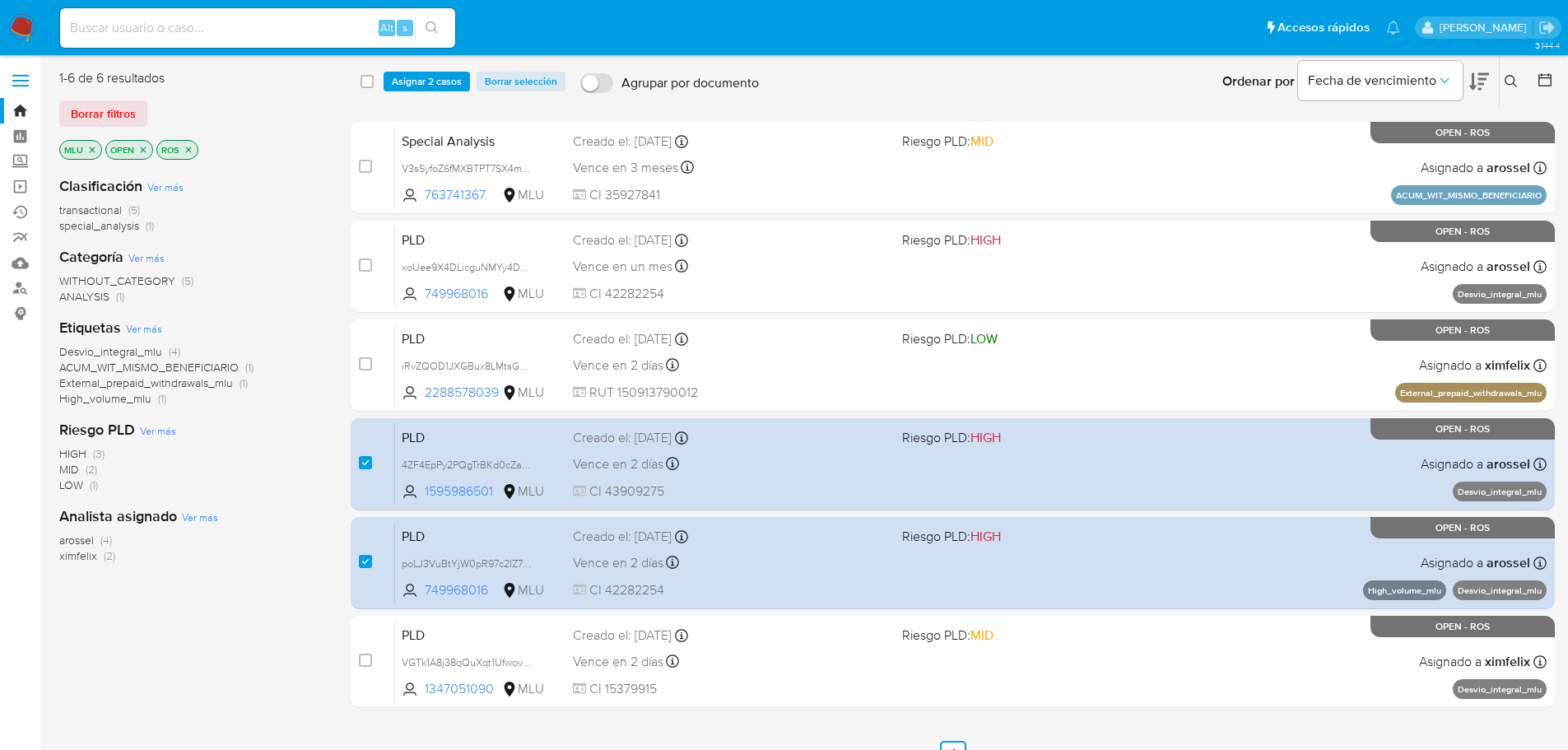 click on "Clasificación Ver más transactional (5) special_analysis (1) Categoría Ver más WITHOUT_CATEGORY (5) ANALYSIS (1) Etiquetas Ver más Desvio_integral_mlu (4) ACUM_WIT_MISMO_BENEFICIARIO (1) External_prepaid_withdrawals_mlu (1) High_volume_mlu (1) Riesgo PLD Ver más HIGH (3) MID (2) LOW (1) Analista asignado Ver más arossel (4) ximfelix (2)" at bounding box center [192, 443] 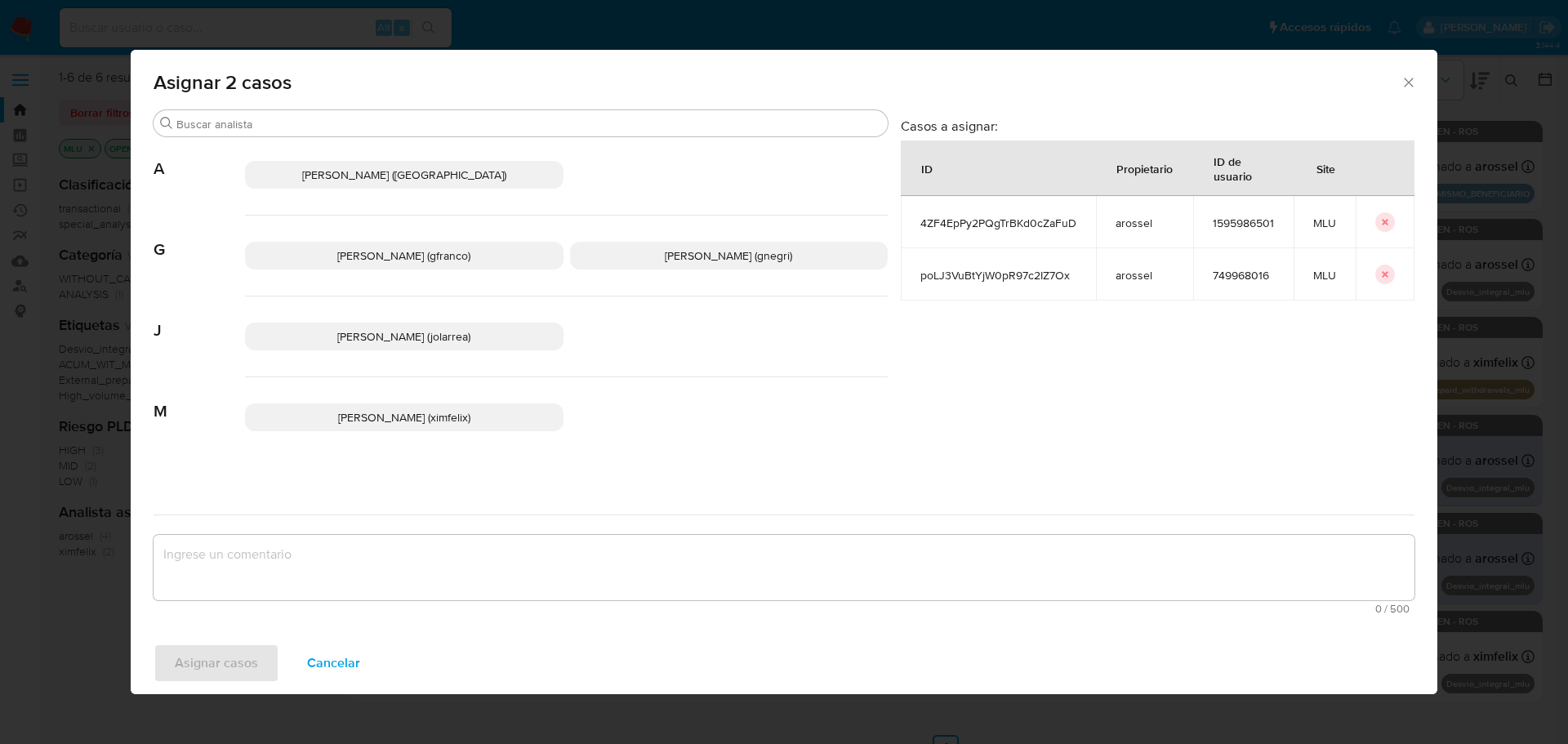 scroll, scrollTop: 0, scrollLeft: 0, axis: both 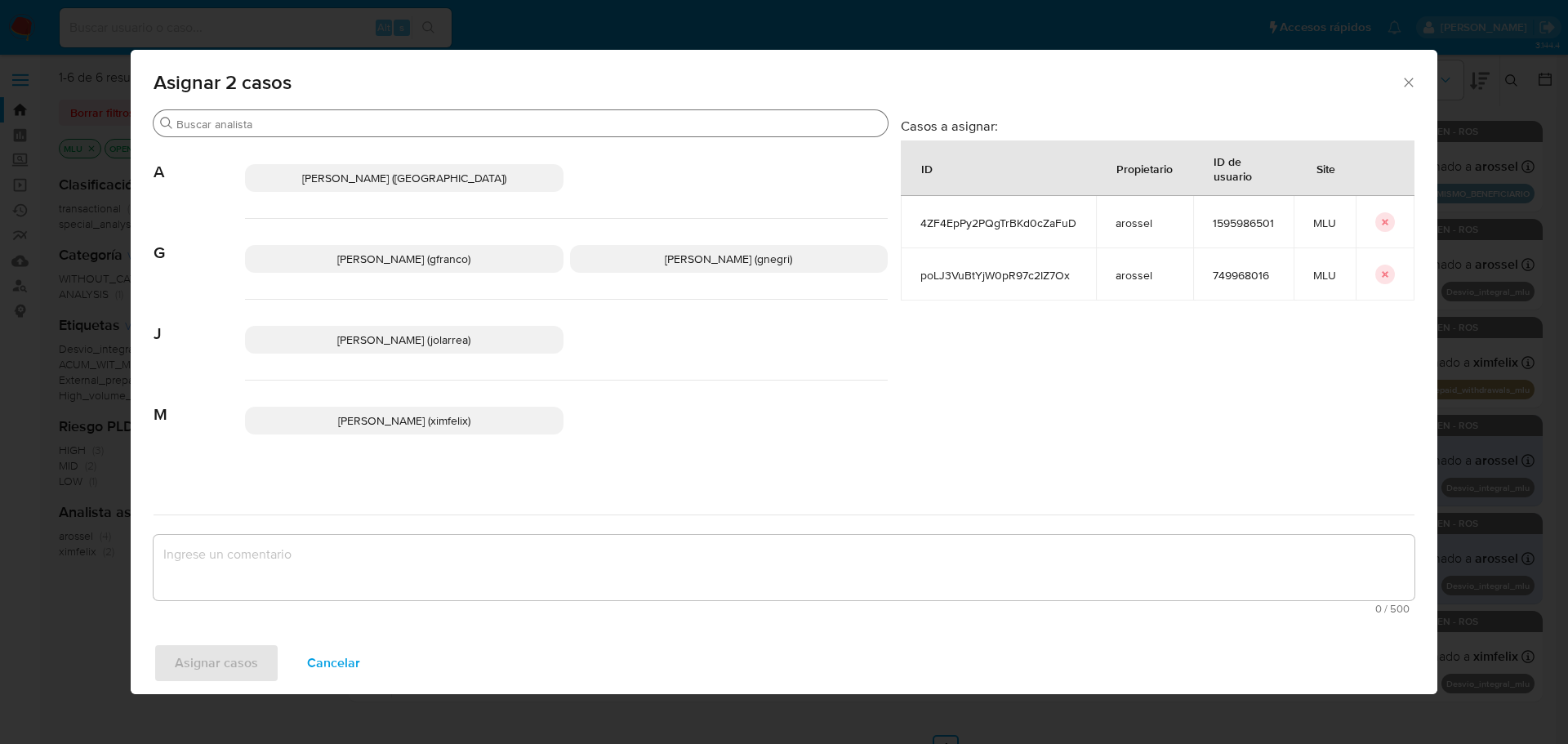 click on "Buscar" at bounding box center [528, 124] 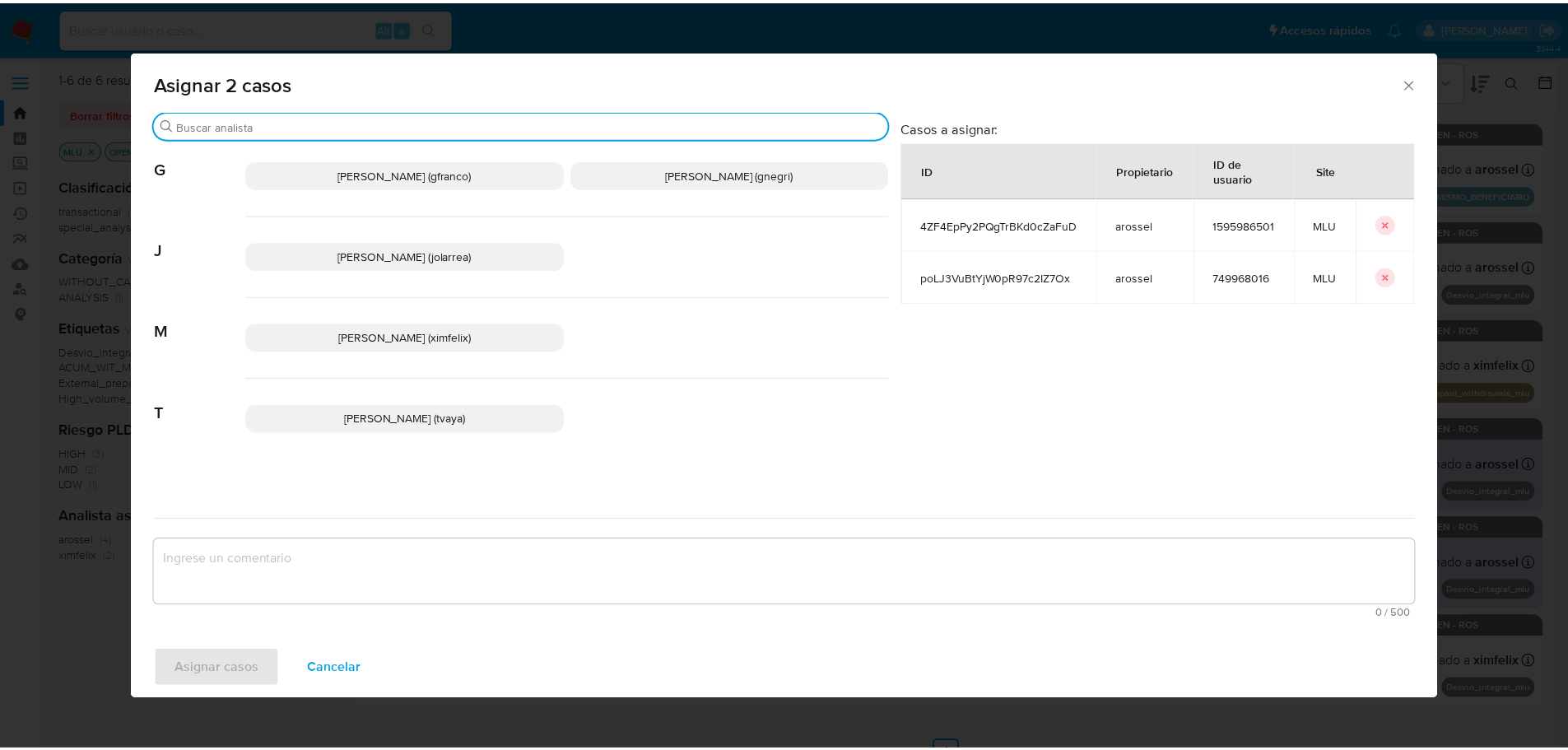 scroll, scrollTop: 91, scrollLeft: 0, axis: vertical 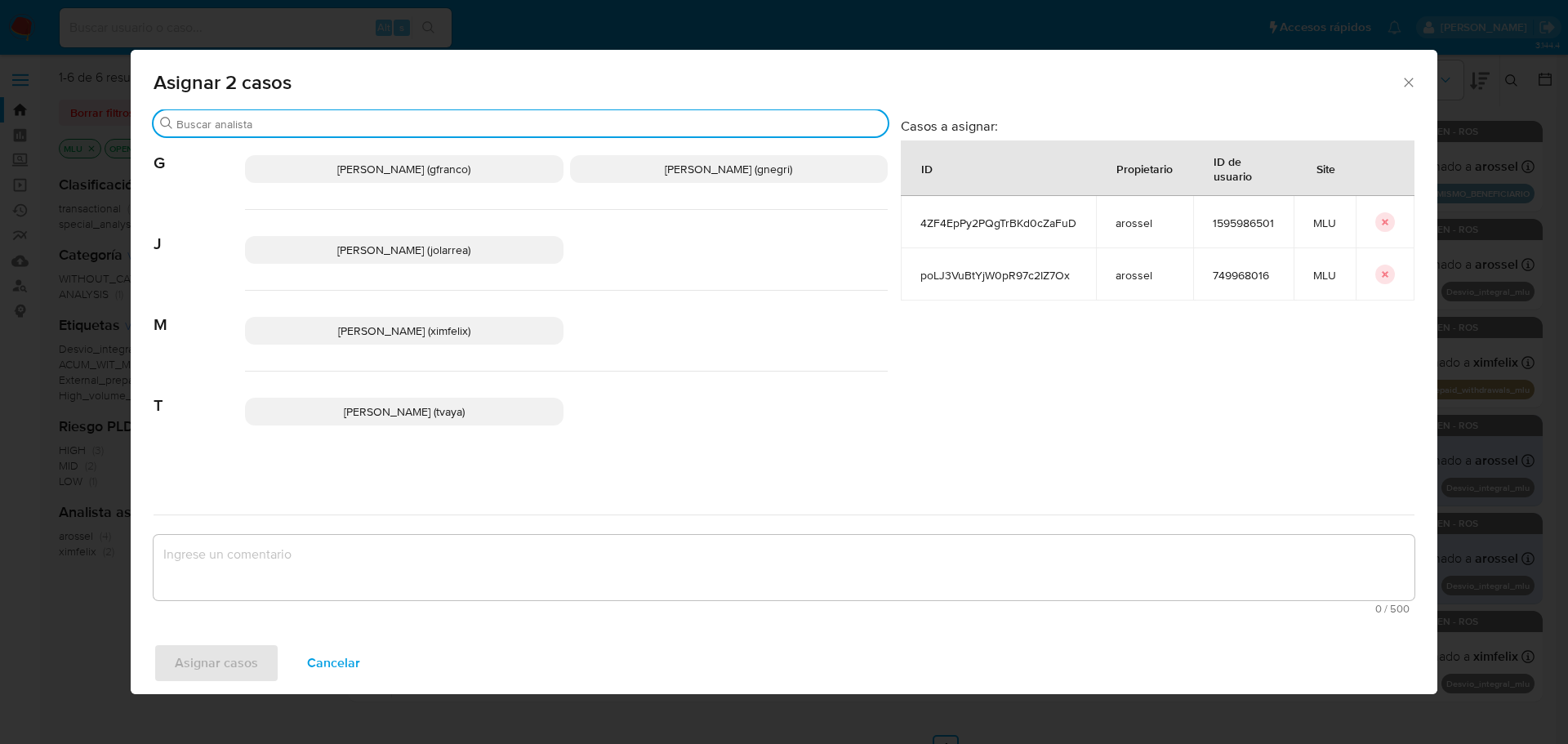 click on "Maria Ximena Felix (ximfelix)" at bounding box center [404, 331] 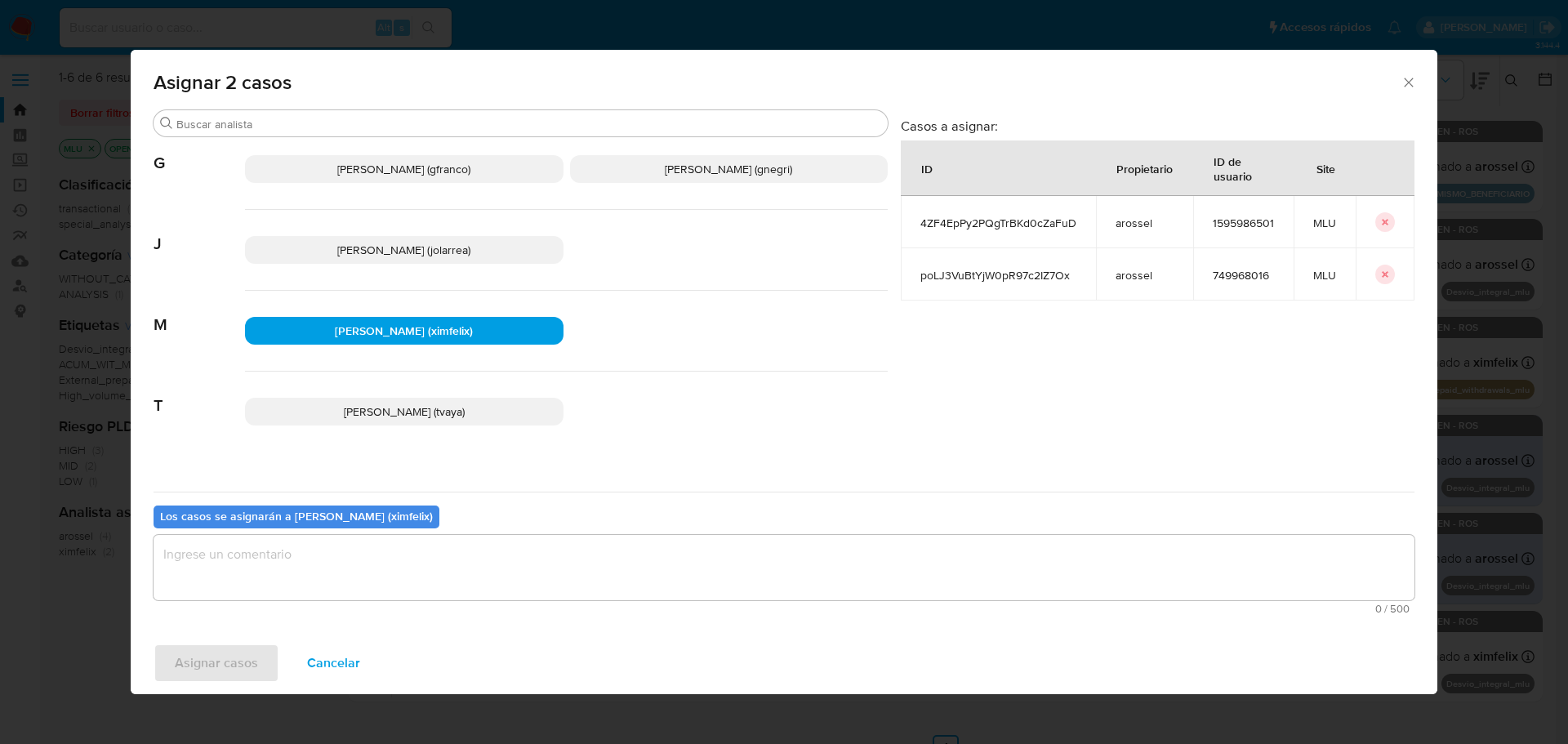 click 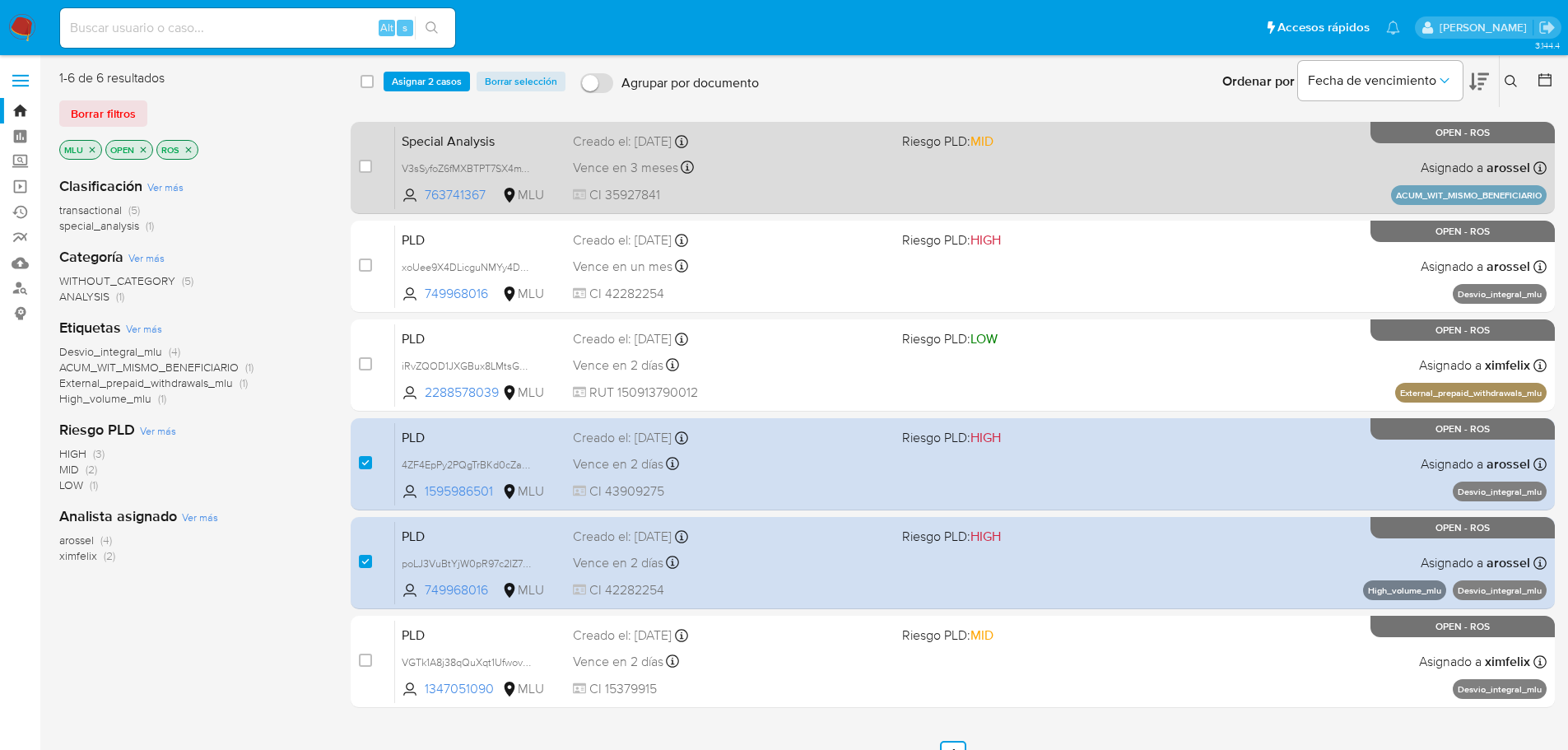 click on "Special Analysis V3sSyfoZ6fMXBTPT7SX4mWnd 763741367 MLU Riesgo PLD:  MID Creado el: 27/06/2025   Creado el: 27/06/2025 10:31:00 Vence en 3 meses   Vence el 25/09/2025 10:31:00 CI   35927841 Asignado a   arossel   Asignado el: 27/06/2025 10:31:00 ACUM_WIT_MISMO_BENEFICIARIO OPEN - ROS" at bounding box center [970, 167] 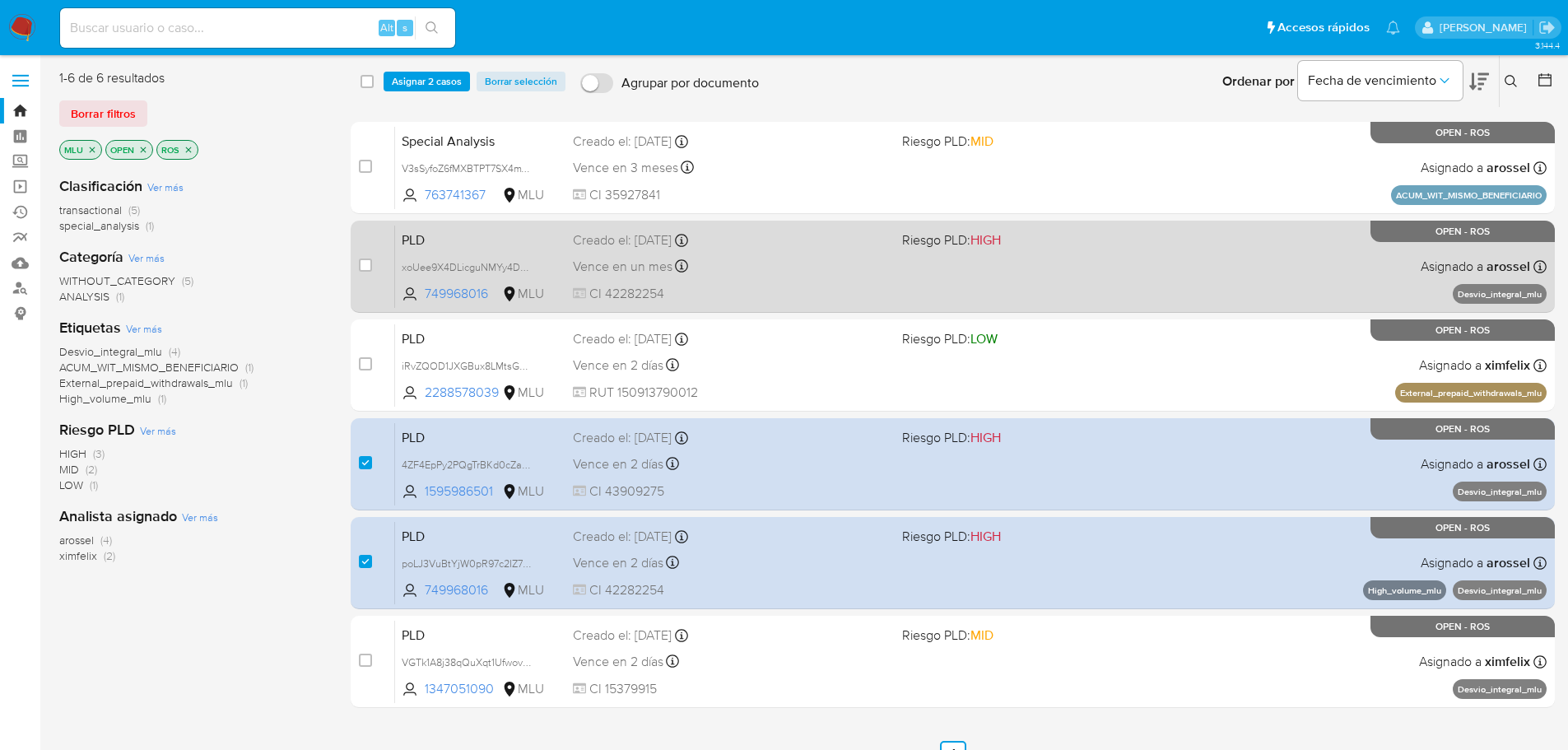 click on "PLD xoUee9X4DLicguNMYy4Dm6tW 749968016 MLU Riesgo PLD:  HIGH Creado el: 12/05/2025   Creado el: 12/05/2025 06:33:41 Vence en un mes   Vence el 10/08/2025 06:33:41 CI   42282254 Asignado a   arossel   Asignado el: 10/06/2025 12:06:48 Desvio_integral_mlu OPEN - ROS" at bounding box center [970, 266] 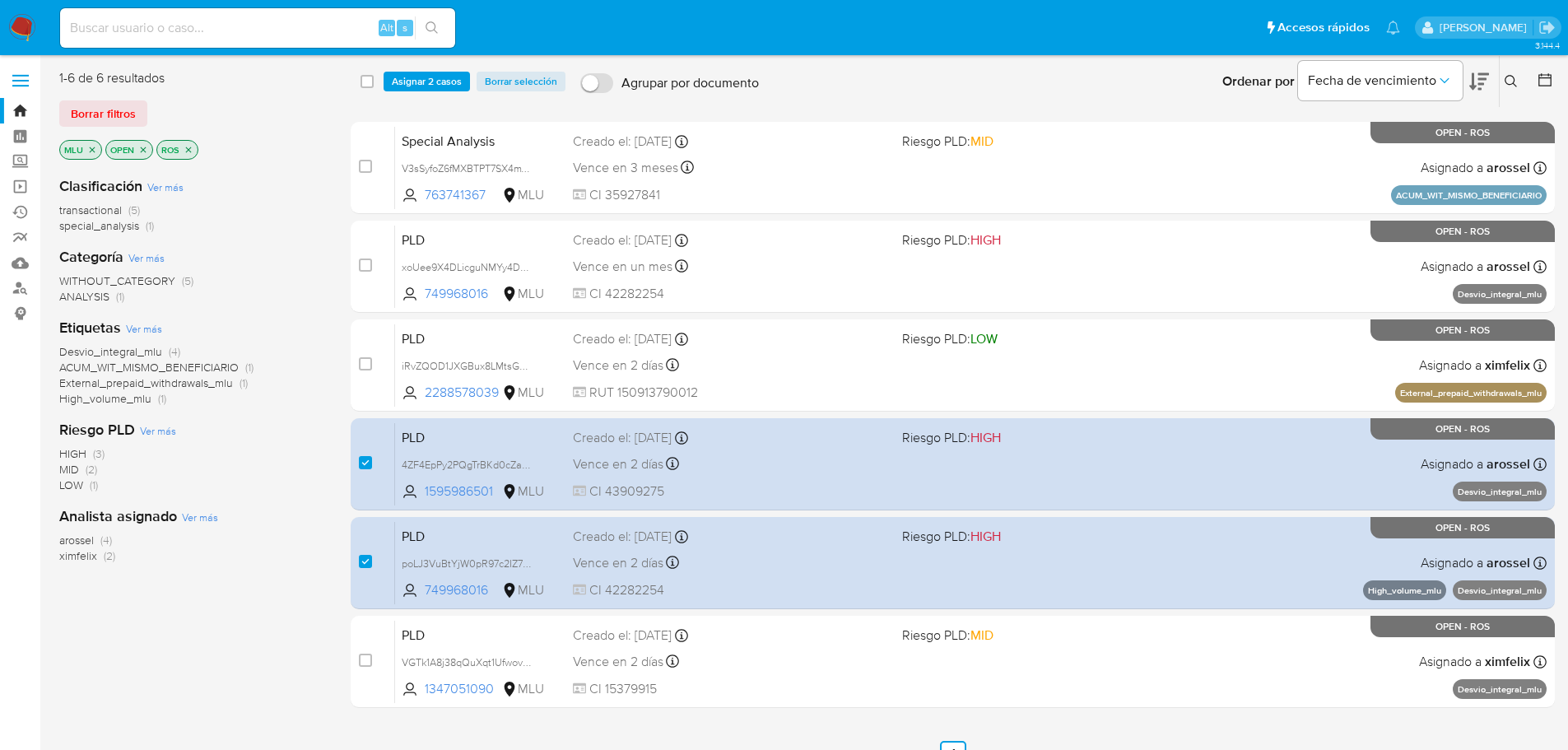 click on "Clasificación Ver más transactional (5) special_analysis (1) Categoría Ver más WITHOUT_CATEGORY (5) ANALYSIS (1) Etiquetas Ver más Desvio_integral_mlu (4) ACUM_WIT_MISMO_BENEFICIARIO (1) External_prepaid_withdrawals_mlu (1) High_volume_mlu (1) Riesgo PLD Ver más HIGH (3) MID (2) LOW (1) Analista asignado Ver más arossel (4) ximfelix (2)" at bounding box center (192, 443) 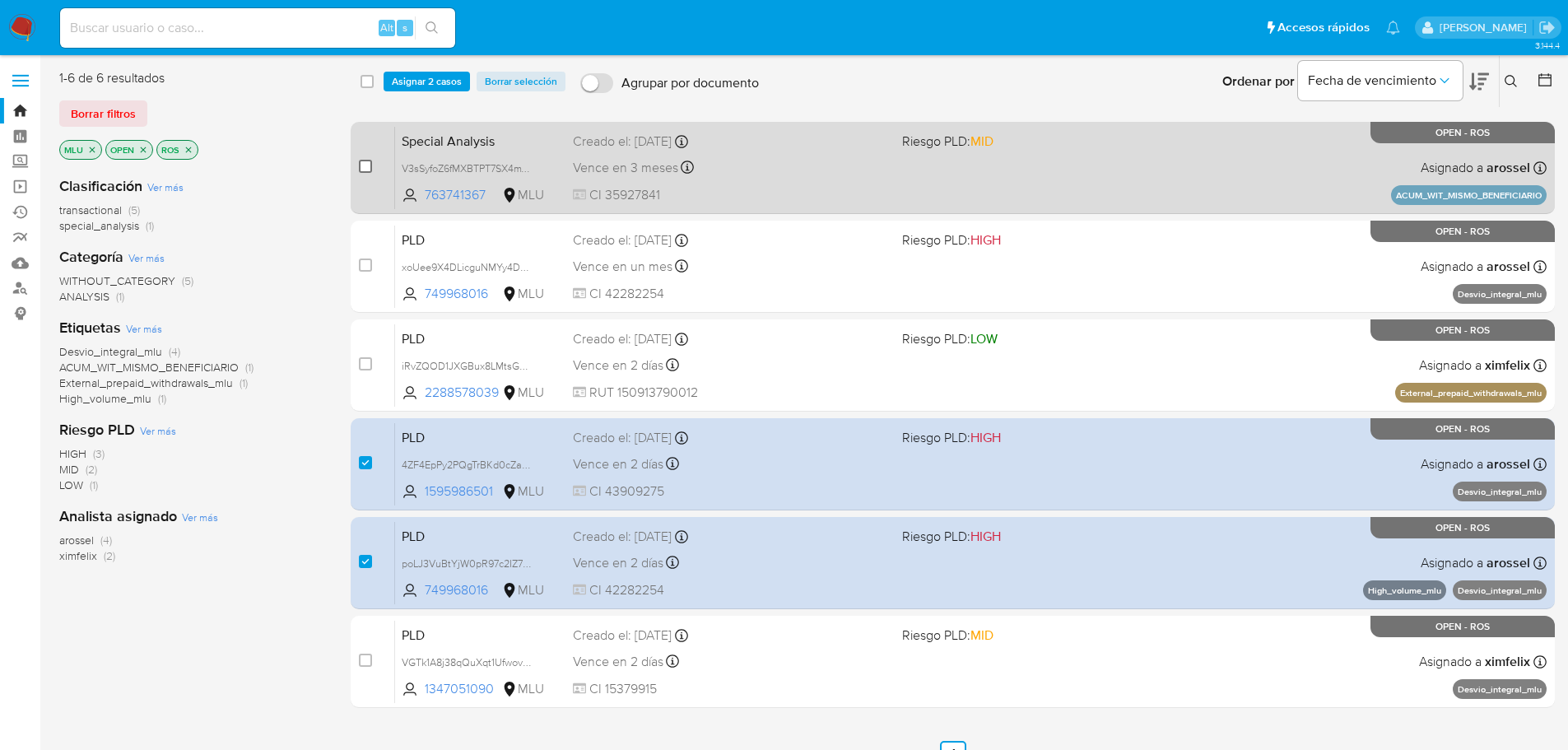 click at bounding box center (365, 166) 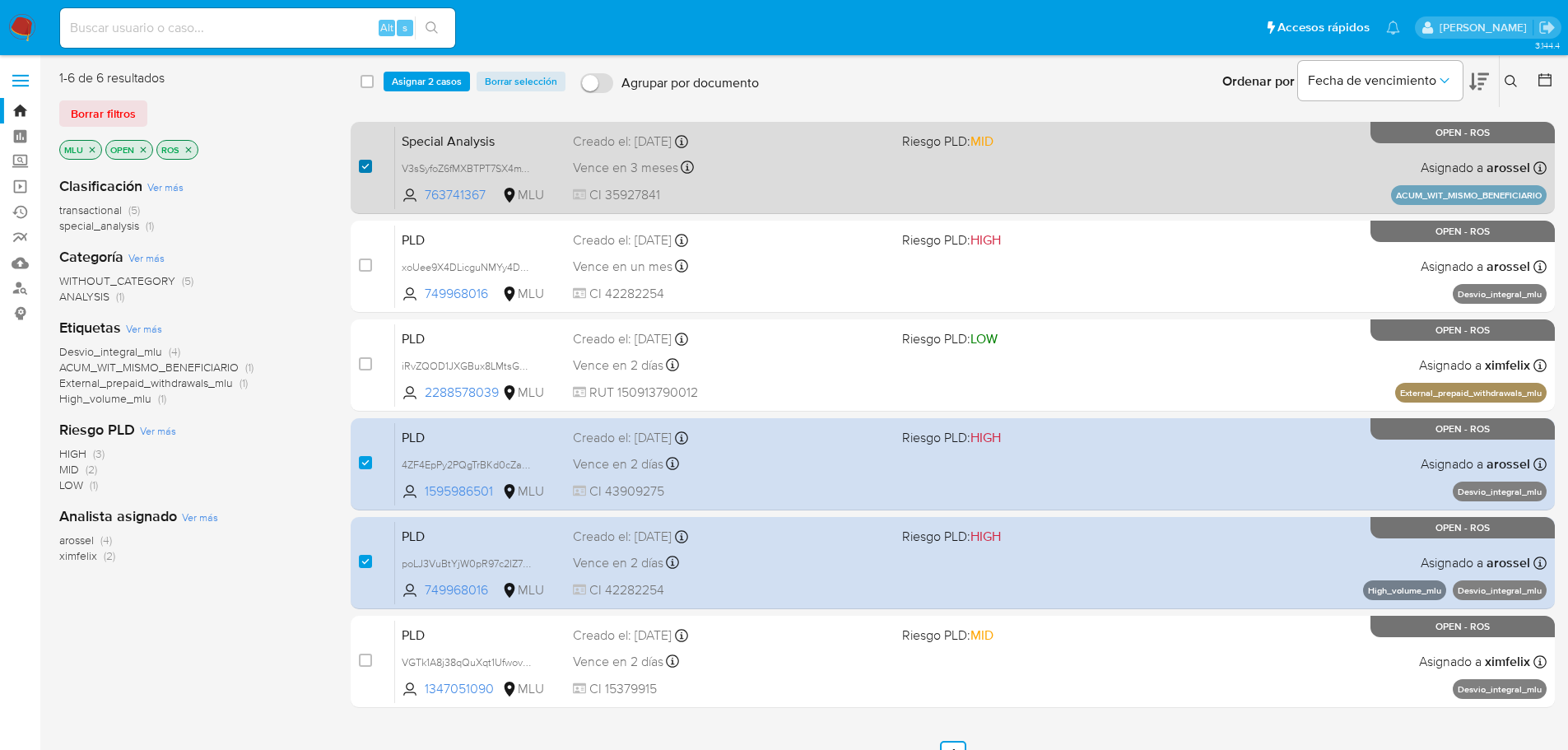 checkbox on "true" 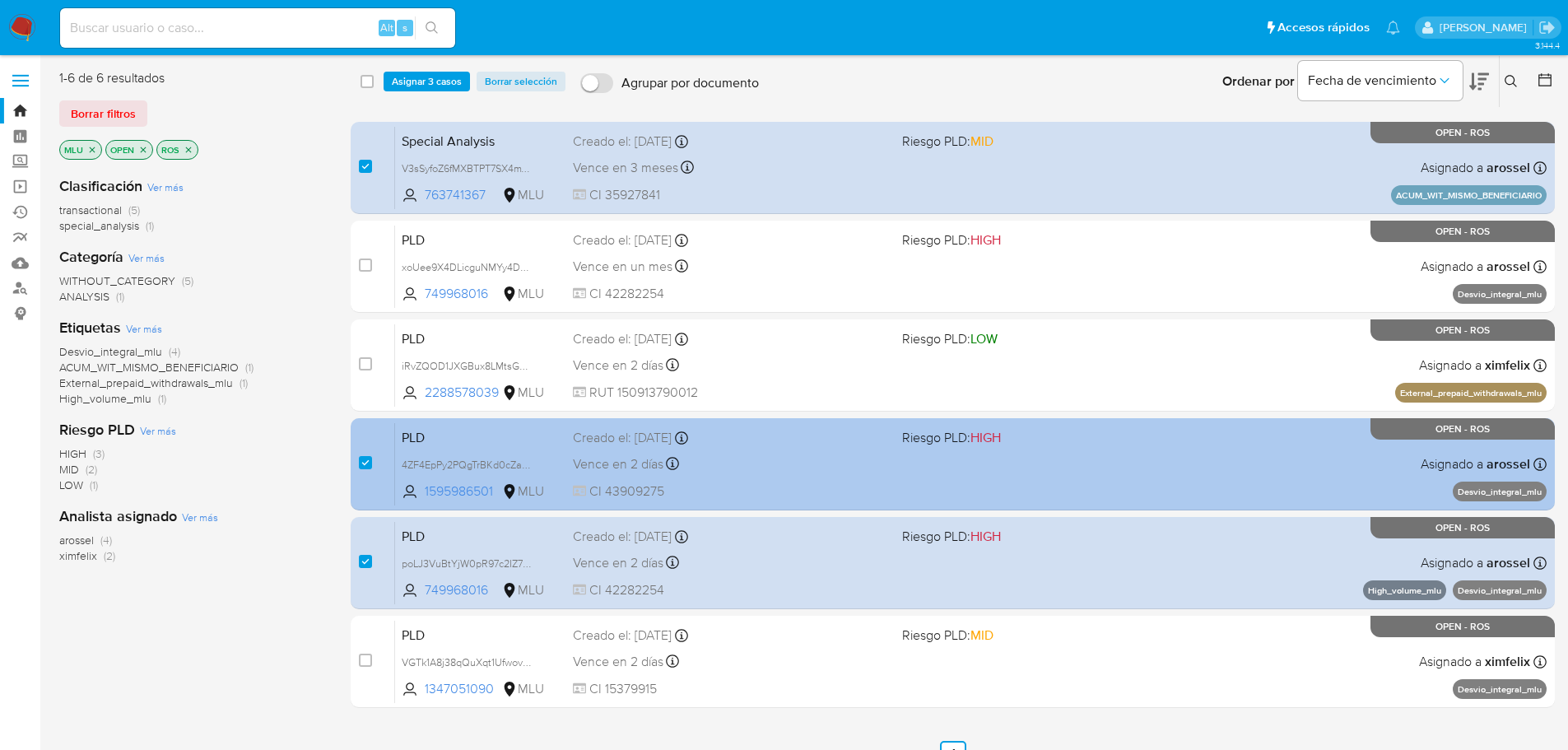 click on "PLD 4ZF4EpPy2PQgTrBKd0cZaFuD 1595986501 MLU Riesgo PLD:  HIGH Creado el: 12/04/2025   Creado el: 12/04/2025 06:33:45 Vence en 2 días   Vence el 11/07/2025 06:33:46 CI   43909275 Asignado a   arossel   Asignado el: 09/06/2025 17:04:39 Desvio_integral_mlu OPEN - ROS" at bounding box center (970, 464) 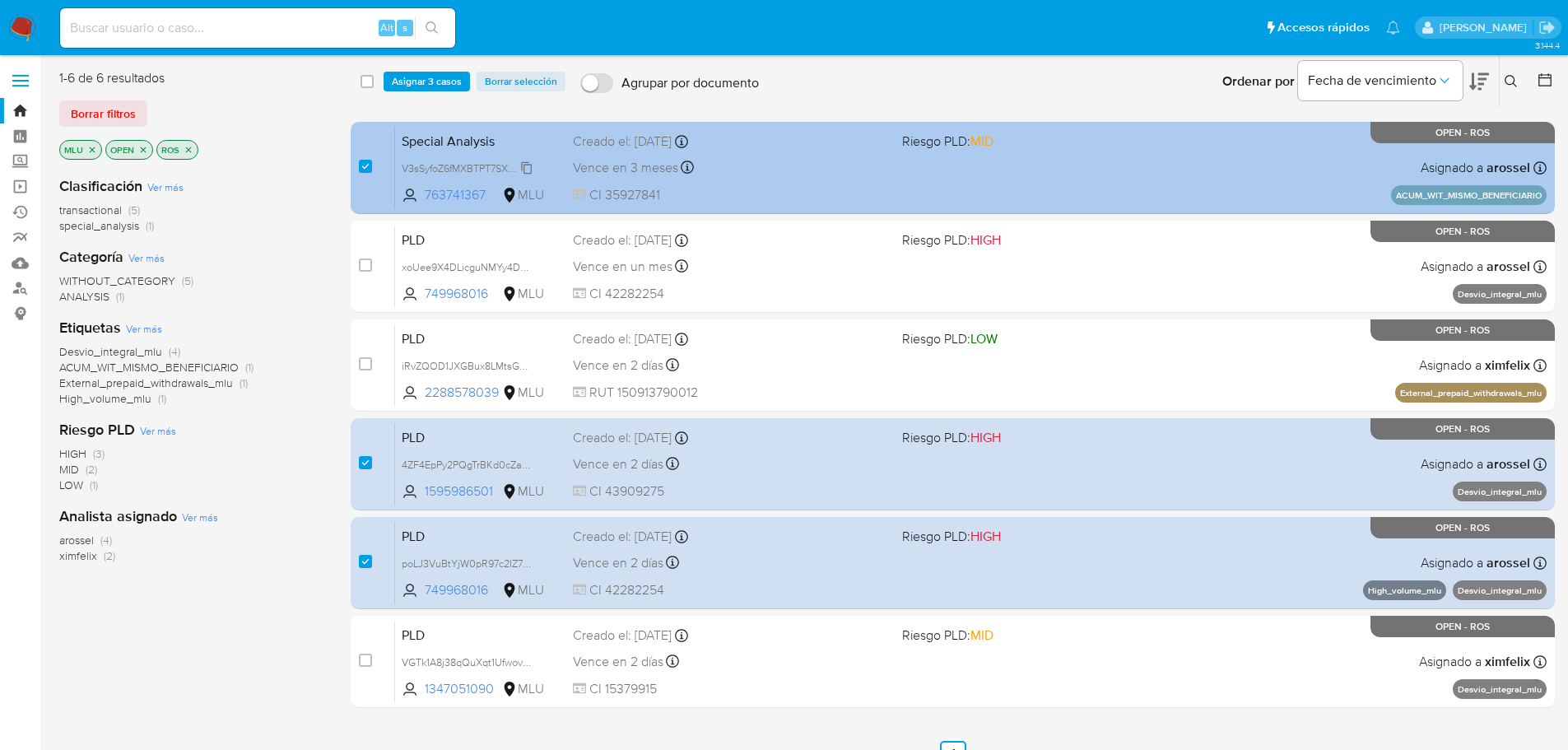 click on "V3sSyfoZ6fMXBTPT7SX4mWnd" at bounding box center (472, 167) 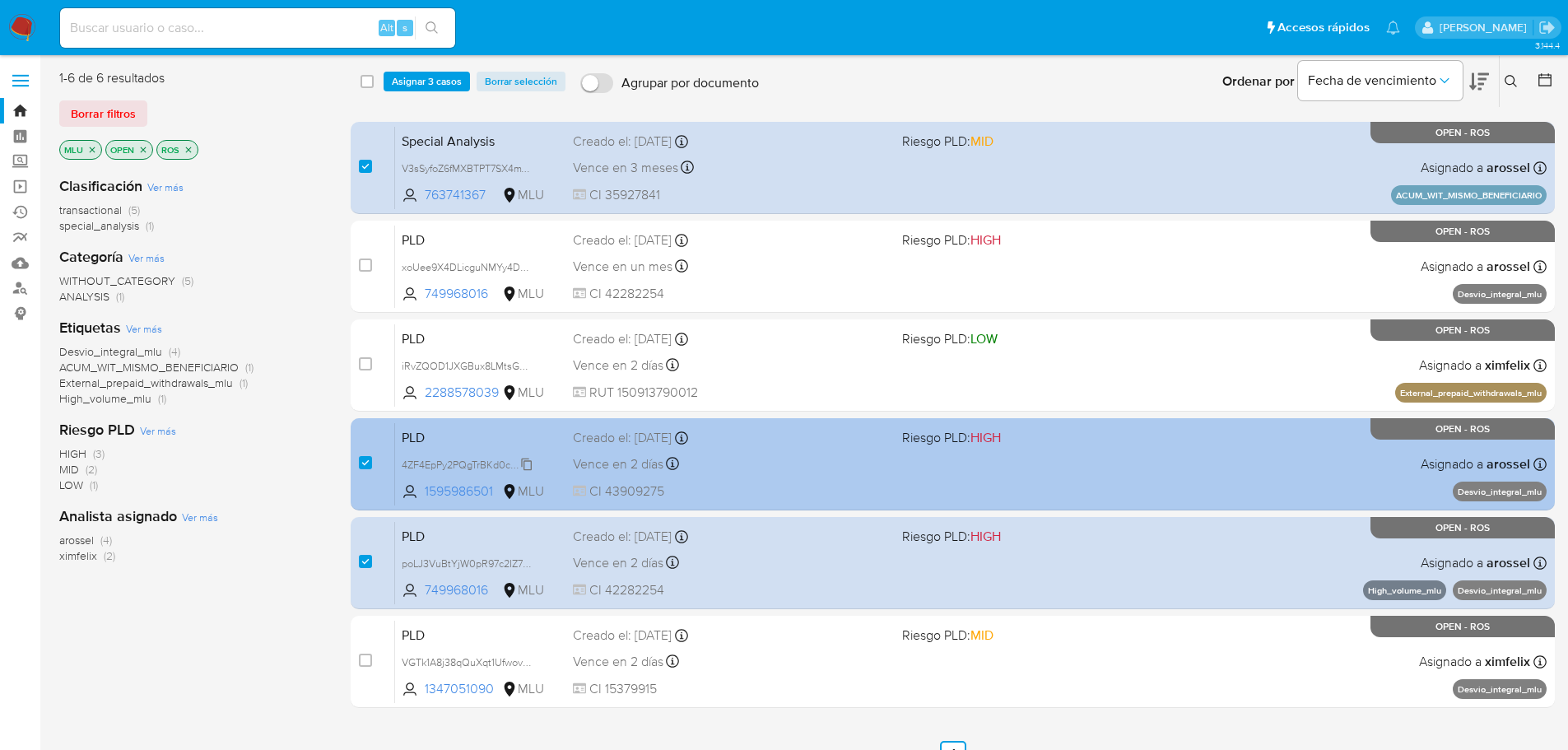 click on "4ZF4EpPy2PQgTrBKd0cZaFuD" at bounding box center [471, 464] 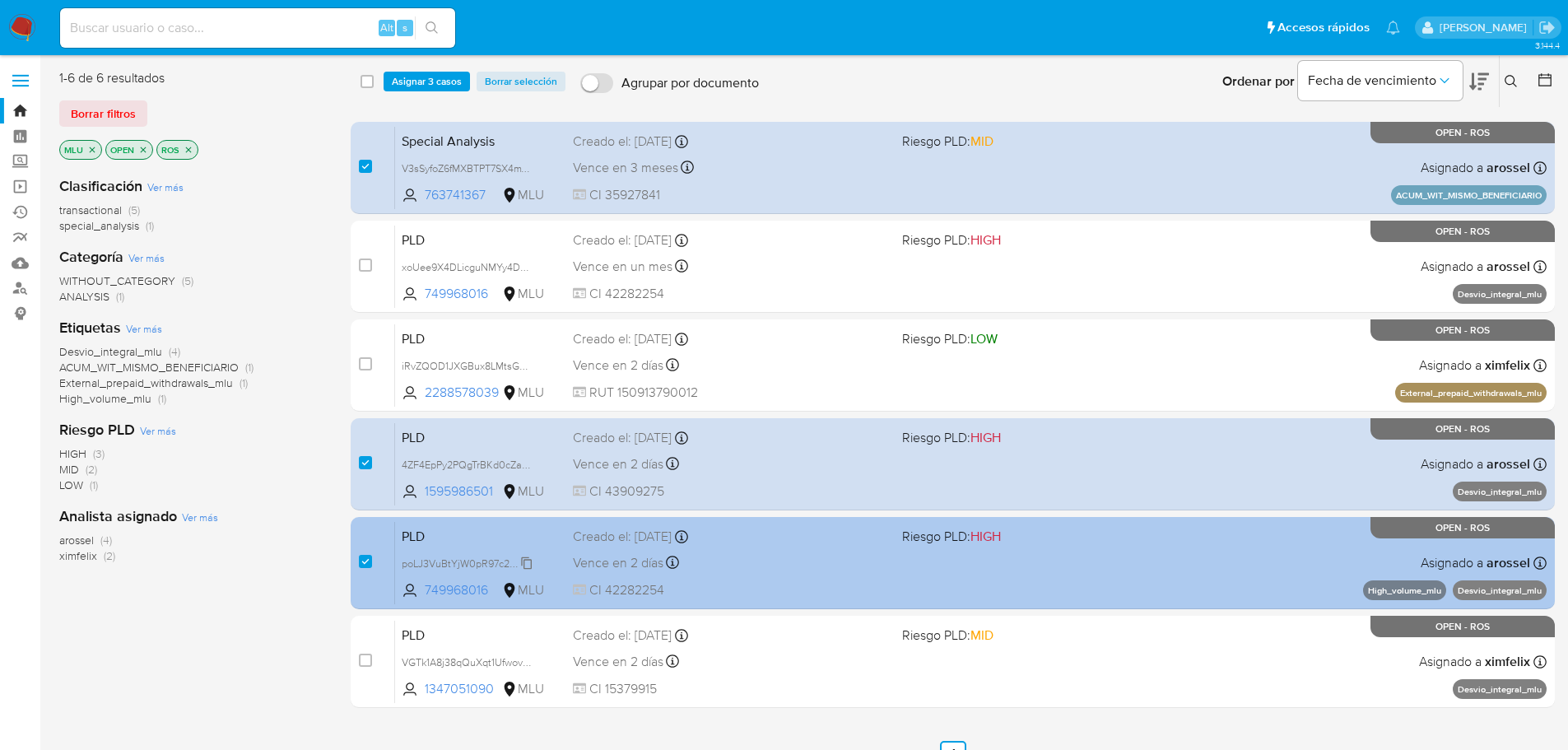 drag, startPoint x: 530, startPoint y: 561, endPoint x: 512, endPoint y: 565, distance: 18.439089 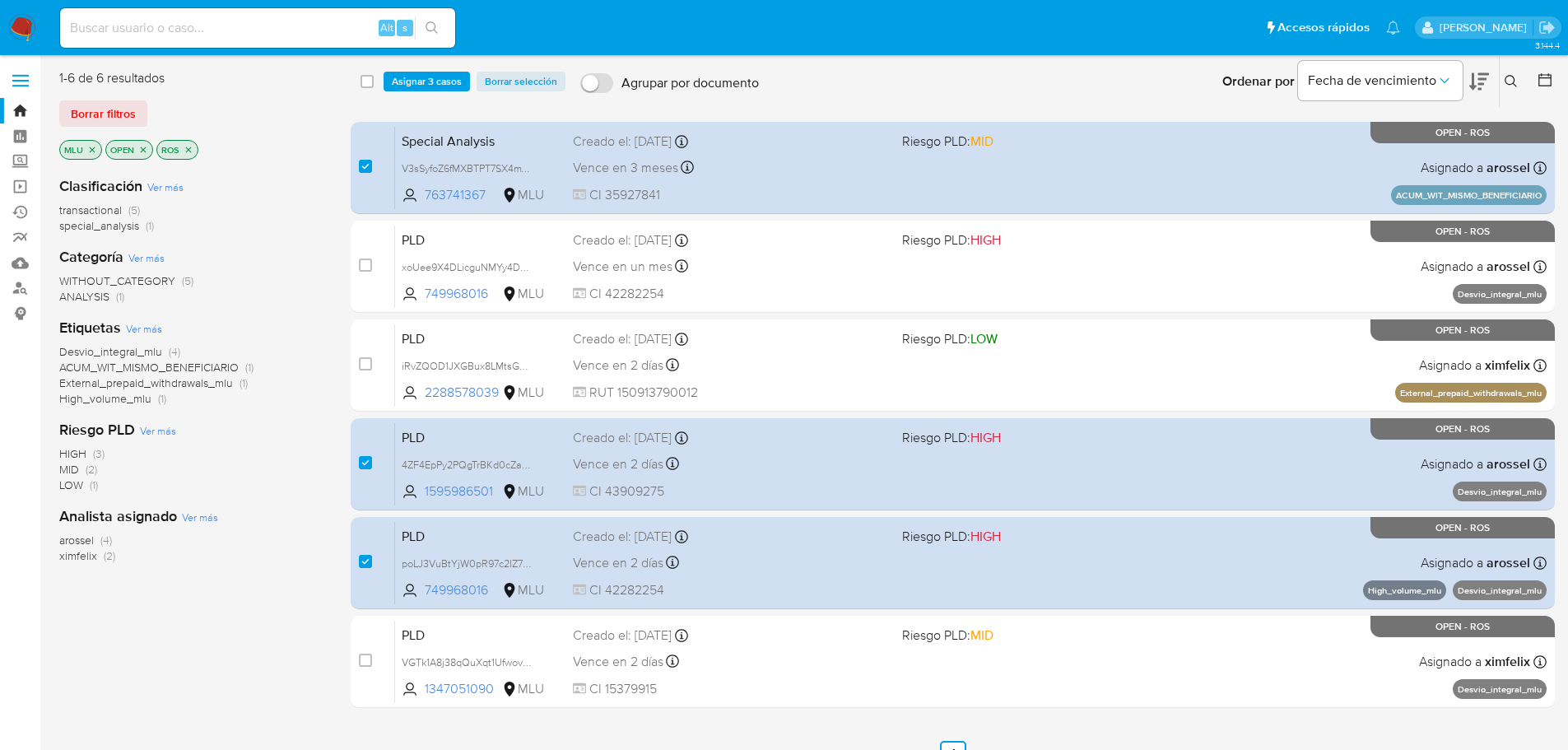 click on "Clasificación Ver más transactional (5) special_analysis (1) Categoría Ver más WITHOUT_CATEGORY (5) ANALYSIS (1) Etiquetas Ver más Desvio_integral_mlu (4) ACUM_WIT_MISMO_BENEFICIARIO (1) External_prepaid_withdrawals_mlu (1) High_volume_mlu (1) Riesgo PLD Ver más HIGH (3) MID (2) LOW (1) Analista asignado Ver más arossel (4) ximfelix (2)" at bounding box center [192, 443] 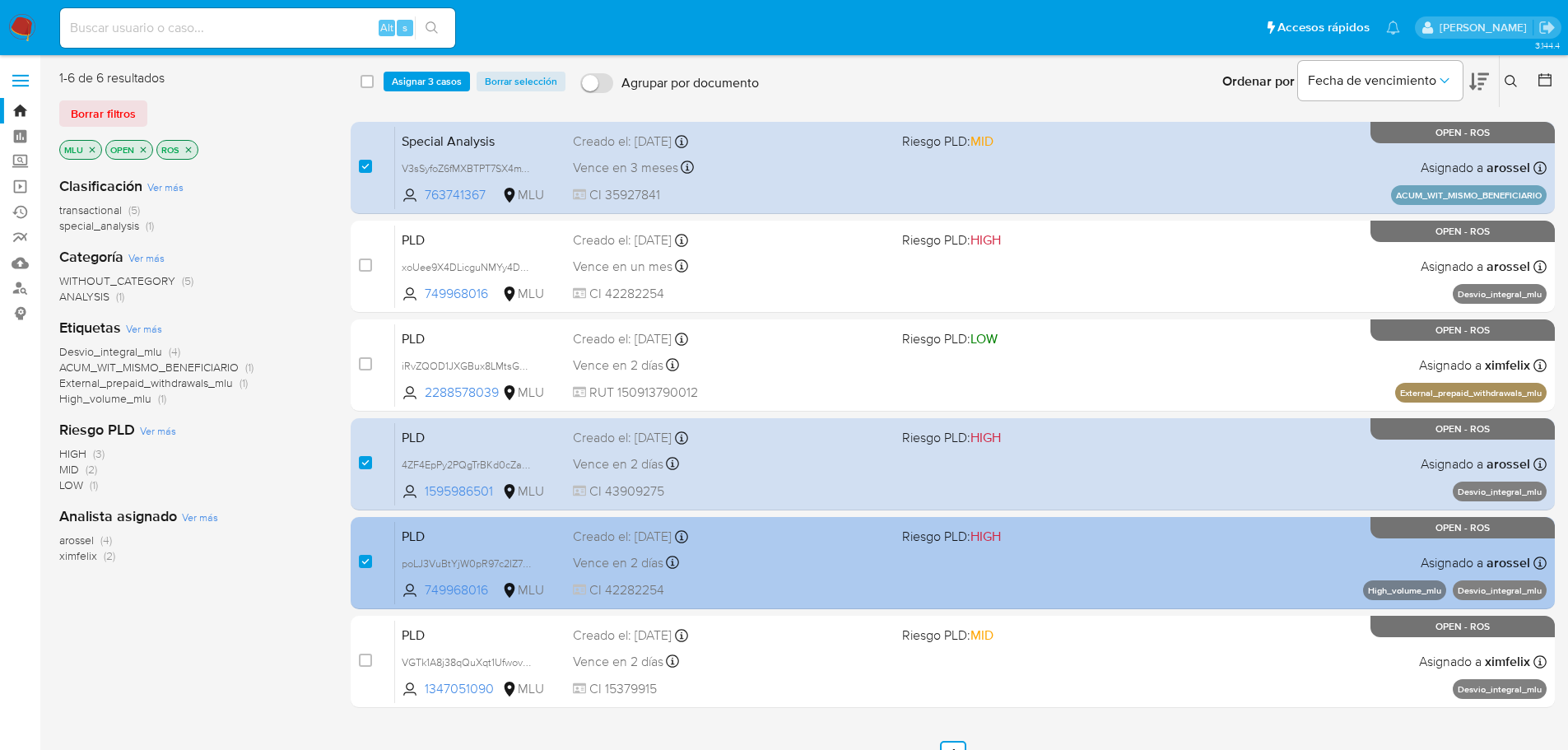 click on "Vence en 2 días   Vence el 11/07/2025 06:33:42" at bounding box center (731, 562) 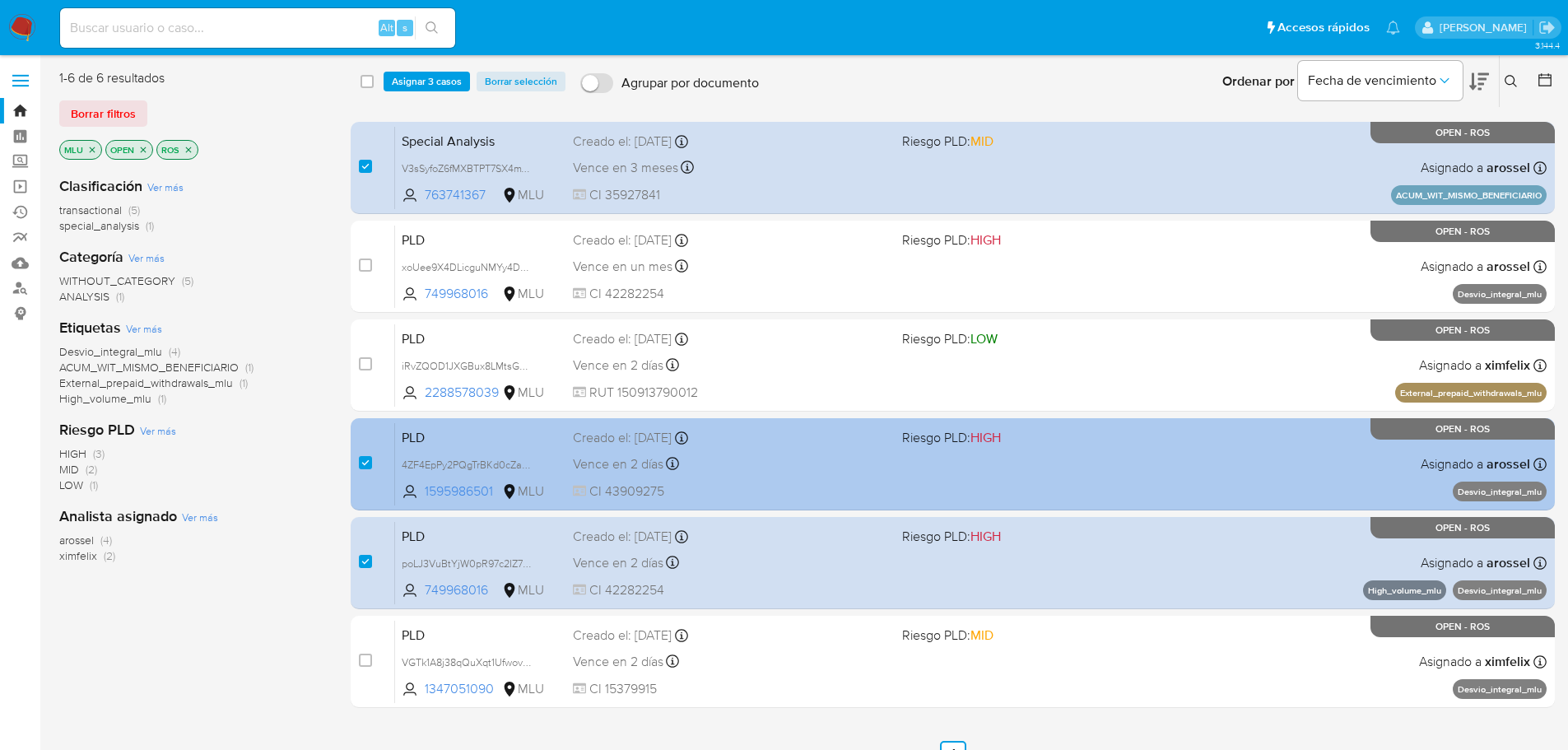 click on "Vence en 2 días   Vence el 11/07/2025 06:33:46" at bounding box center (731, 464) 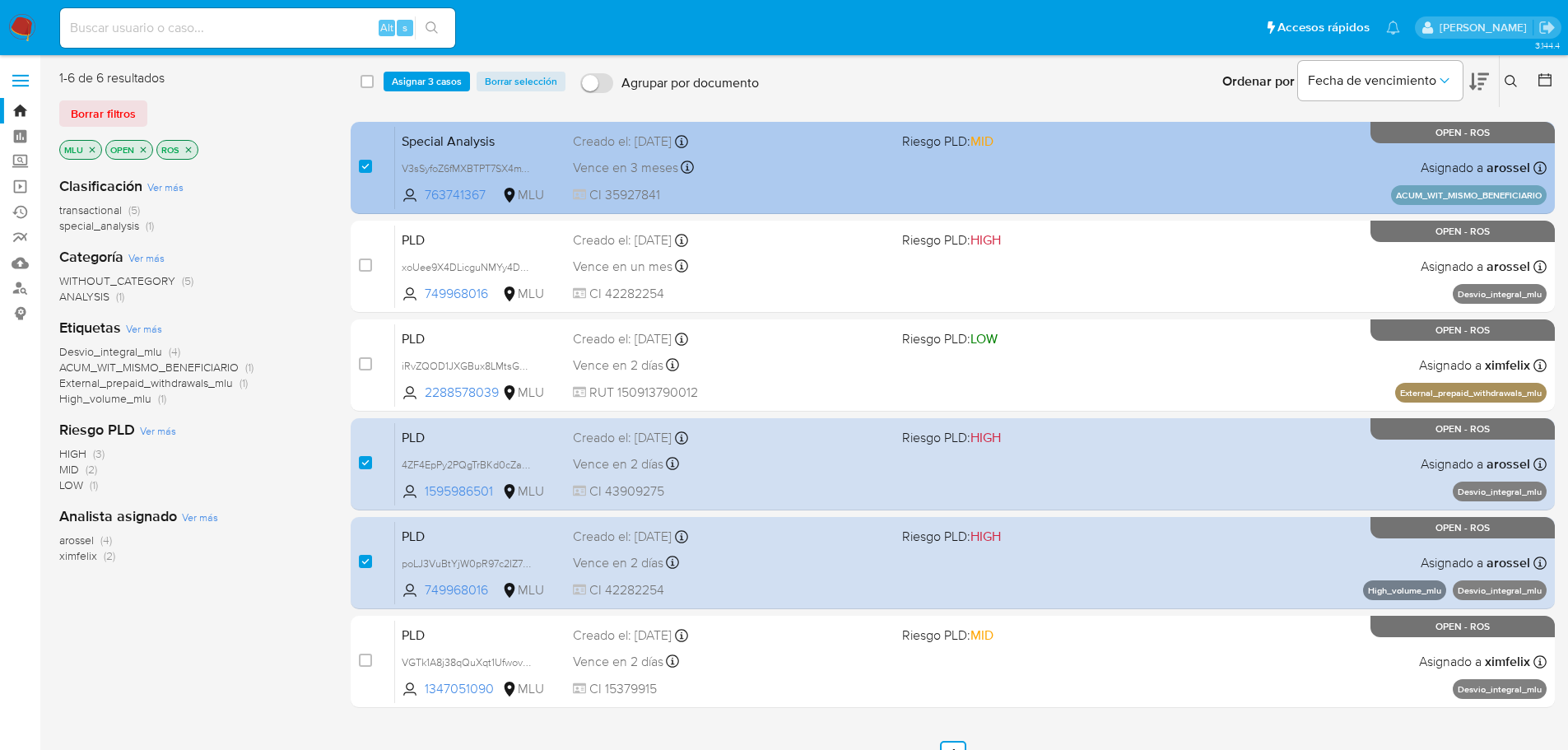 click on "Special Analysis V3sSyfoZ6fMXBTPT7SX4mWnd 763741367 MLU Riesgo PLD:  MID Creado el: 27/06/2025   Creado el: 27/06/2025 10:31:00 Vence en 3 meses   Vence el 25/09/2025 10:31:00 CI   35927841 Asignado a   arossel   Asignado el: 27/06/2025 10:31:00 ACUM_WIT_MISMO_BENEFICIARIO OPEN - ROS" at bounding box center (970, 167) 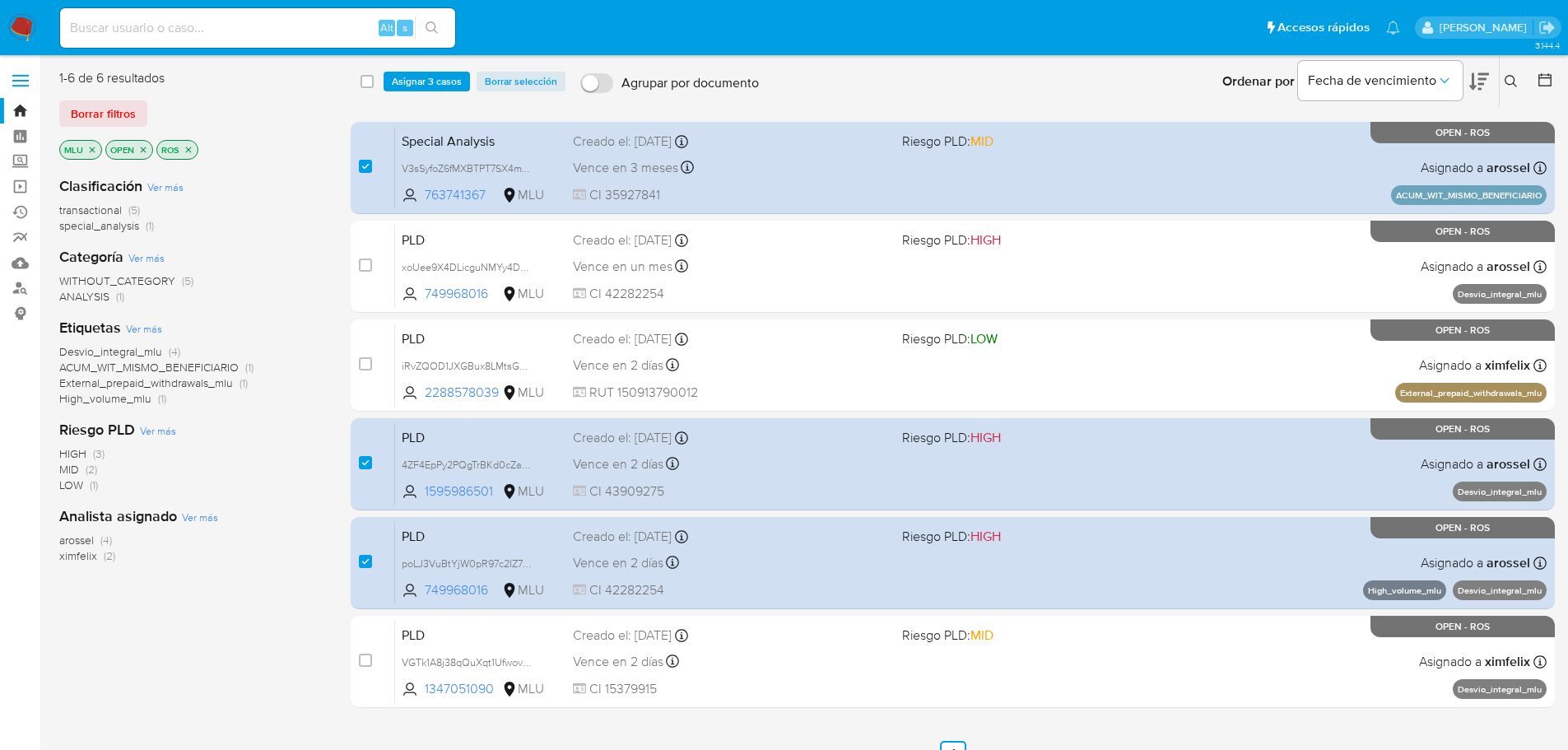 click on "Clasificación Ver más transactional (5) special_analysis (1) Categoría Ver más WITHOUT_CATEGORY (5) ANALYSIS (1) Etiquetas Ver más Desvio_integral_mlu (4) ACUM_WIT_MISMO_BENEFICIARIO (1) External_prepaid_withdrawals_mlu (1) High_volume_mlu (1) Riesgo PLD Ver más HIGH (3) MID (2) LOW (1) Analista asignado Ver más arossel (4) ximfelix (2)" at bounding box center [192, 443] 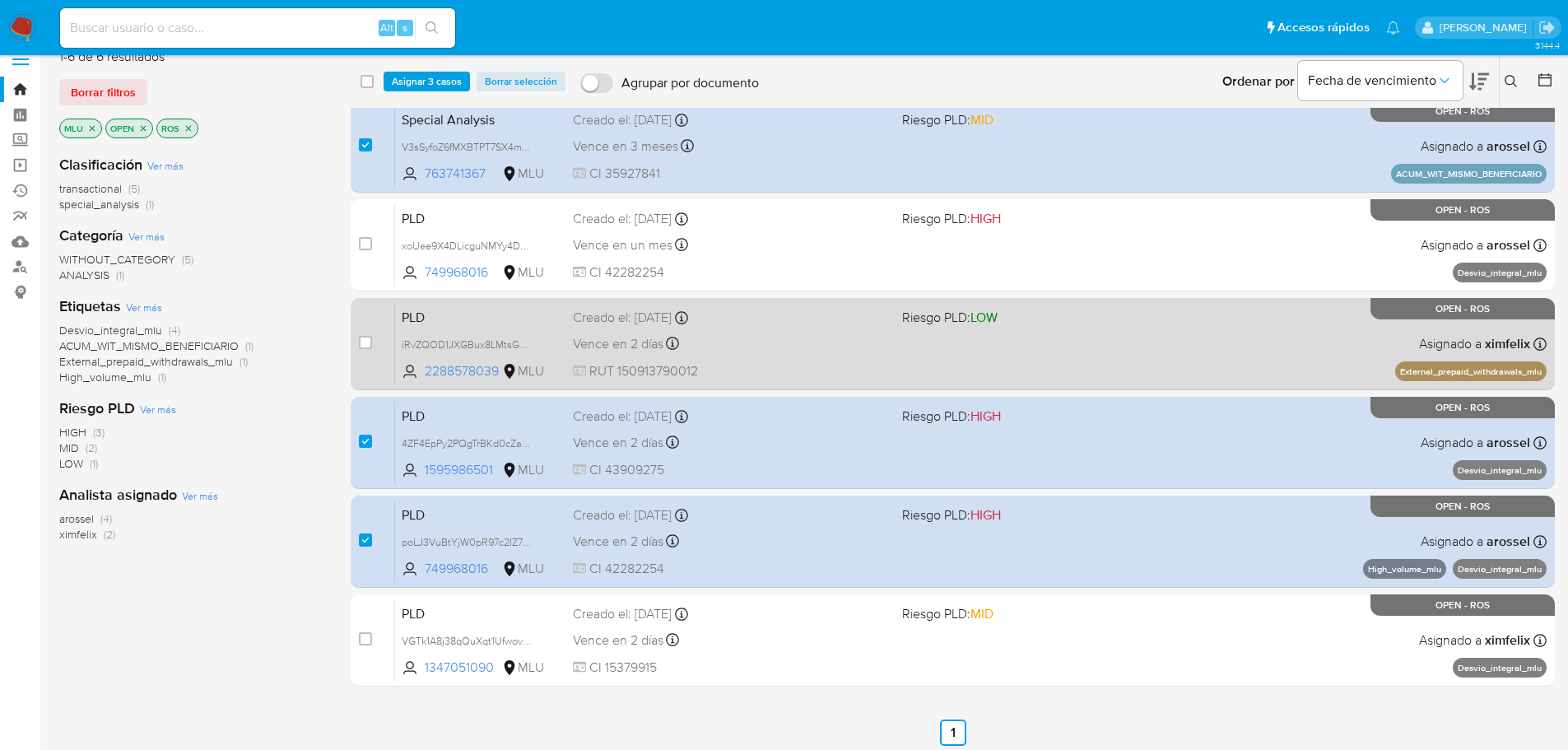 scroll, scrollTop: 0, scrollLeft: 0, axis: both 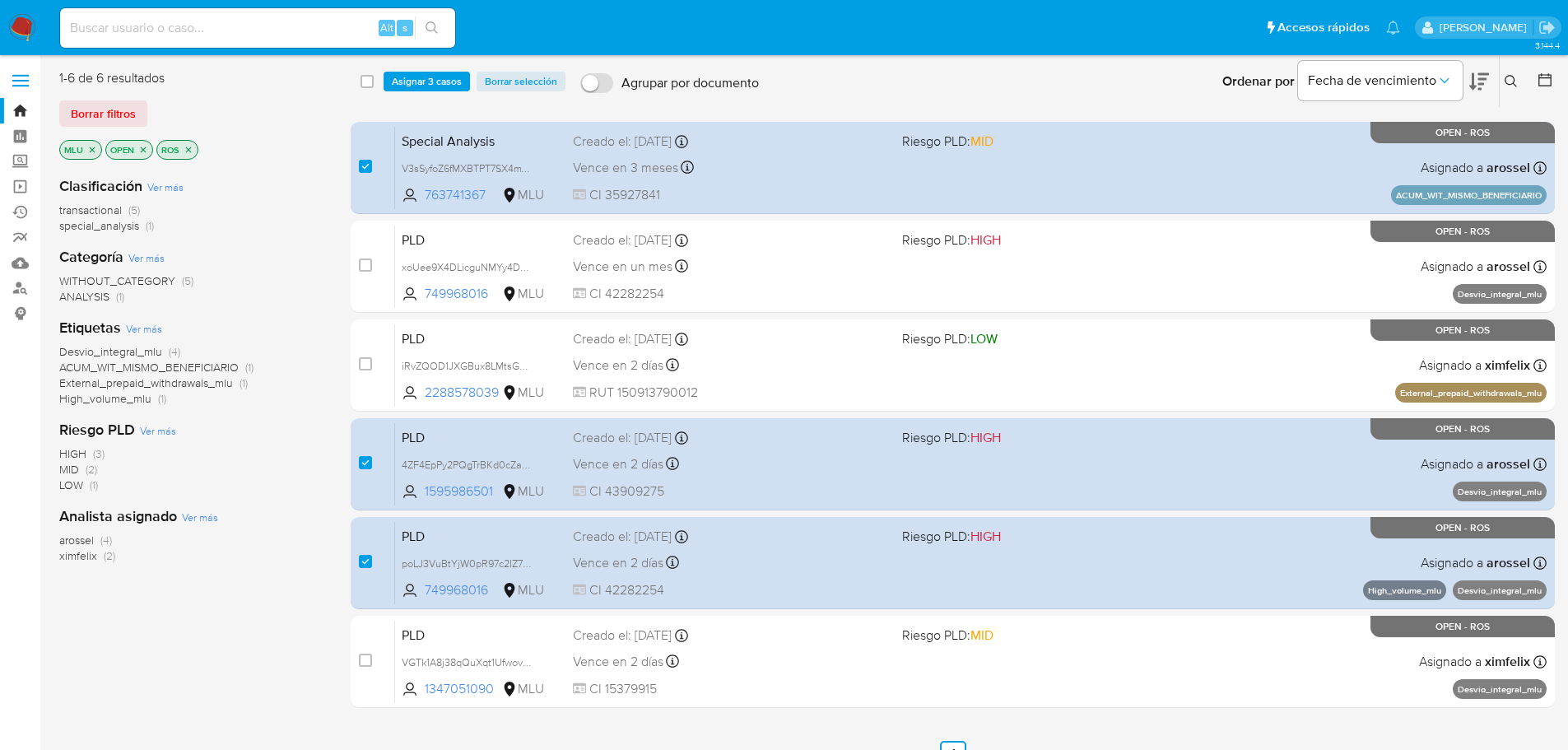 click on "Asignar 3 casos" at bounding box center (426, 82) 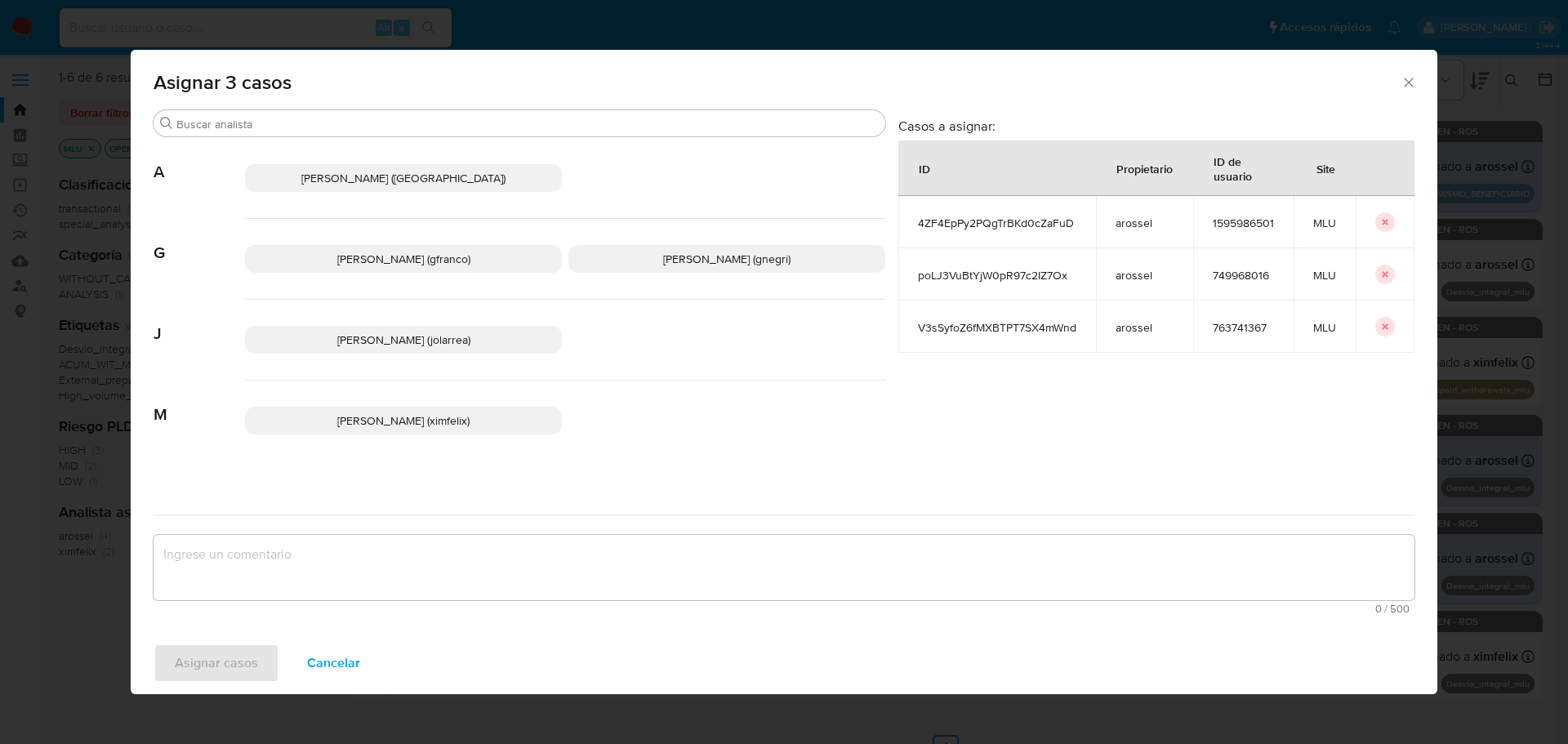 click on "Maria Ximena Felix (ximfelix)" at bounding box center [403, 421] 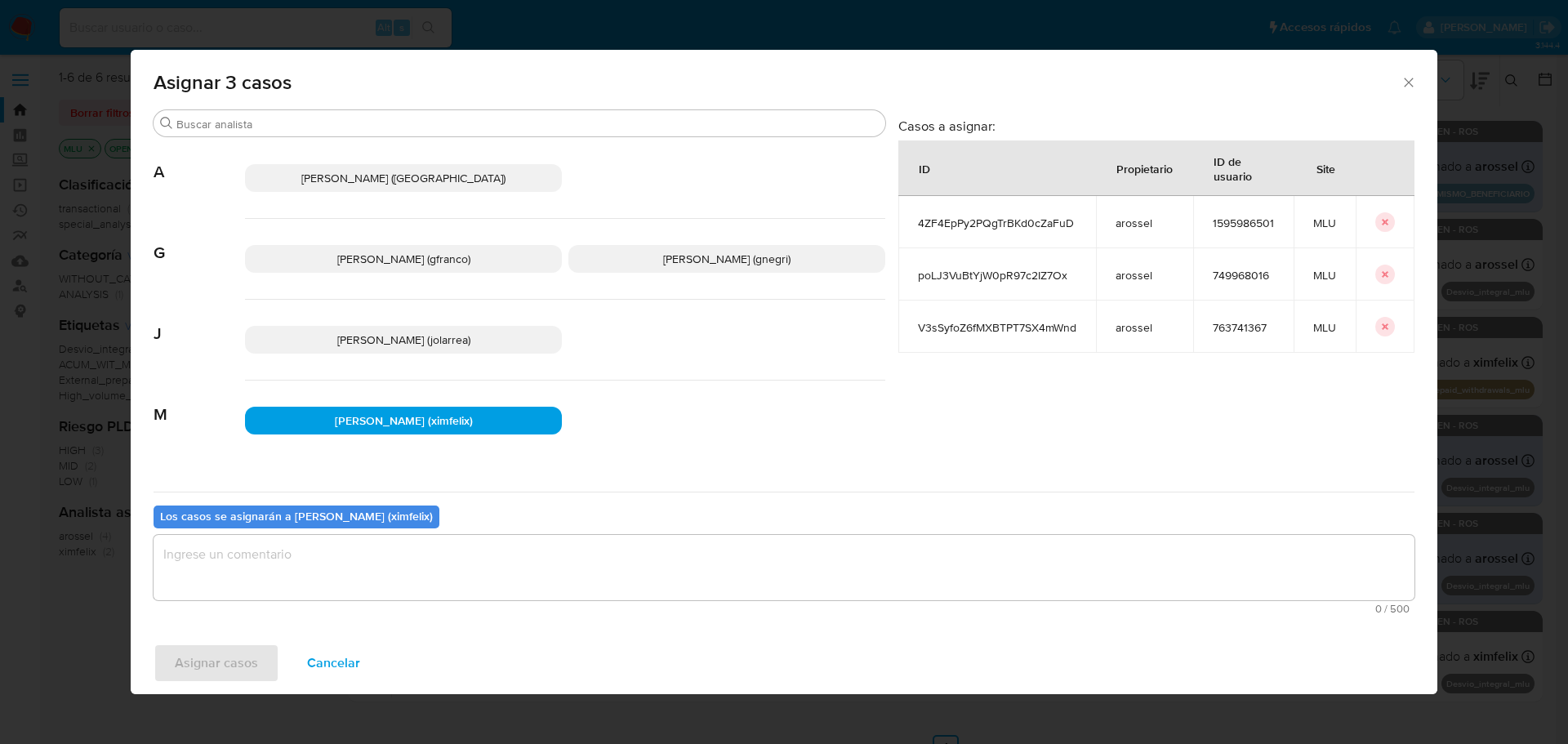 click at bounding box center (784, 568) 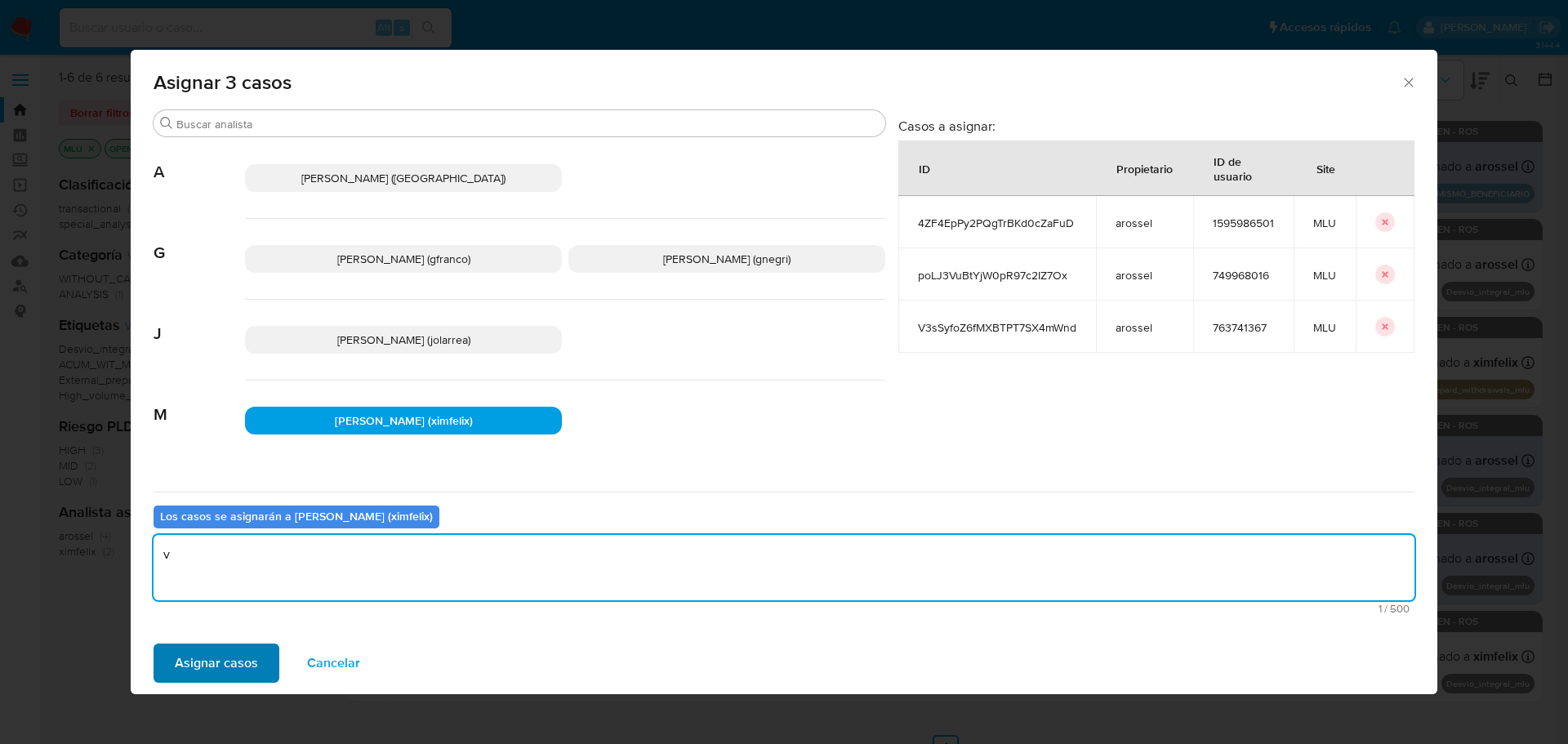 type on "v" 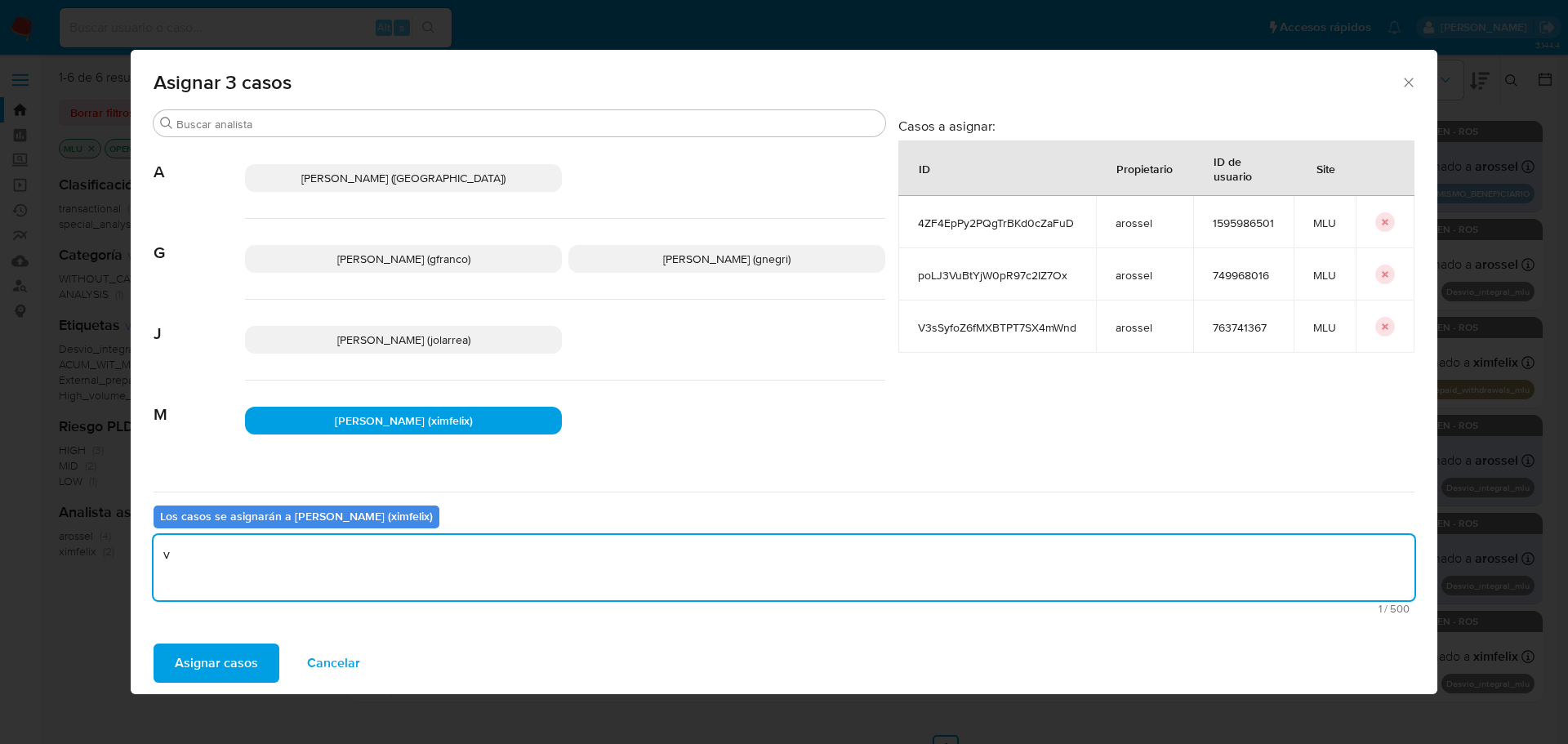 click on "Asignar casos" at bounding box center (216, 663) 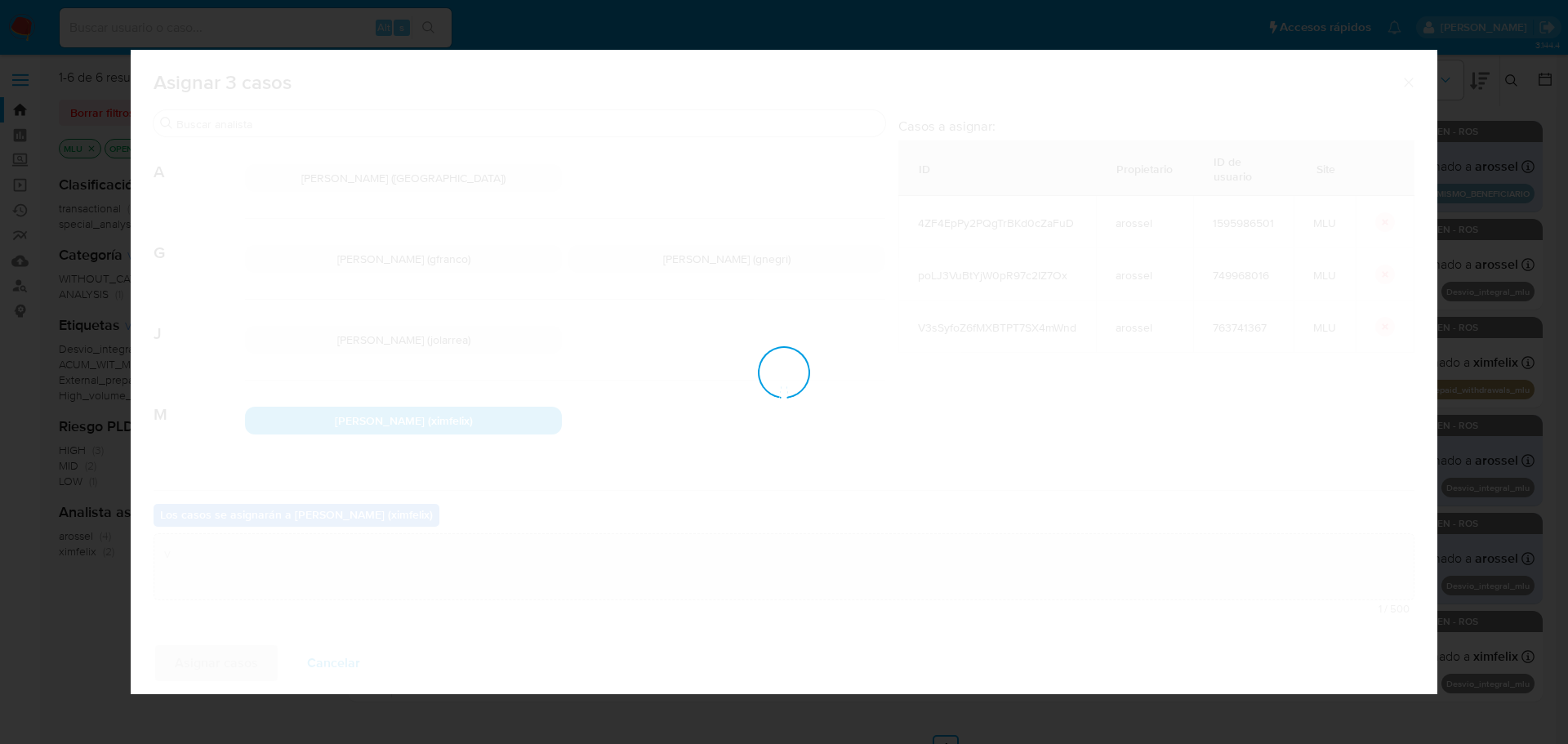 type 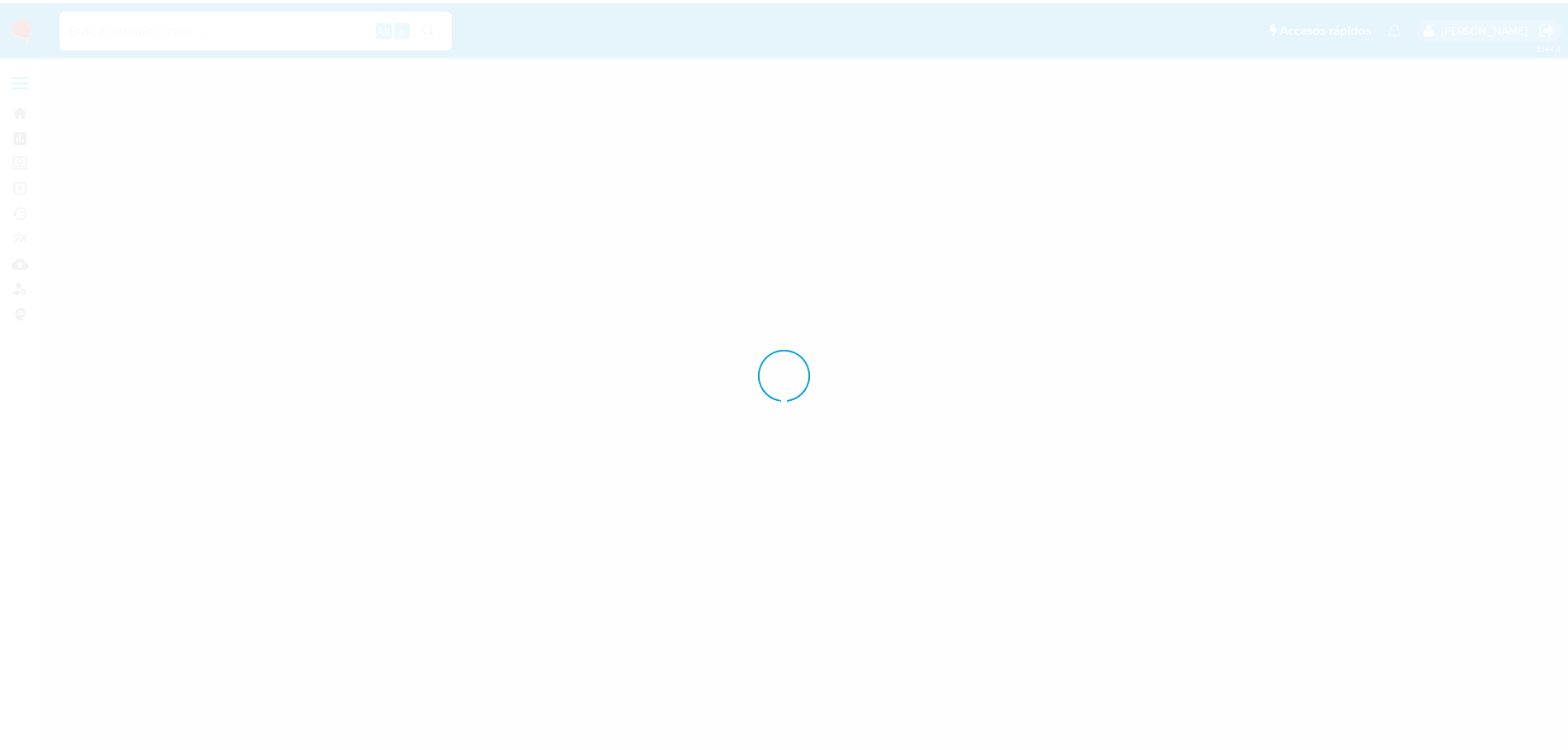 scroll, scrollTop: 0, scrollLeft: 0, axis: both 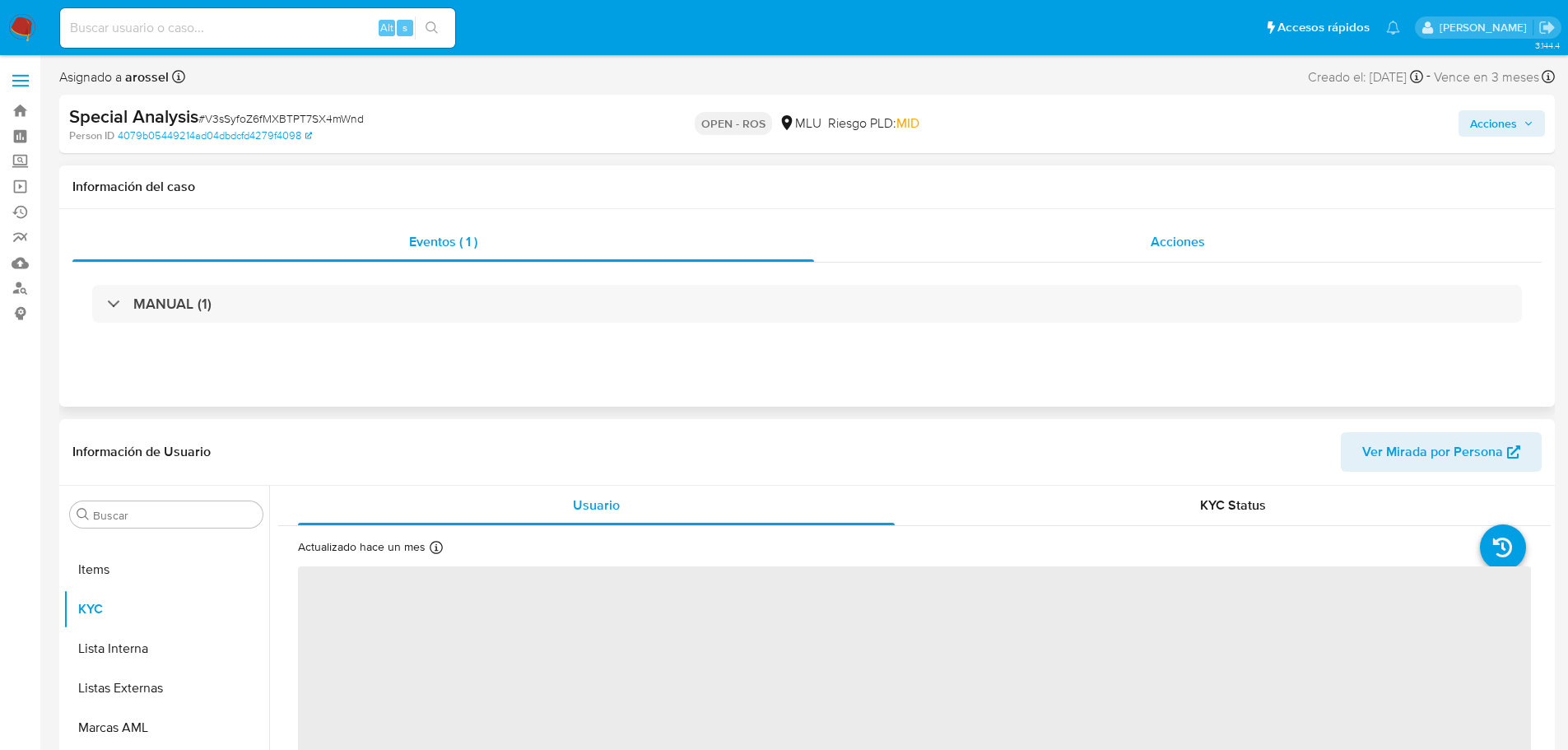 click on "Acciones" at bounding box center (1178, 242) 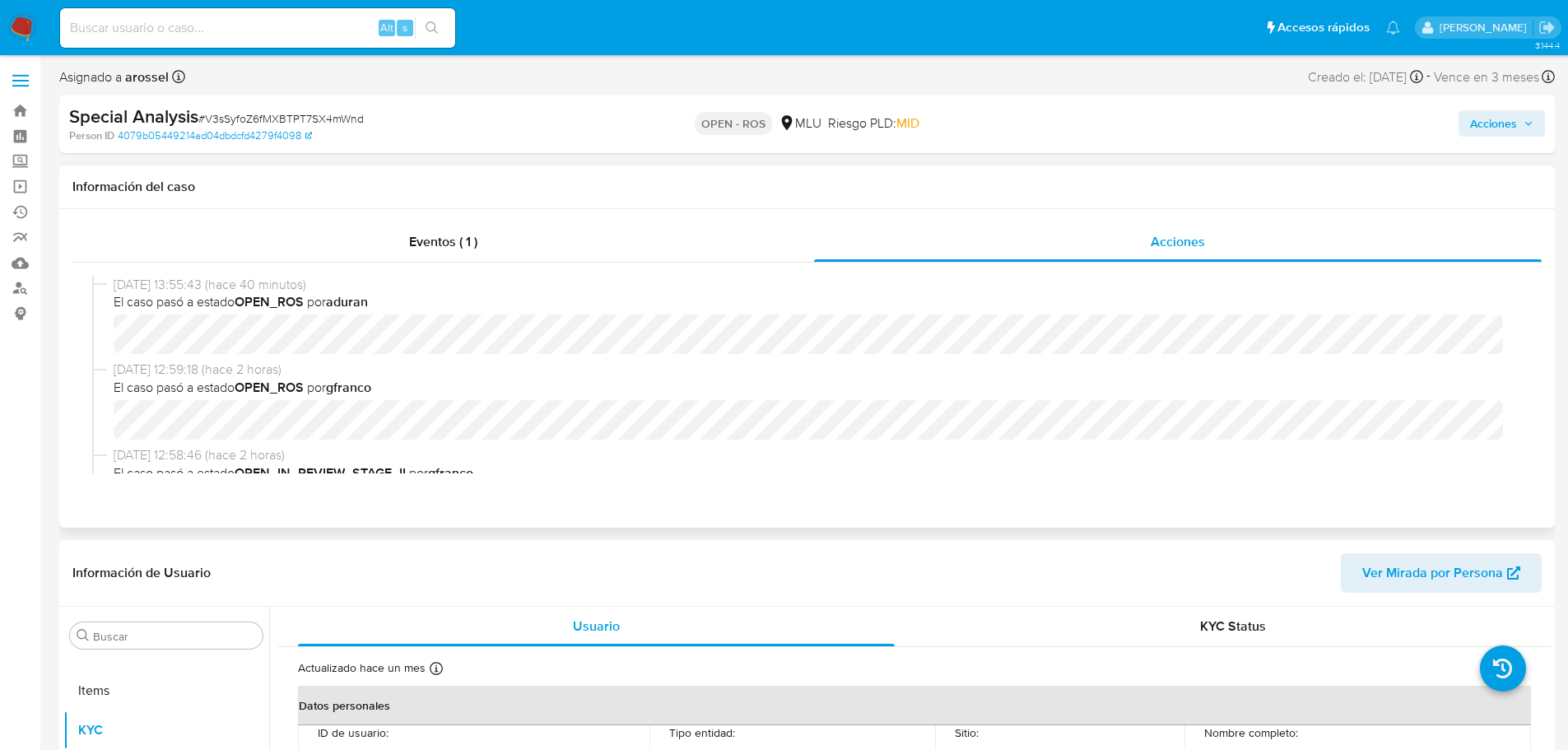 select on "10" 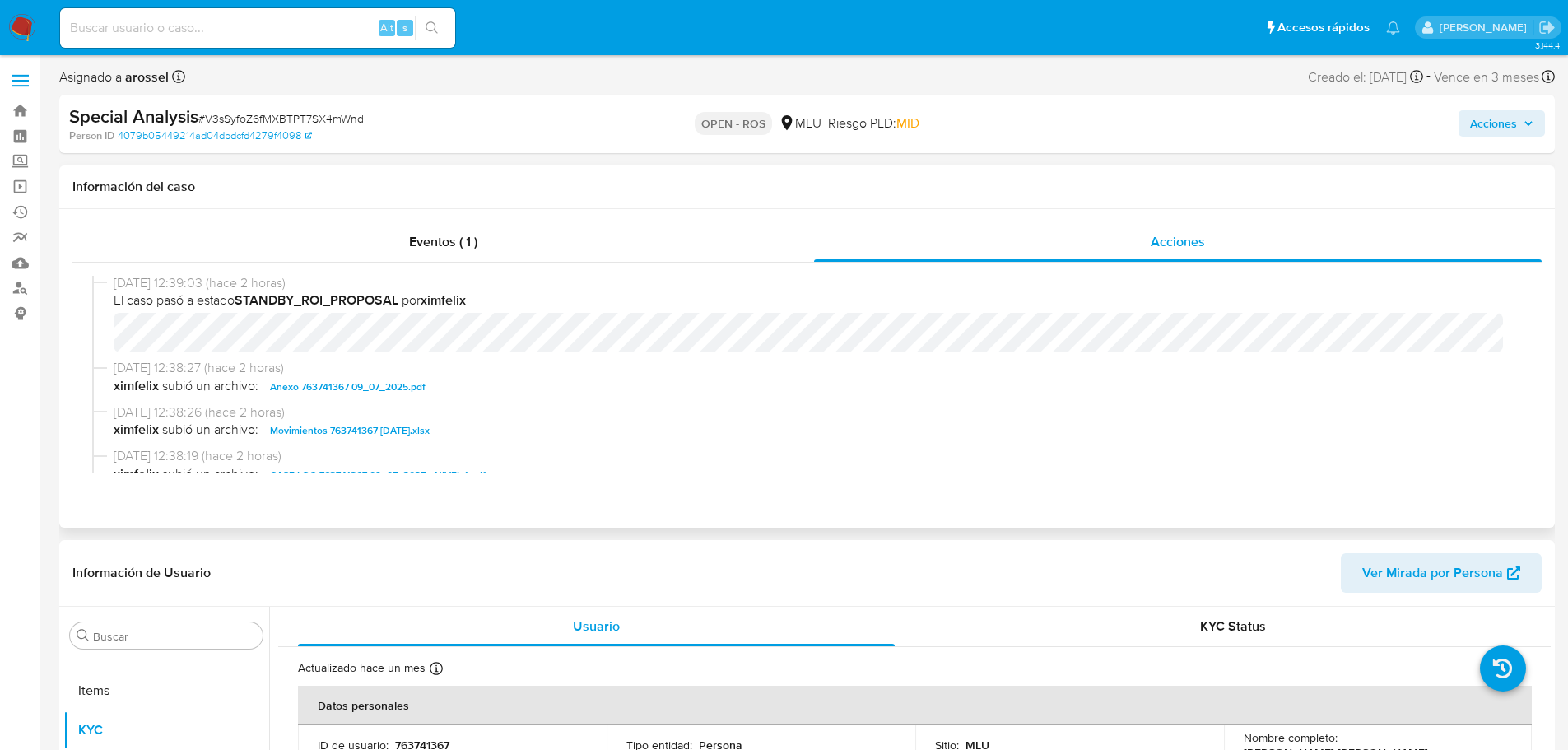 scroll, scrollTop: 247, scrollLeft: 0, axis: vertical 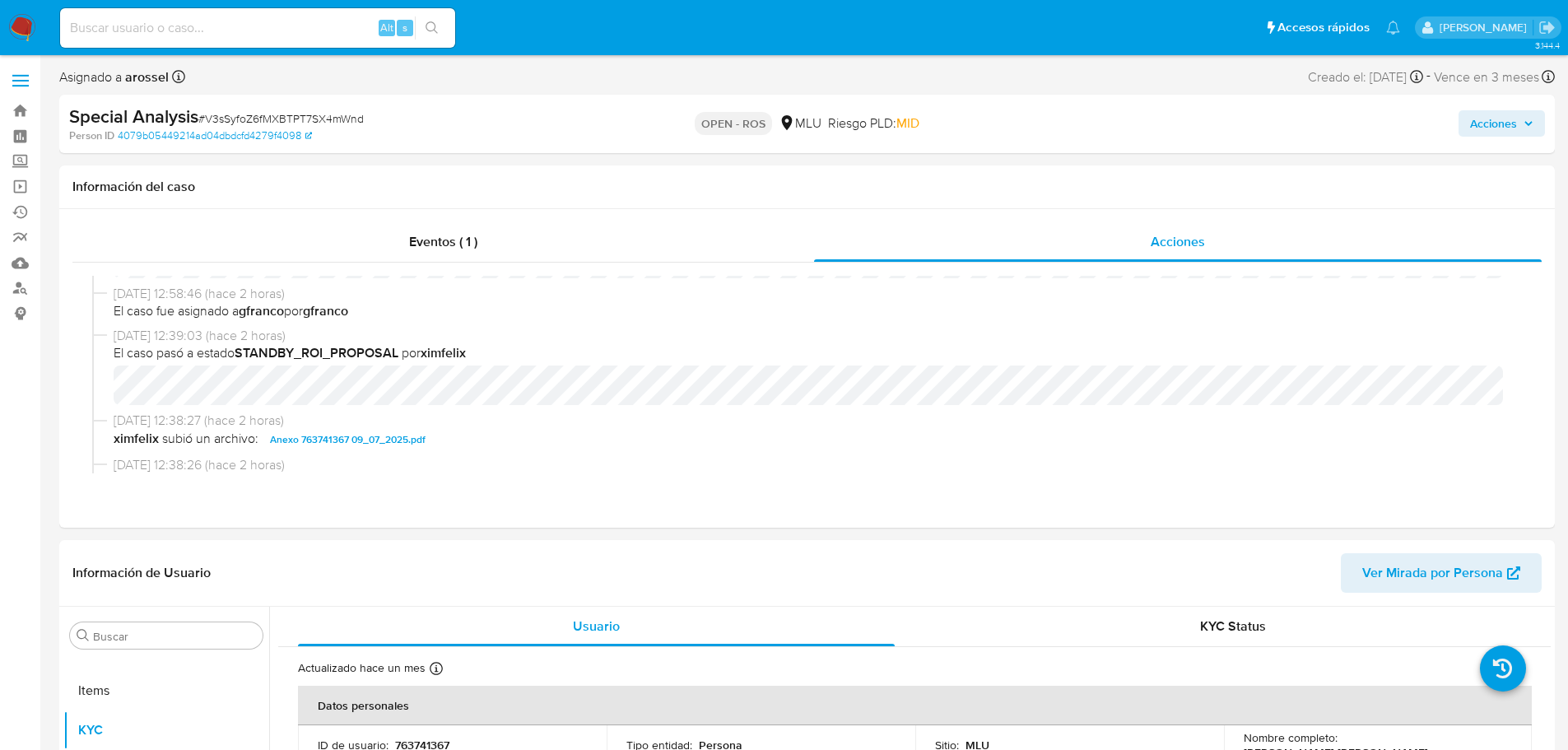 type 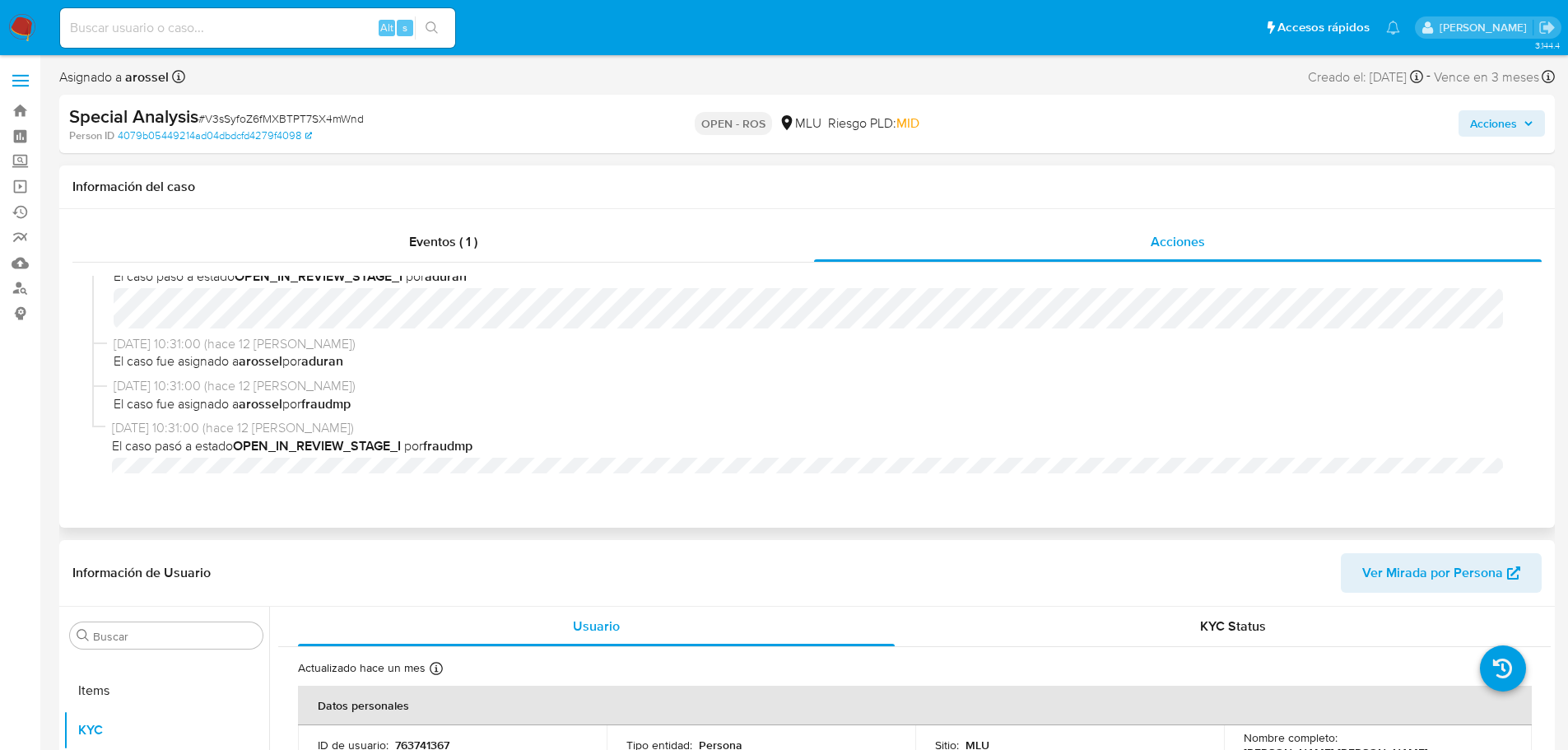 scroll, scrollTop: 772, scrollLeft: 0, axis: vertical 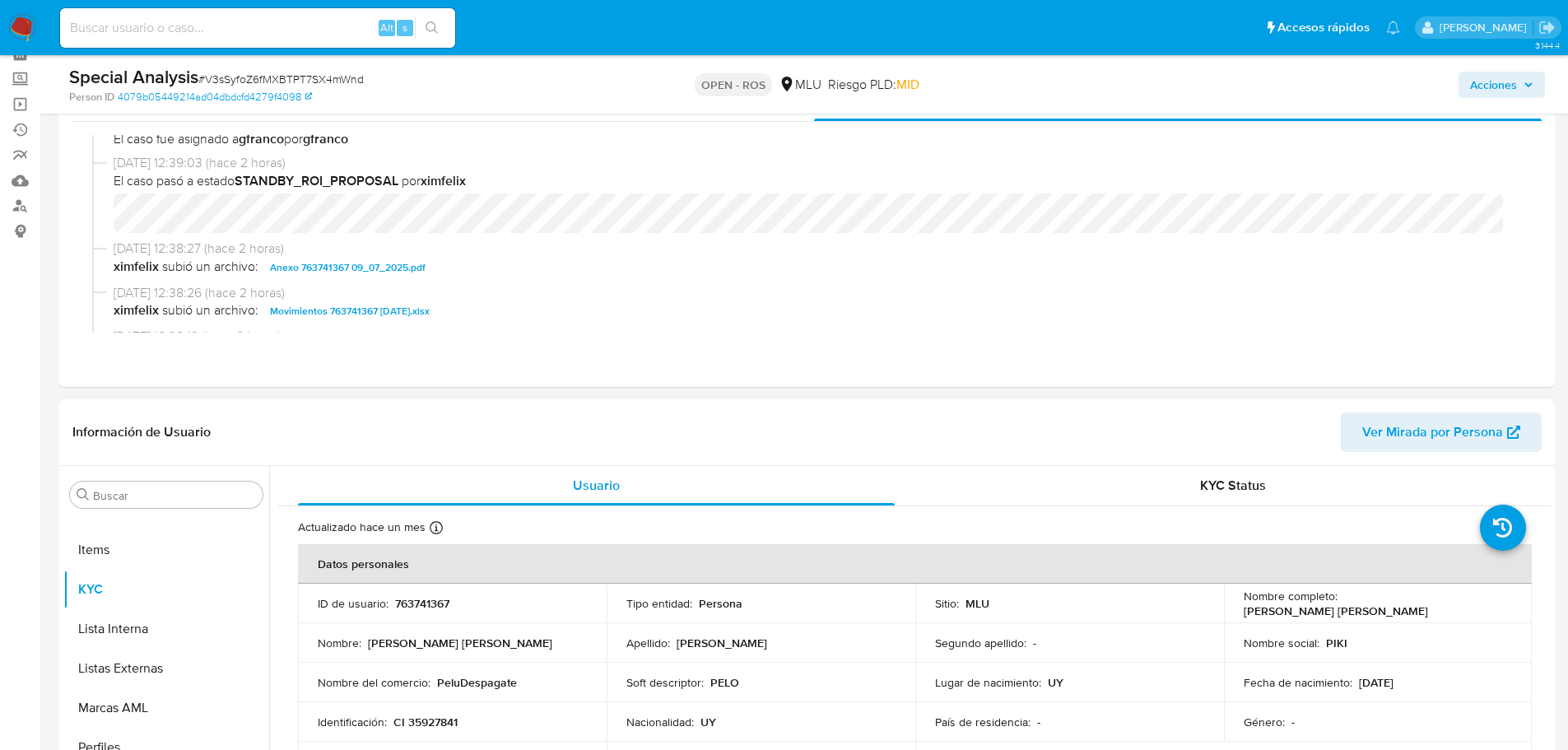 click on "# V3sSyfoZ6fMXBTPT7SX4mWnd" at bounding box center (281, 79) 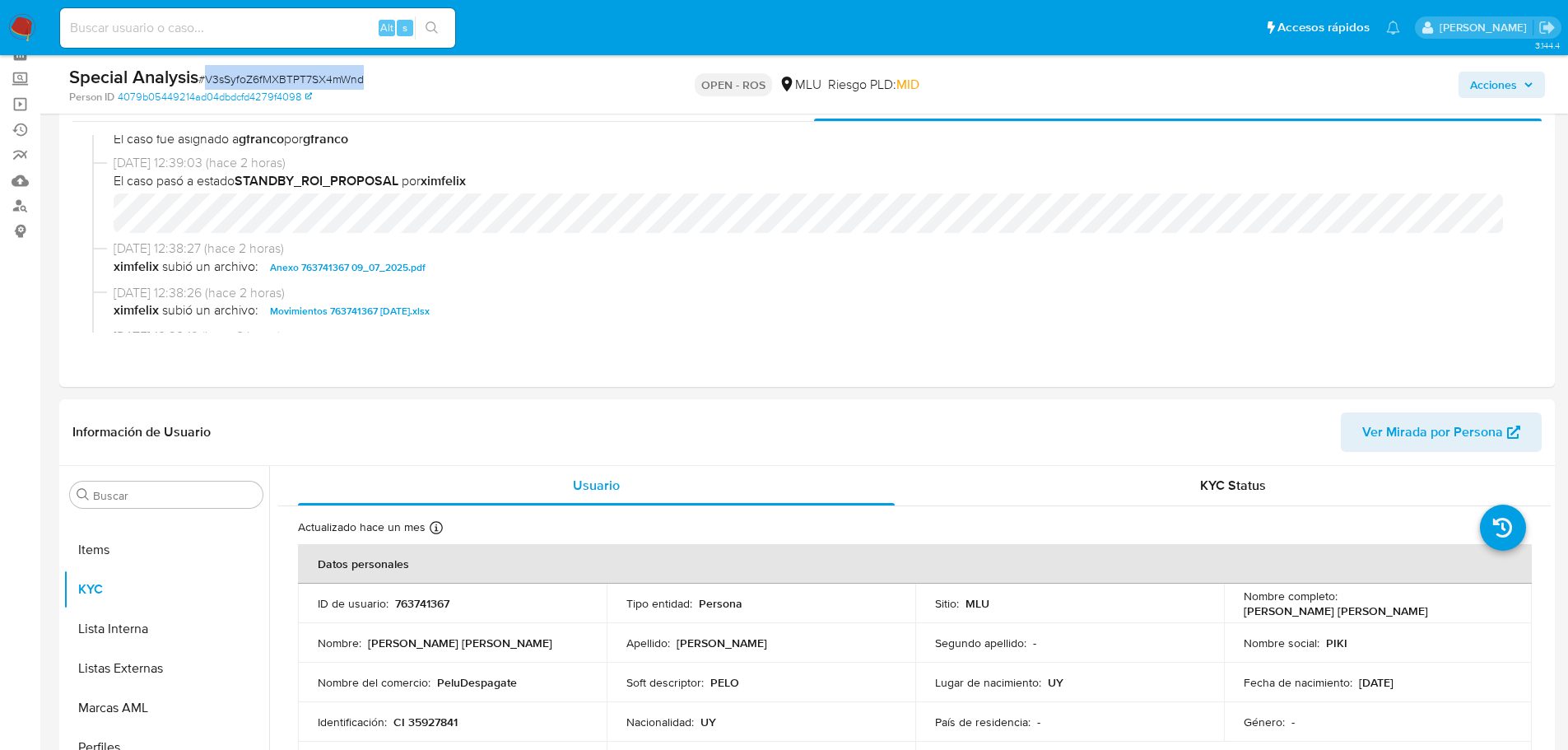 click on "# V3sSyfoZ6fMXBTPT7SX4mWnd" at bounding box center (281, 79) 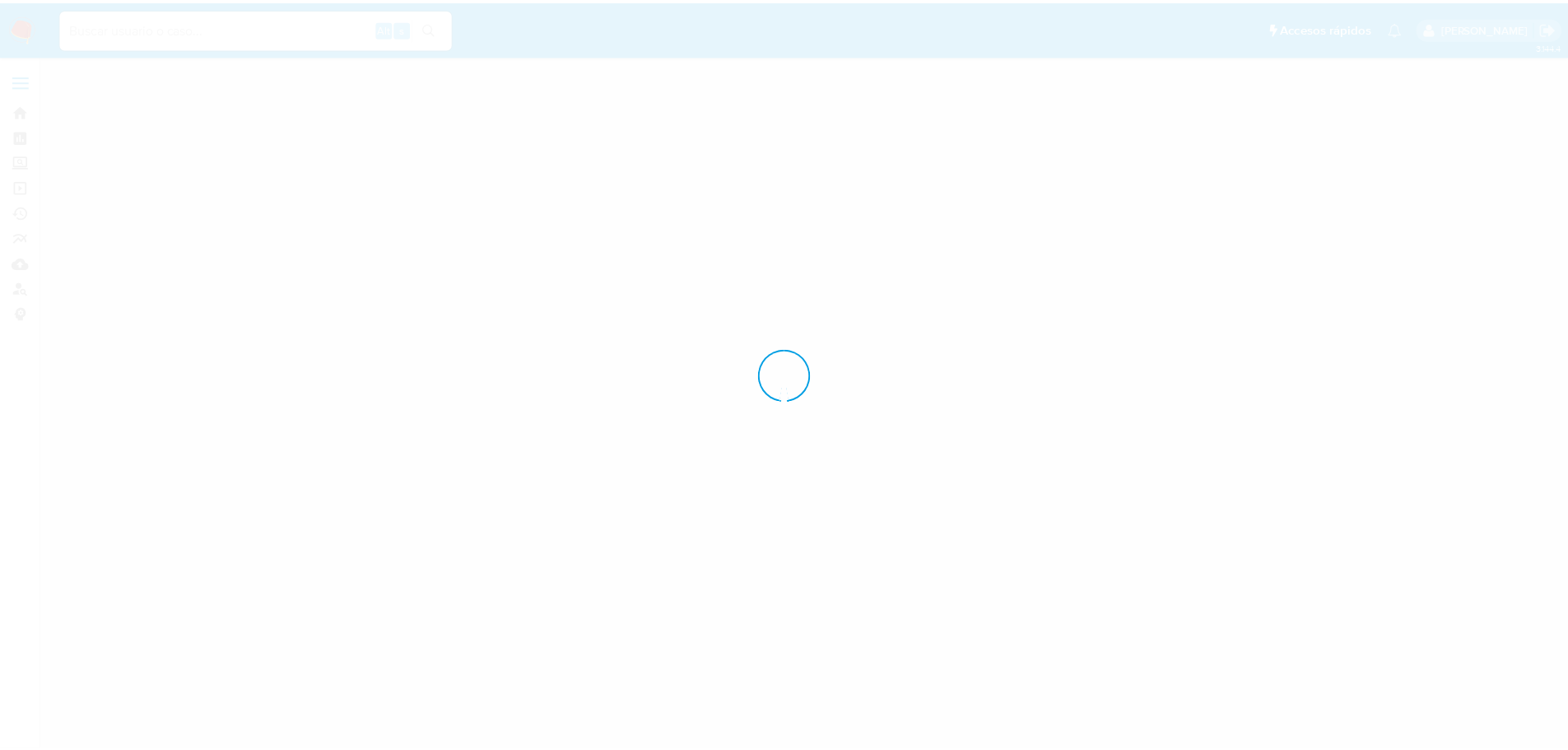 scroll, scrollTop: 0, scrollLeft: 0, axis: both 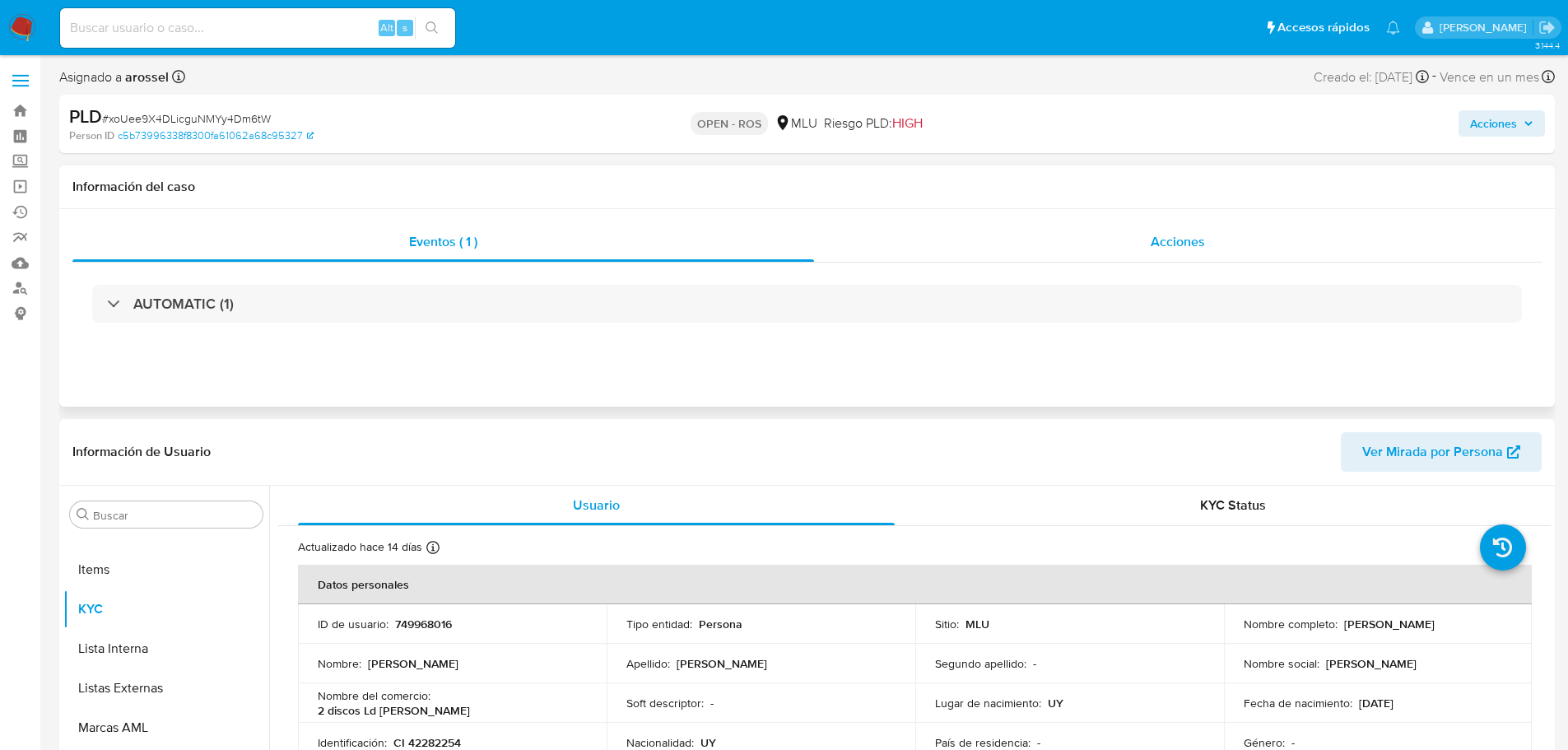 click on "Acciones" at bounding box center (1178, 242) 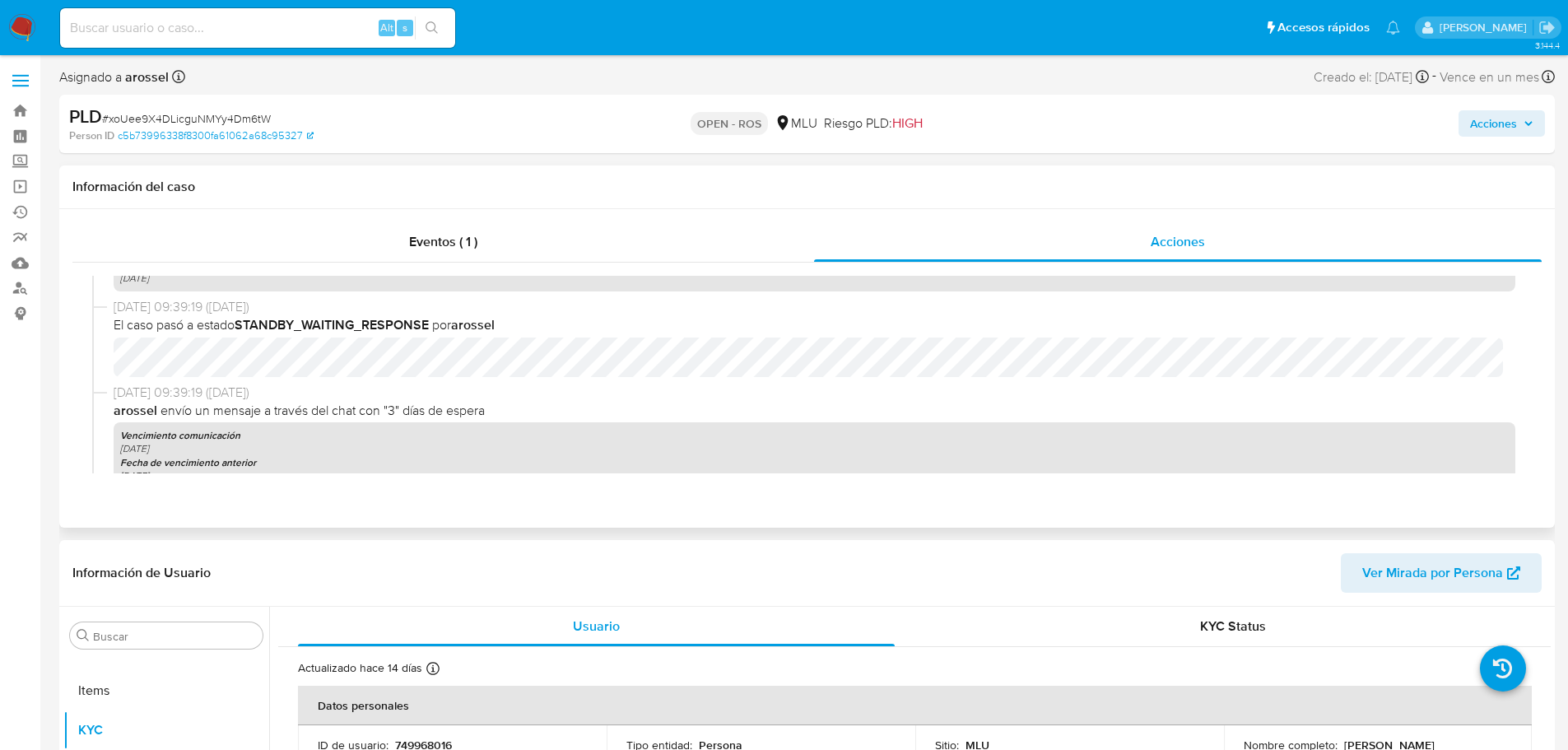 scroll, scrollTop: 935, scrollLeft: 0, axis: vertical 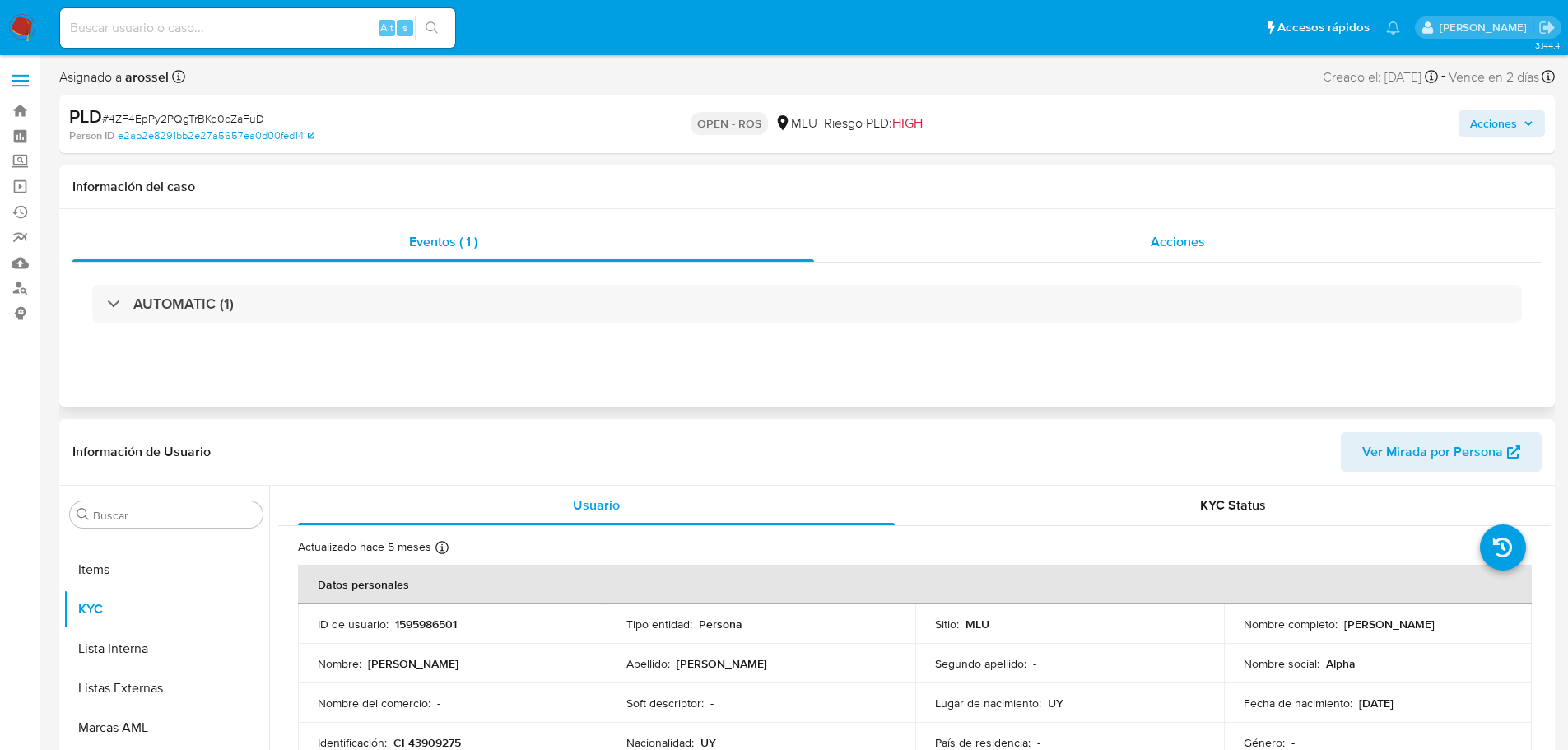 click on "Acciones" at bounding box center (1178, 241) 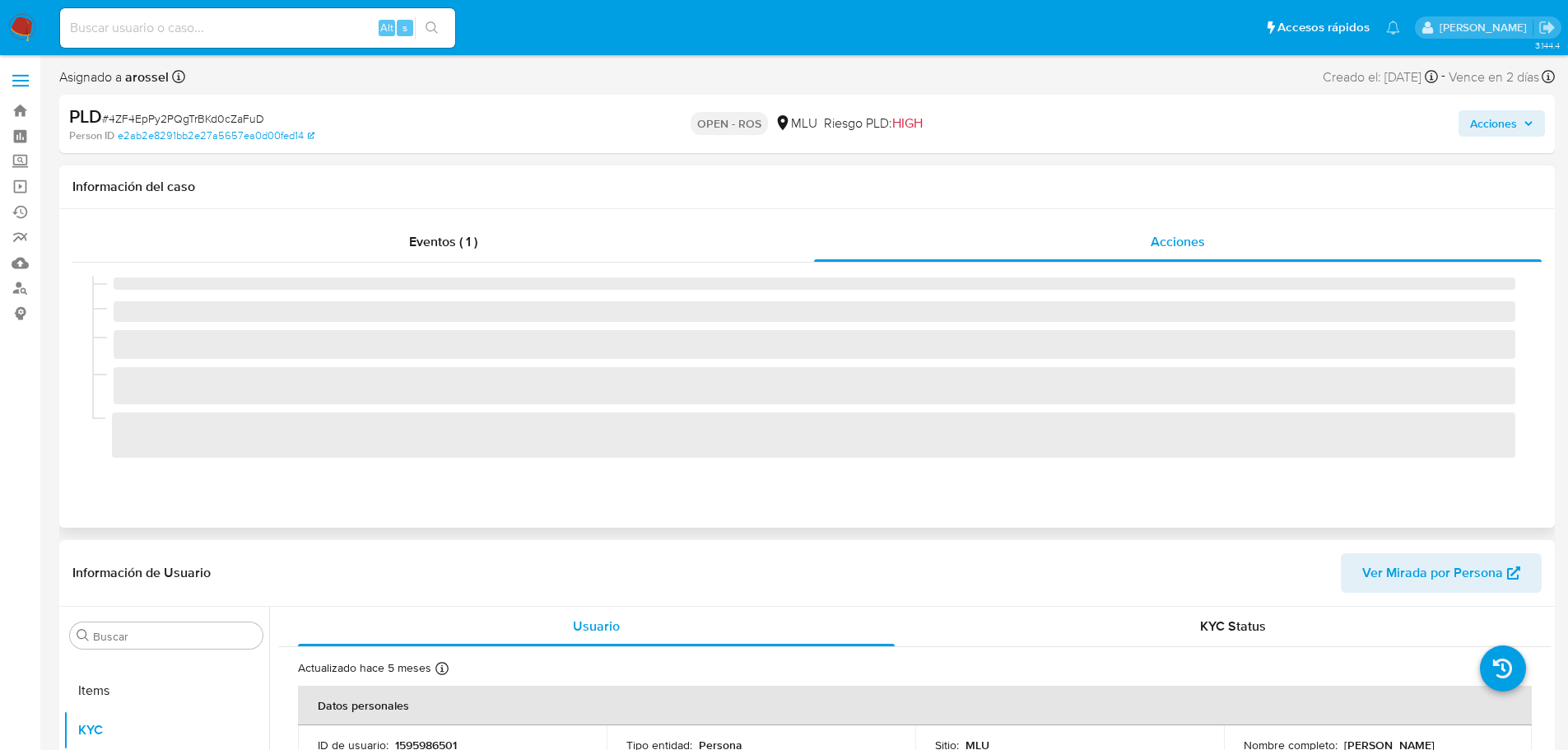 select on "10" 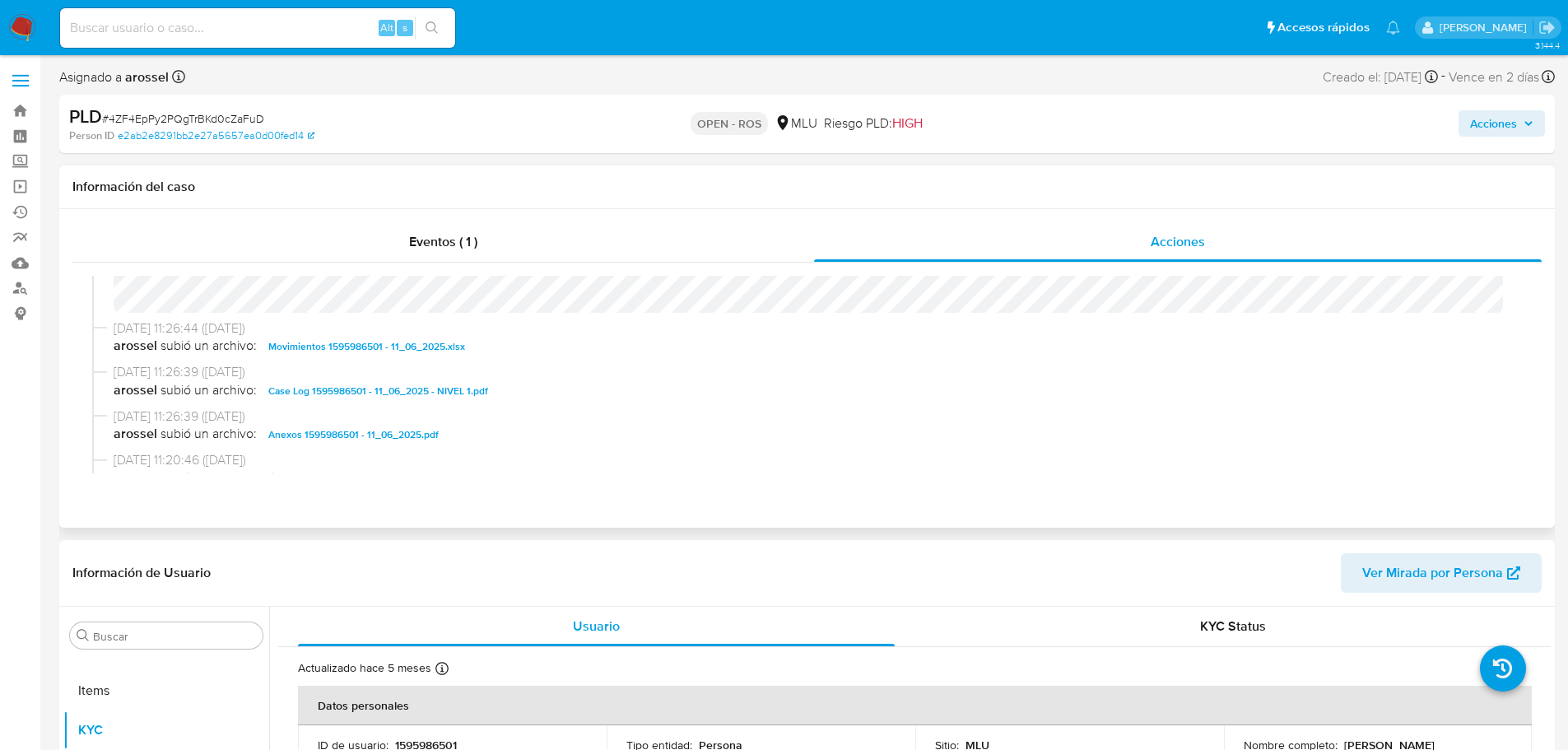 scroll, scrollTop: 494, scrollLeft: 0, axis: vertical 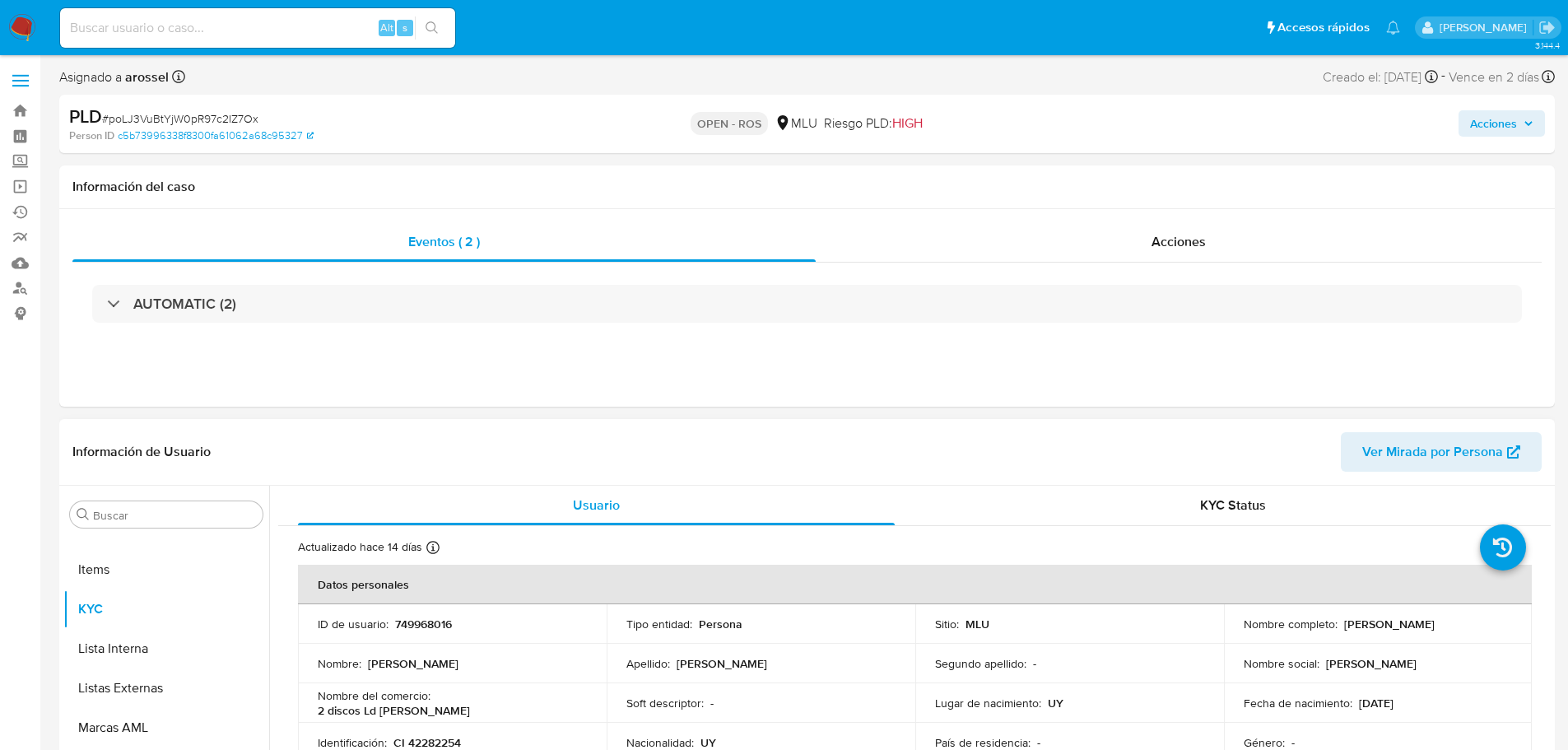select on "10" 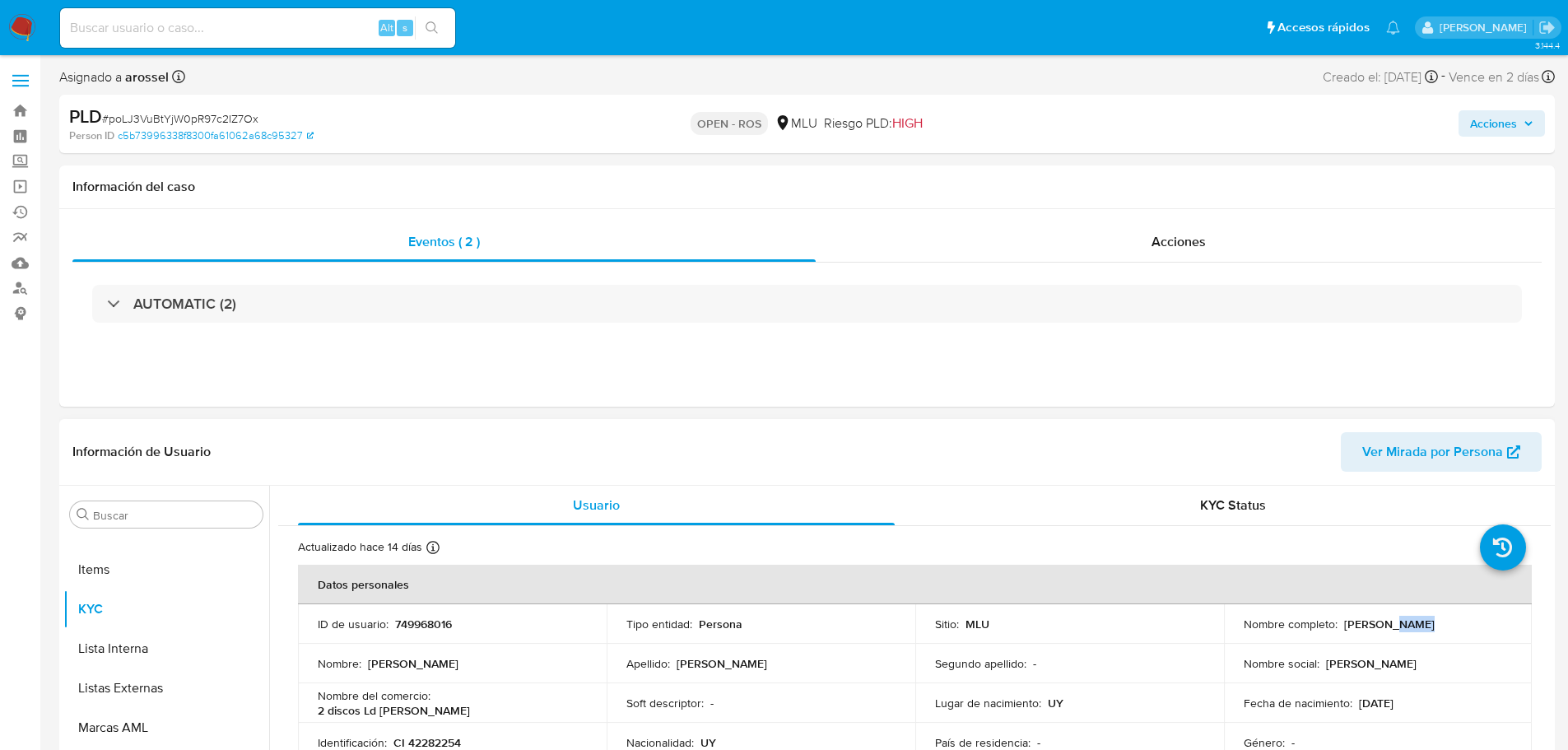 drag, startPoint x: 1469, startPoint y: 622, endPoint x: 1342, endPoint y: 627, distance: 127.09839 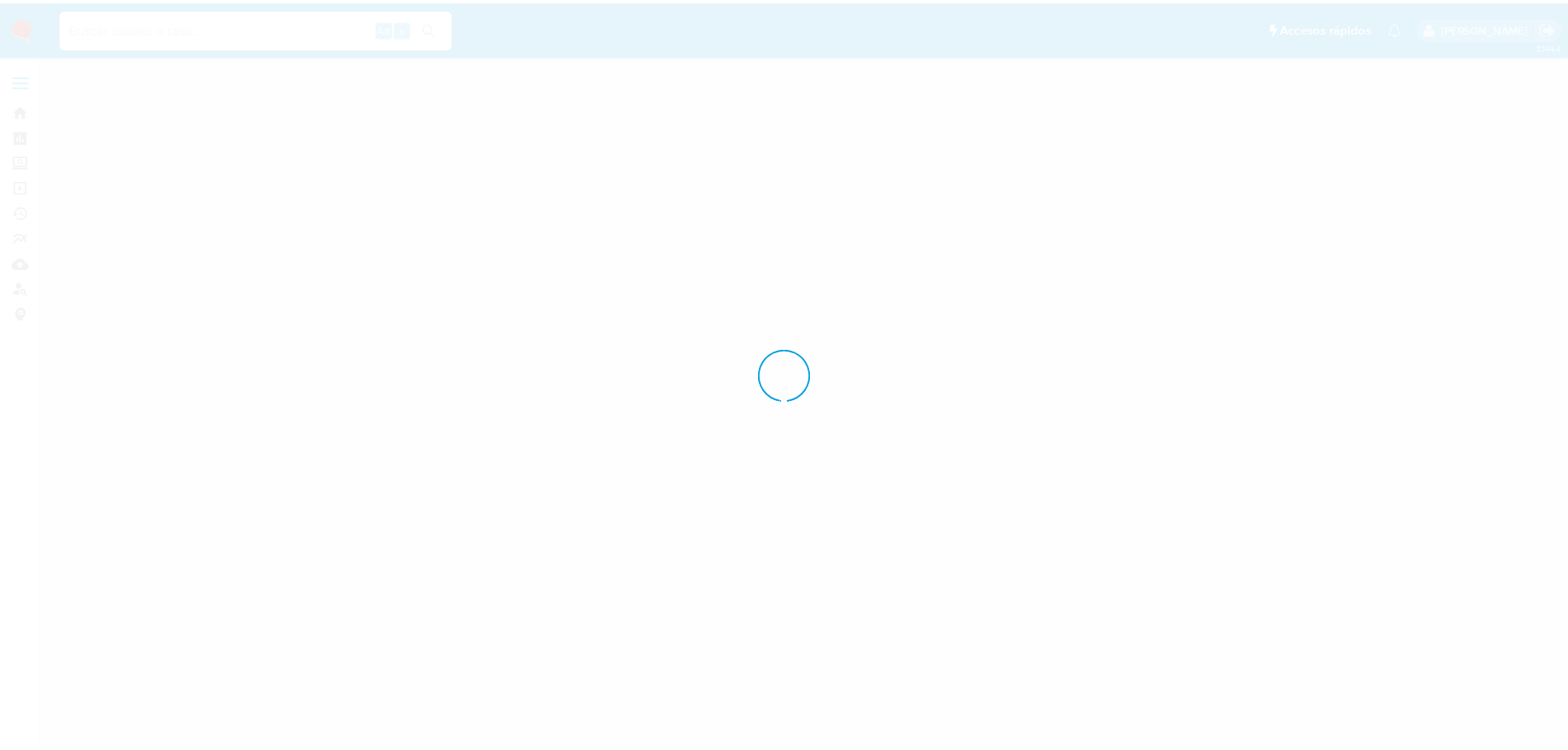 scroll, scrollTop: 0, scrollLeft: 0, axis: both 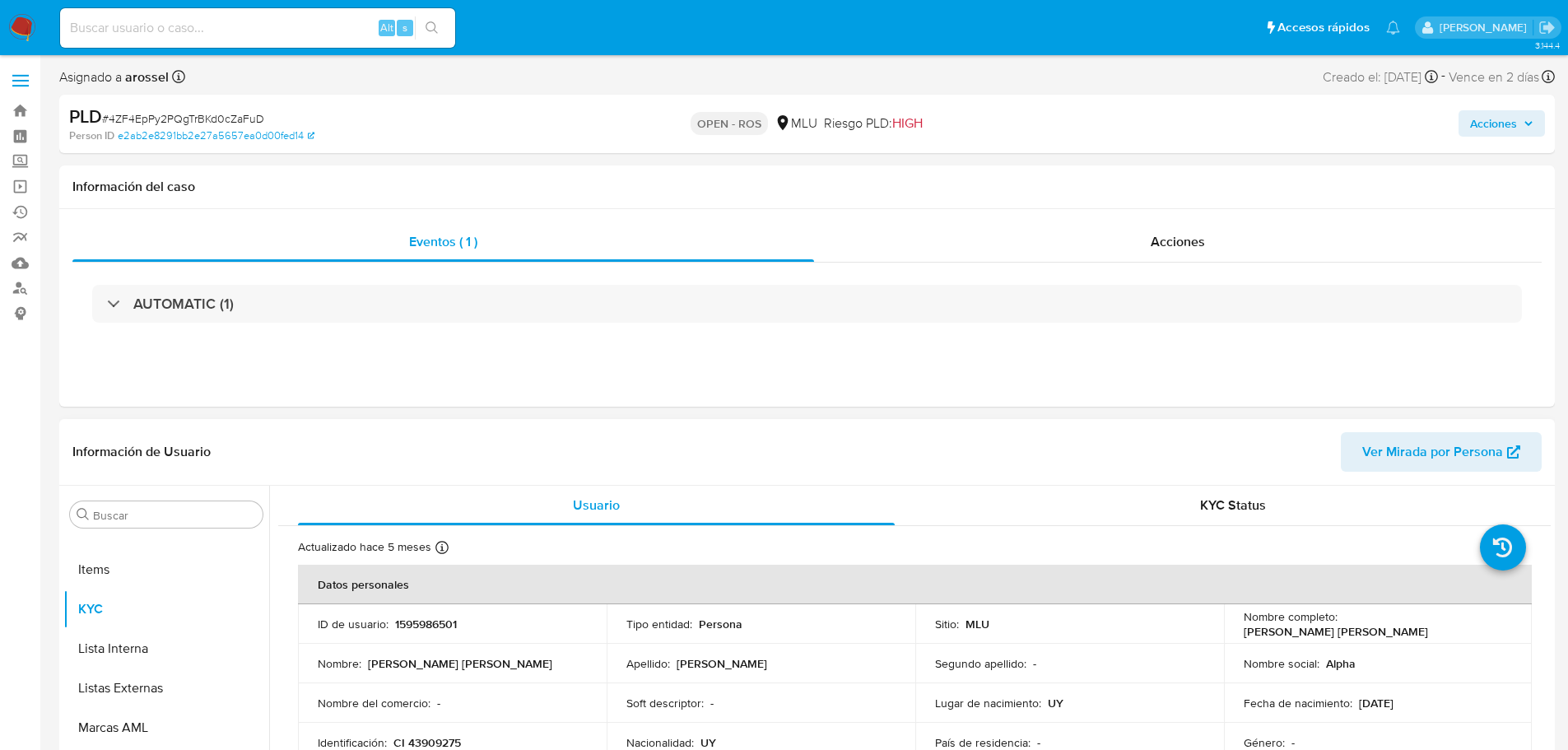 select on "10" 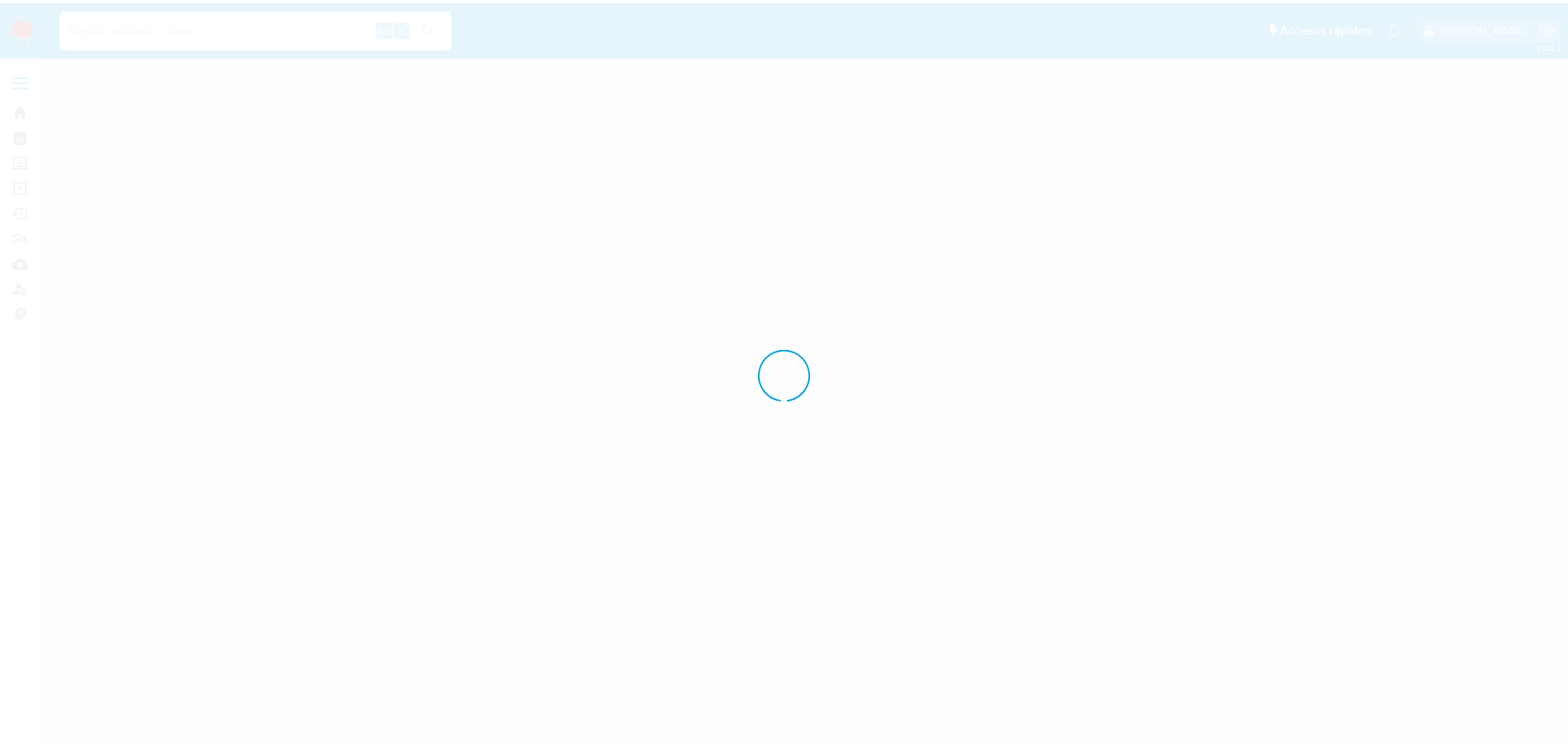 scroll, scrollTop: 0, scrollLeft: 0, axis: both 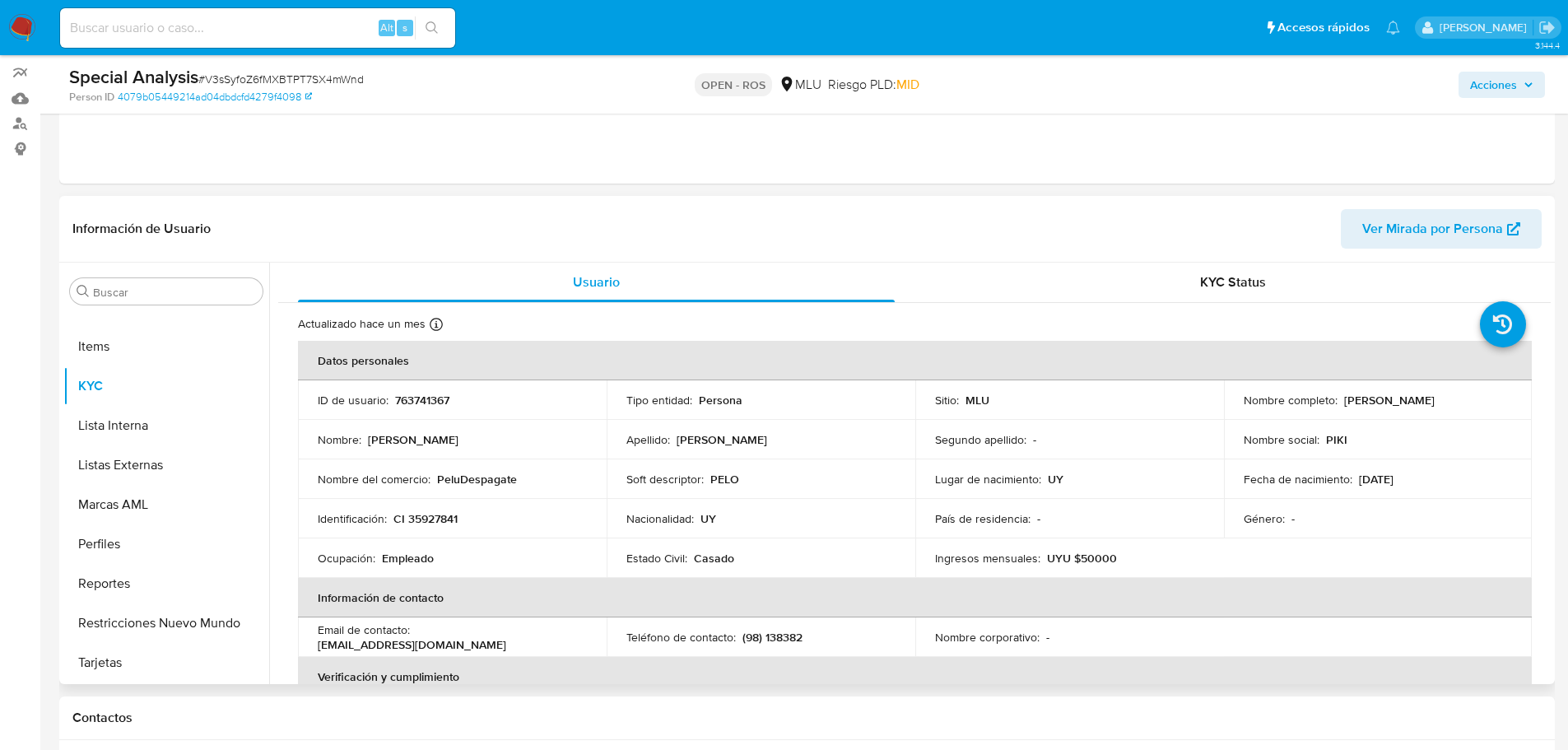select on "10" 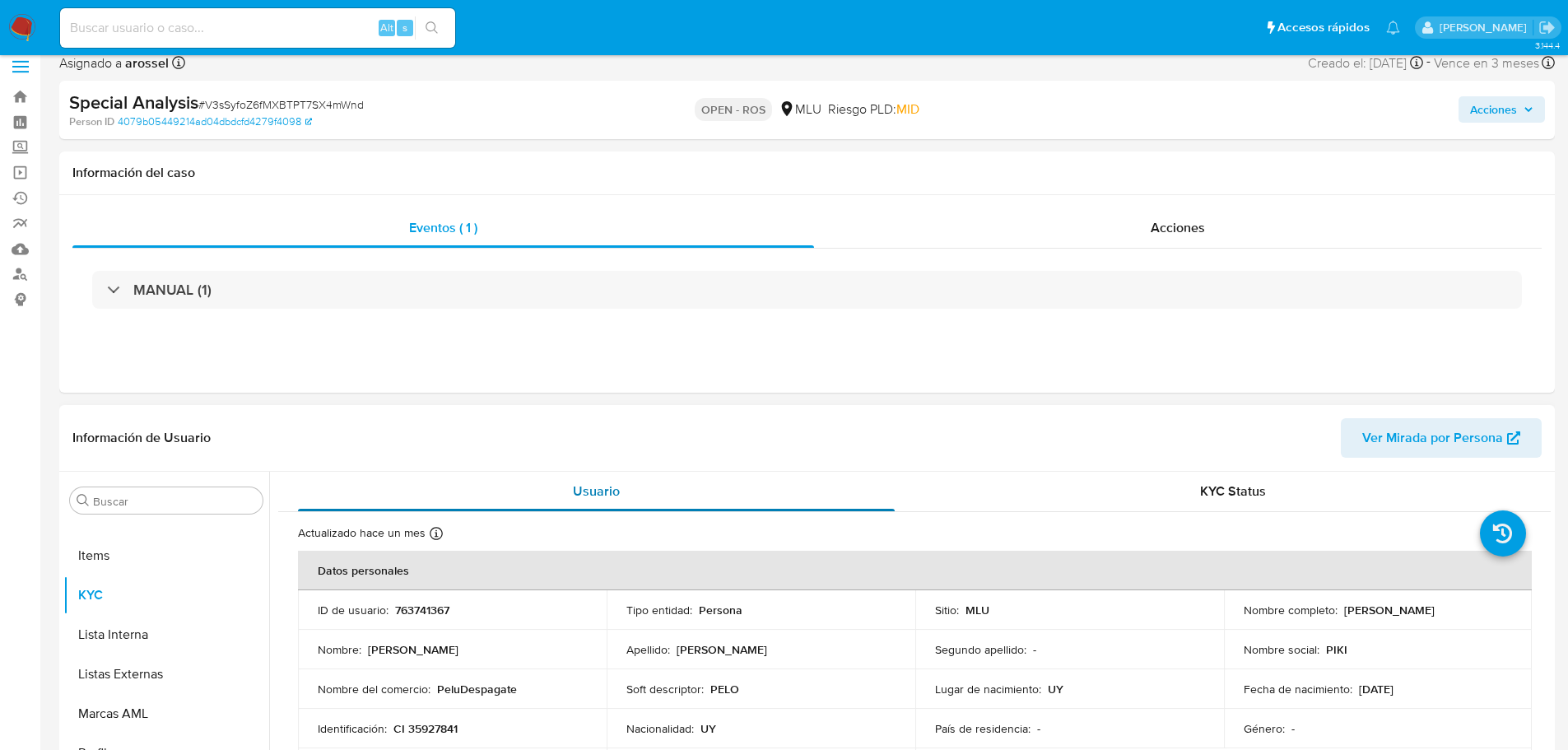 scroll, scrollTop: 0, scrollLeft: 0, axis: both 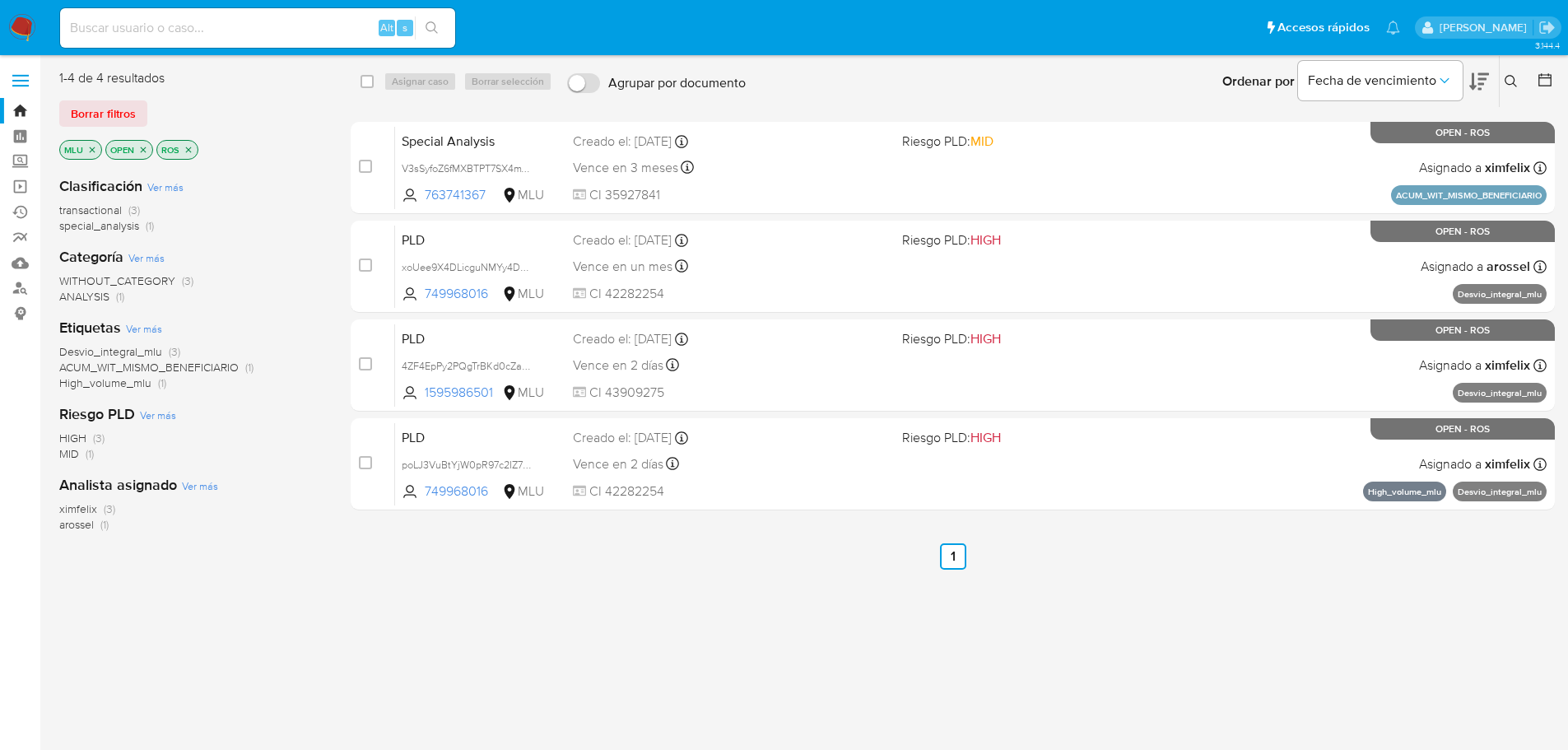 click on "select-all-cases-checkbox Asignar caso Borrar selección Agrupar por documento Ordenar por Fecha de vencimiento   No es posible ordenar los resultados mientras se encuentren agrupados. Ingrese ID de usuario o caso Buscar Borrar filtros case-item-checkbox   No es posible asignar el caso Special Analysis V3sSyfoZ6fMXBTPT7SX4mWnd 763741367 MLU Riesgo PLD:  MID Creado el: 27/06/2025   Creado el: 27/06/2025 10:31:00 Vence en 3 meses   Vence el 25/09/2025 10:31:00 CI   35927841 Asignado a   ximfelix   Asignado el: 27/06/2025 10:31:00 ACUM_WIT_MISMO_BENEFICIARIO OPEN - ROS  case-item-checkbox   No es posible asignar el caso PLD xoUee9X4DLicguNMYy4Dm6tW 749968016 MLU Riesgo PLD:  HIGH Creado el: 12/05/2025   Creado el: 12/05/2025 06:33:41 Vence en un mes   Vence el 10/08/2025 06:33:41 CI   42282254 Asignado a   arossel   Asignado el: 10/06/2025 12:06:48 Desvio_integral_mlu OPEN - ROS  case-item-checkbox   No es posible asignar el caso PLD 4ZF4EpPy2PQgTrBKd0cZaFuD 1595986501 MLU Riesgo PLD:  HIGH Creado el: 12/04/2025" at bounding box center (952, 436) 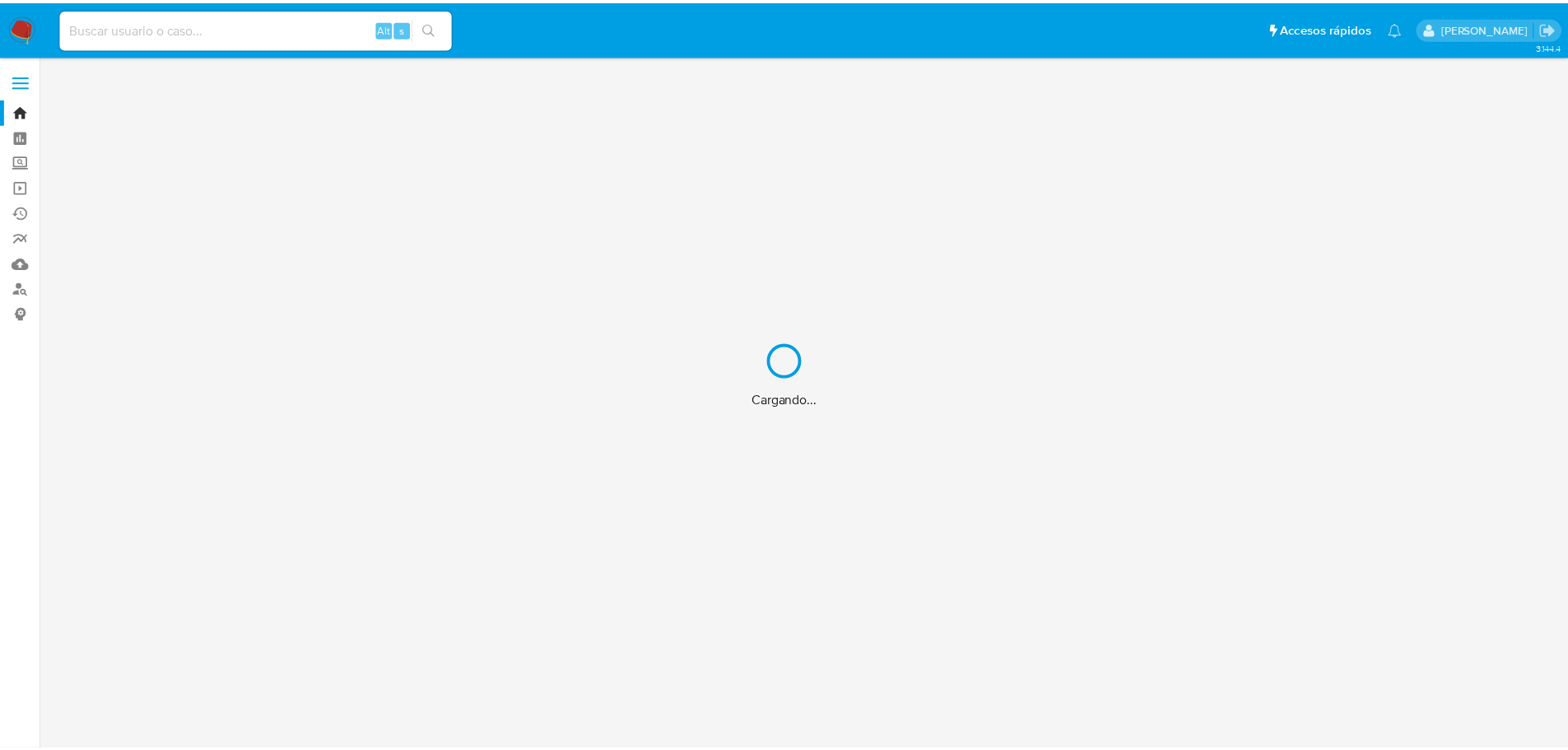 scroll, scrollTop: 0, scrollLeft: 0, axis: both 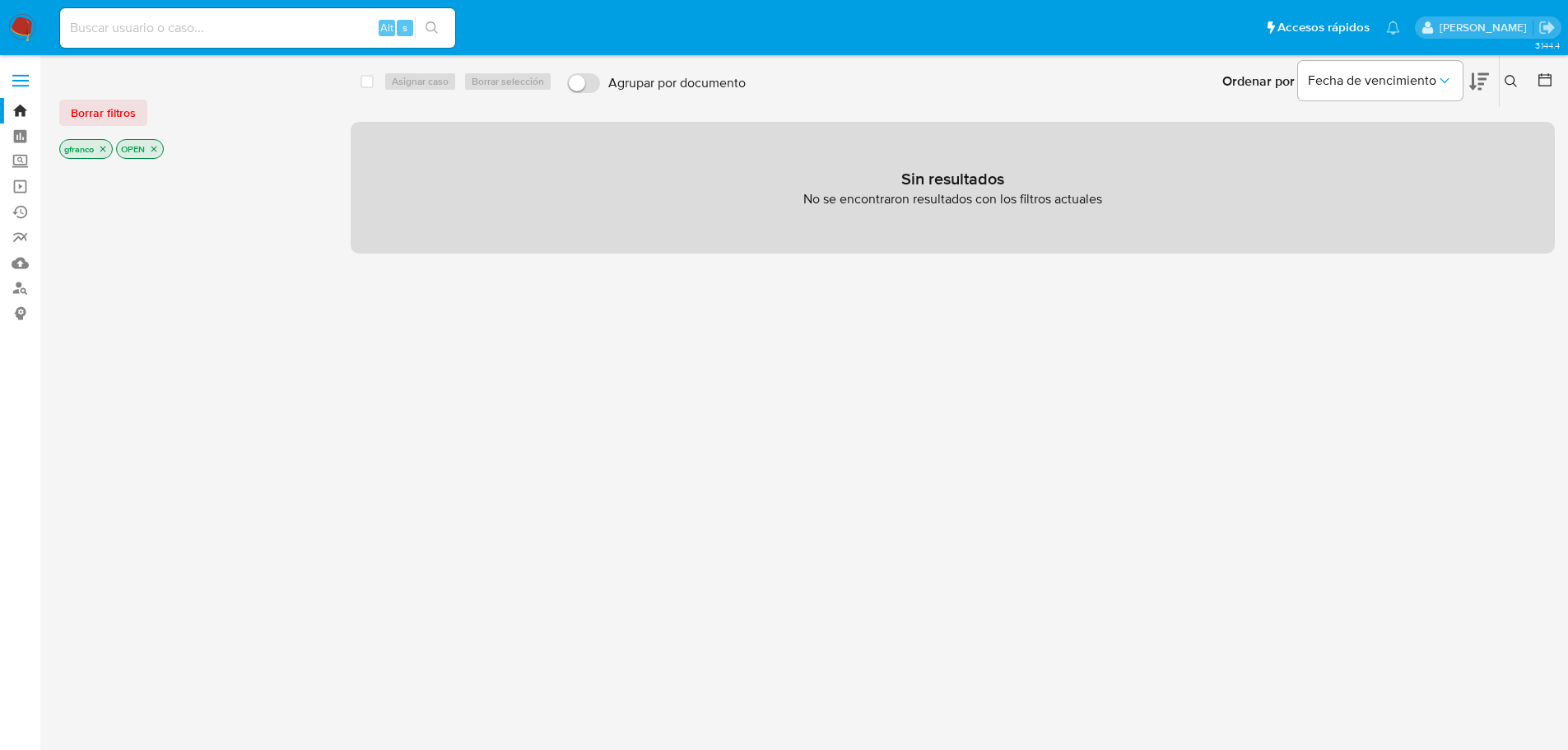 click on "Borrar filtros" at bounding box center (191, 113) 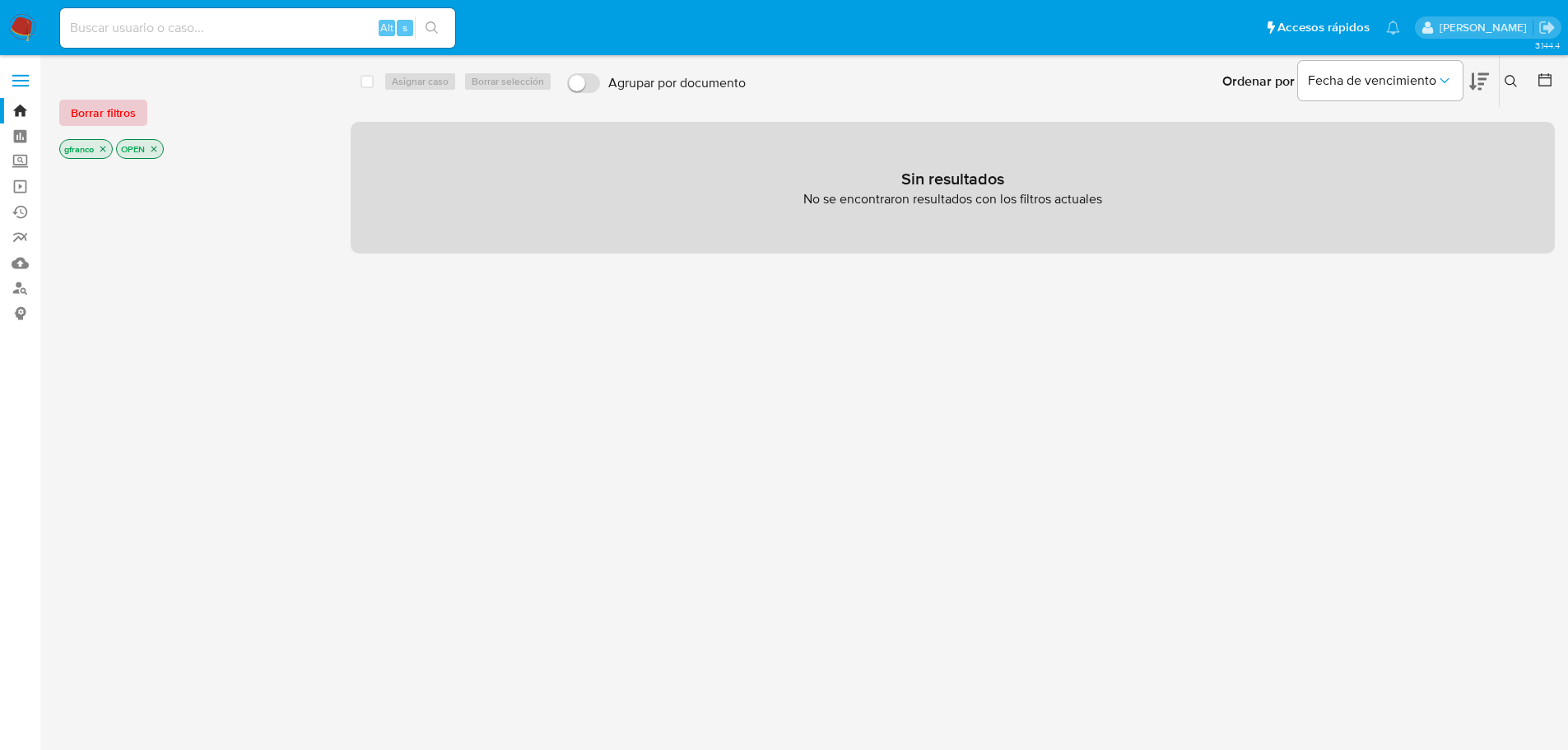 click on "Borrar filtros" at bounding box center [103, 113] 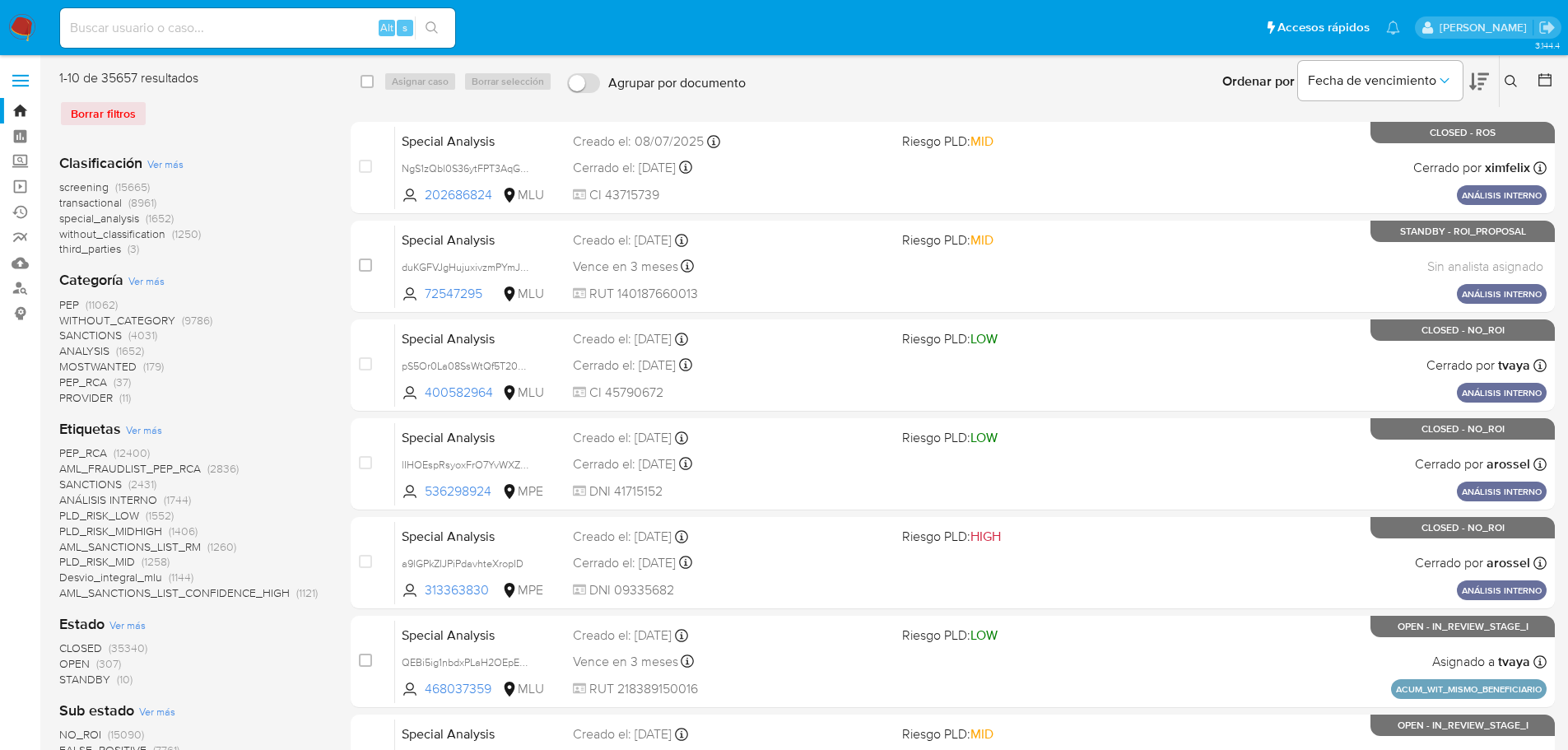 click 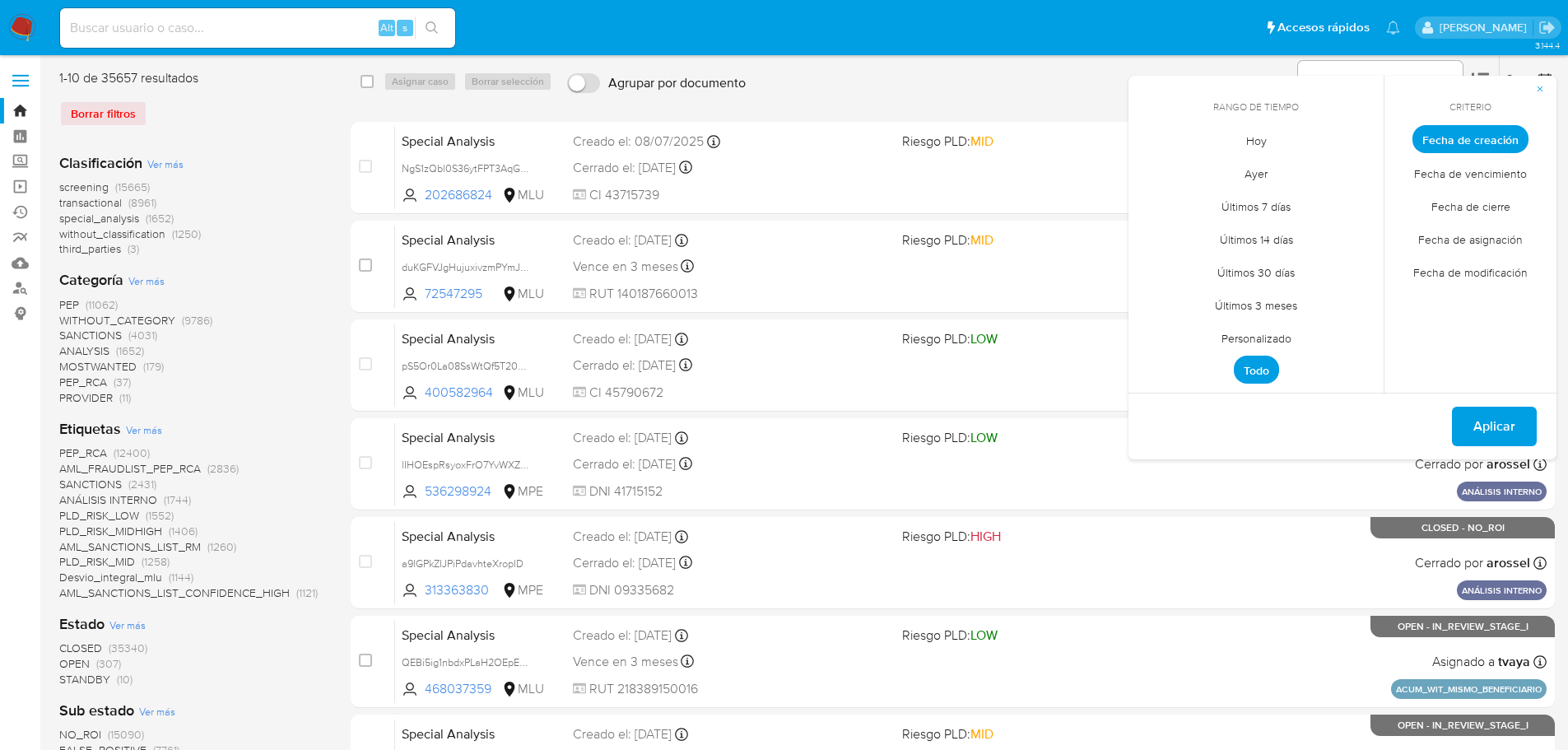 click on "Personalizado" at bounding box center [1256, 338] 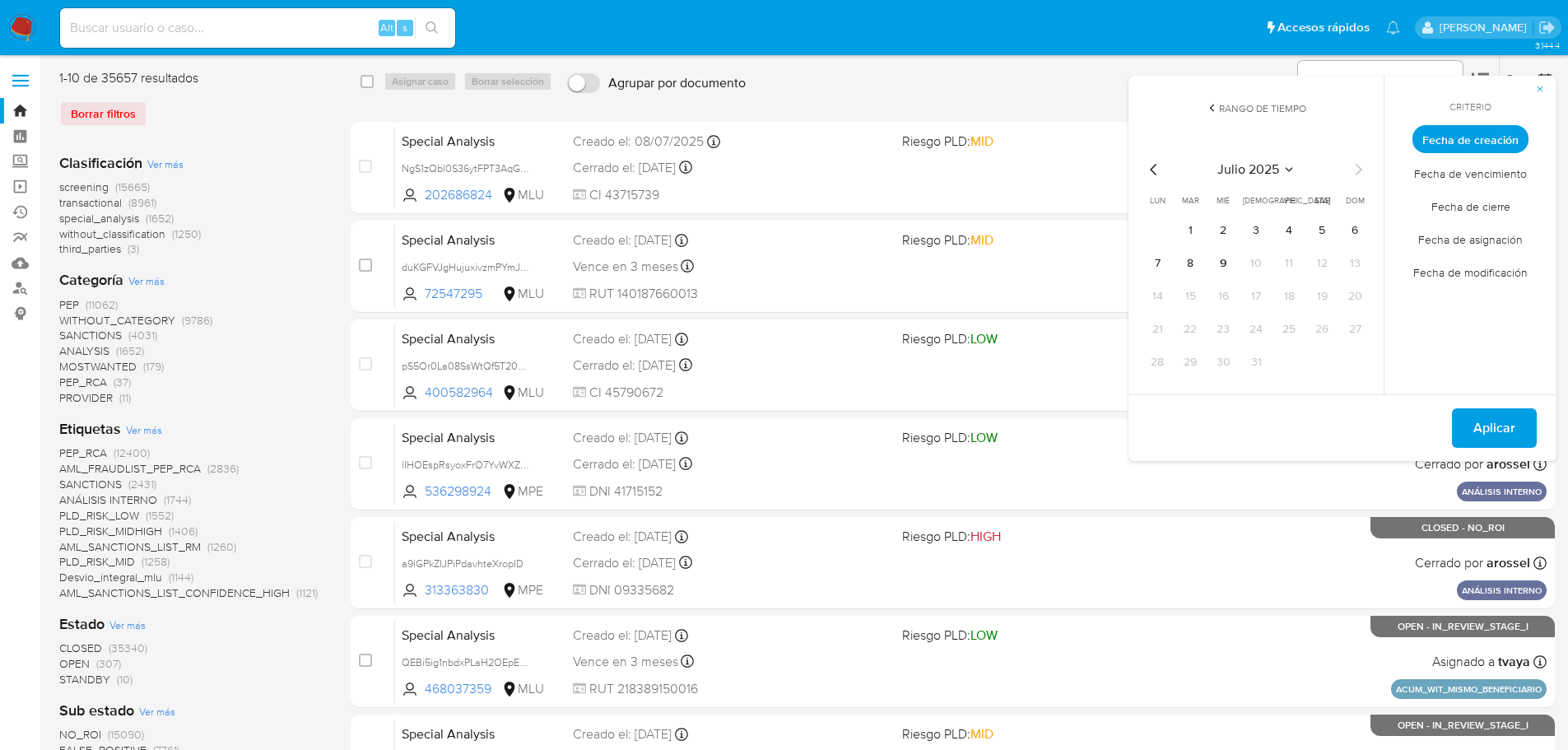click 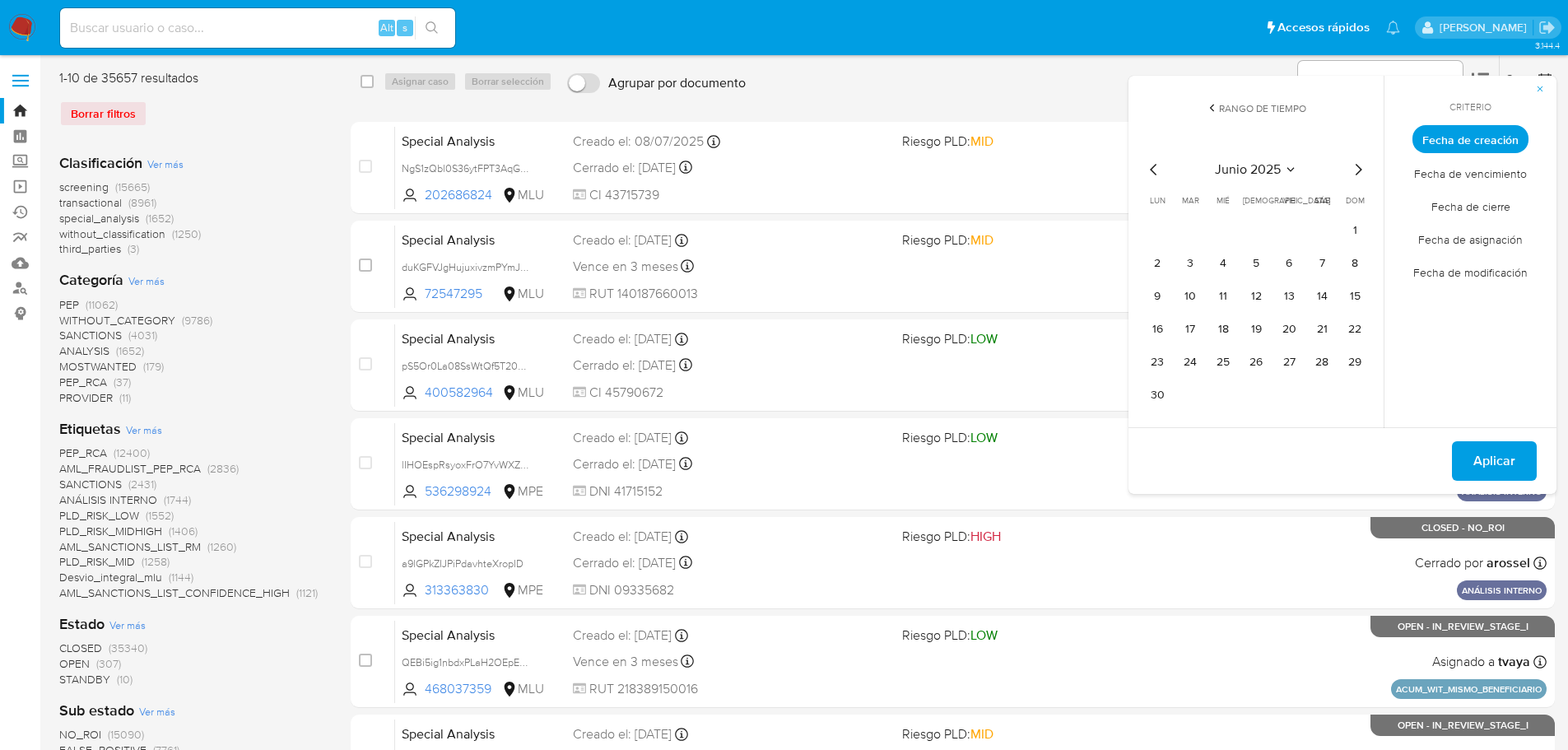 click on "junio 2025 junio 2025 lun lunes mar martes mié miércoles jue jueves vie viernes sáb sábado dom domingo 1 2 3 4 5 6 7 8 9 10 11 12 13 14 15 16 17 18 19 20 21 22 23 24 25 26 27 28 29 30" at bounding box center (1256, 282) 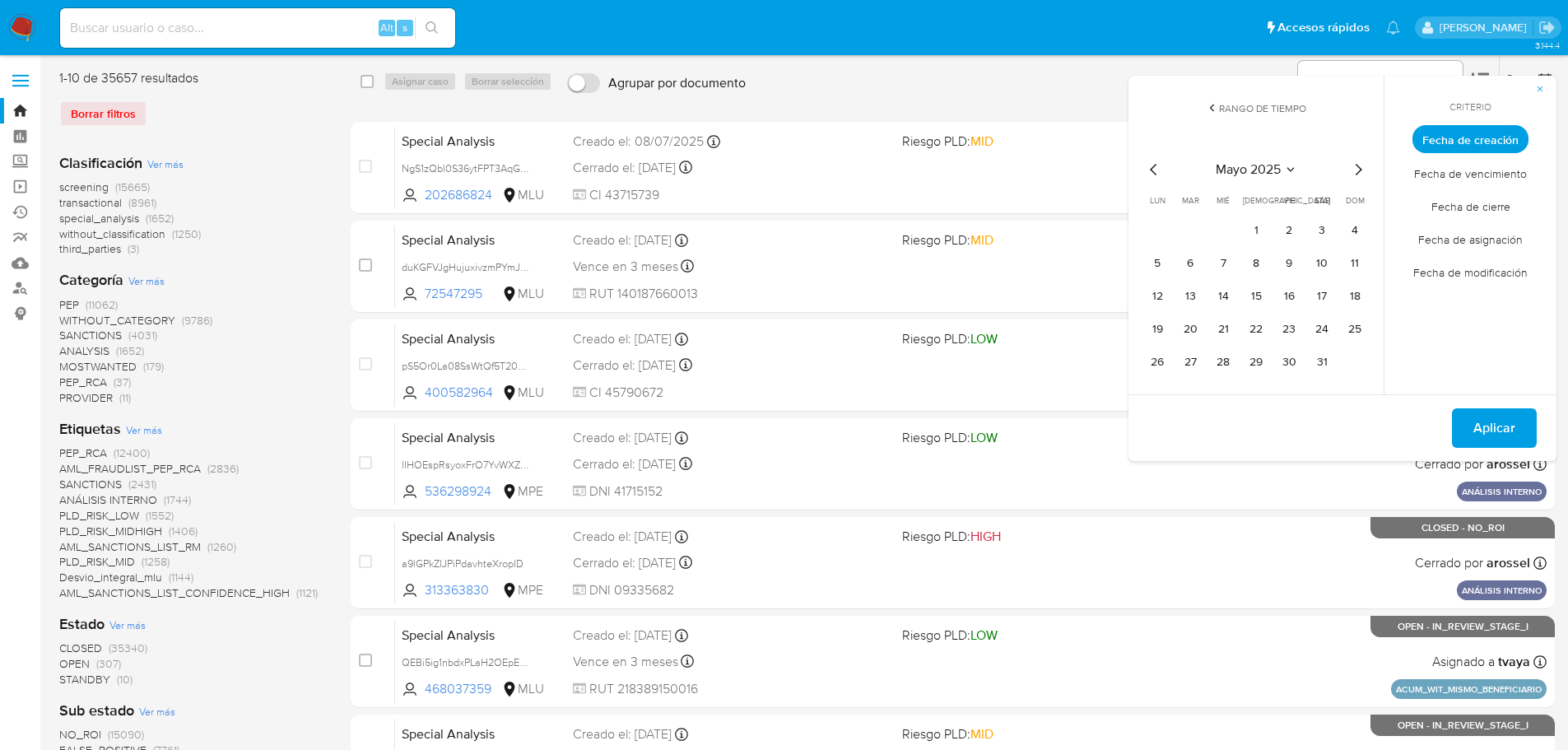 click 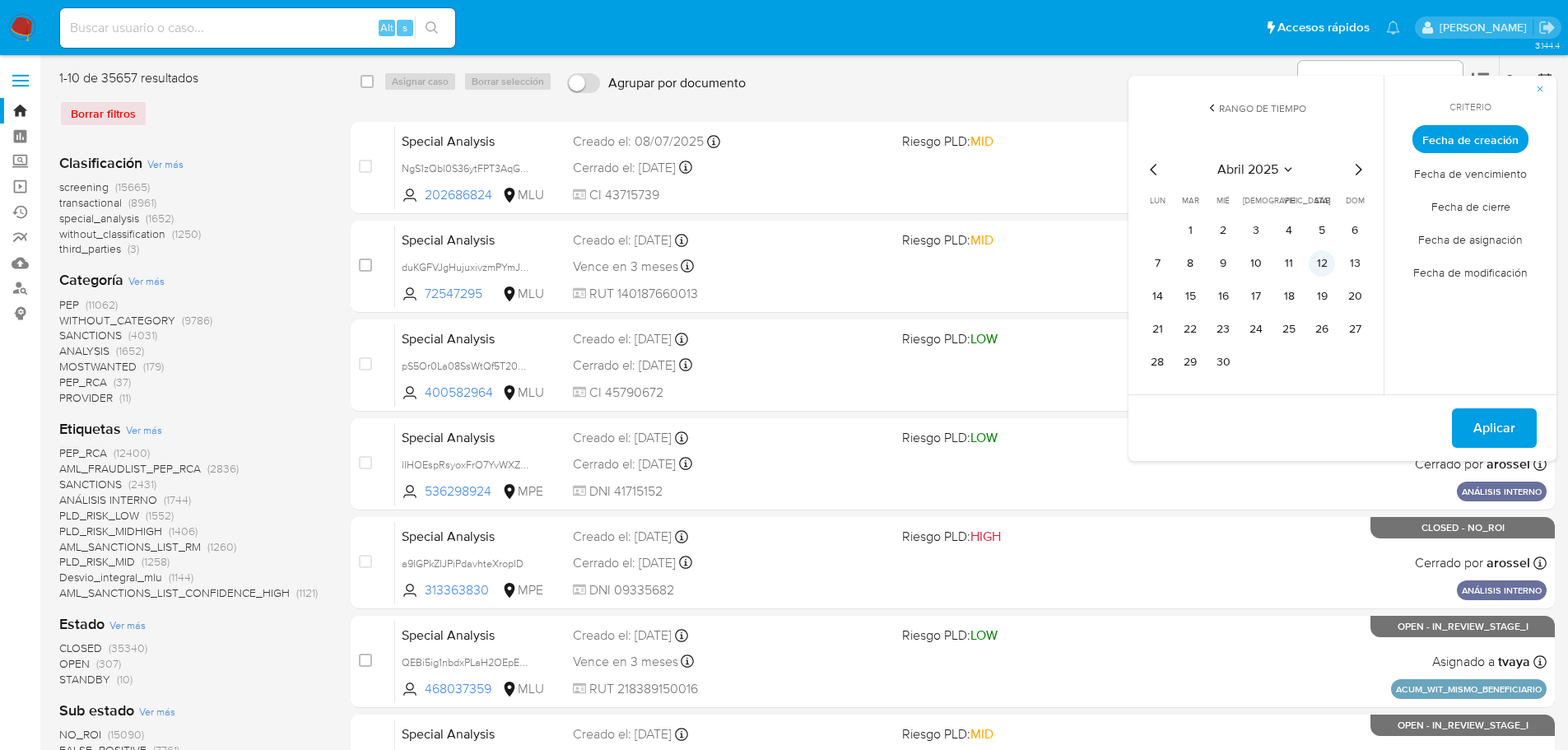 click on "12" at bounding box center [1322, 263] 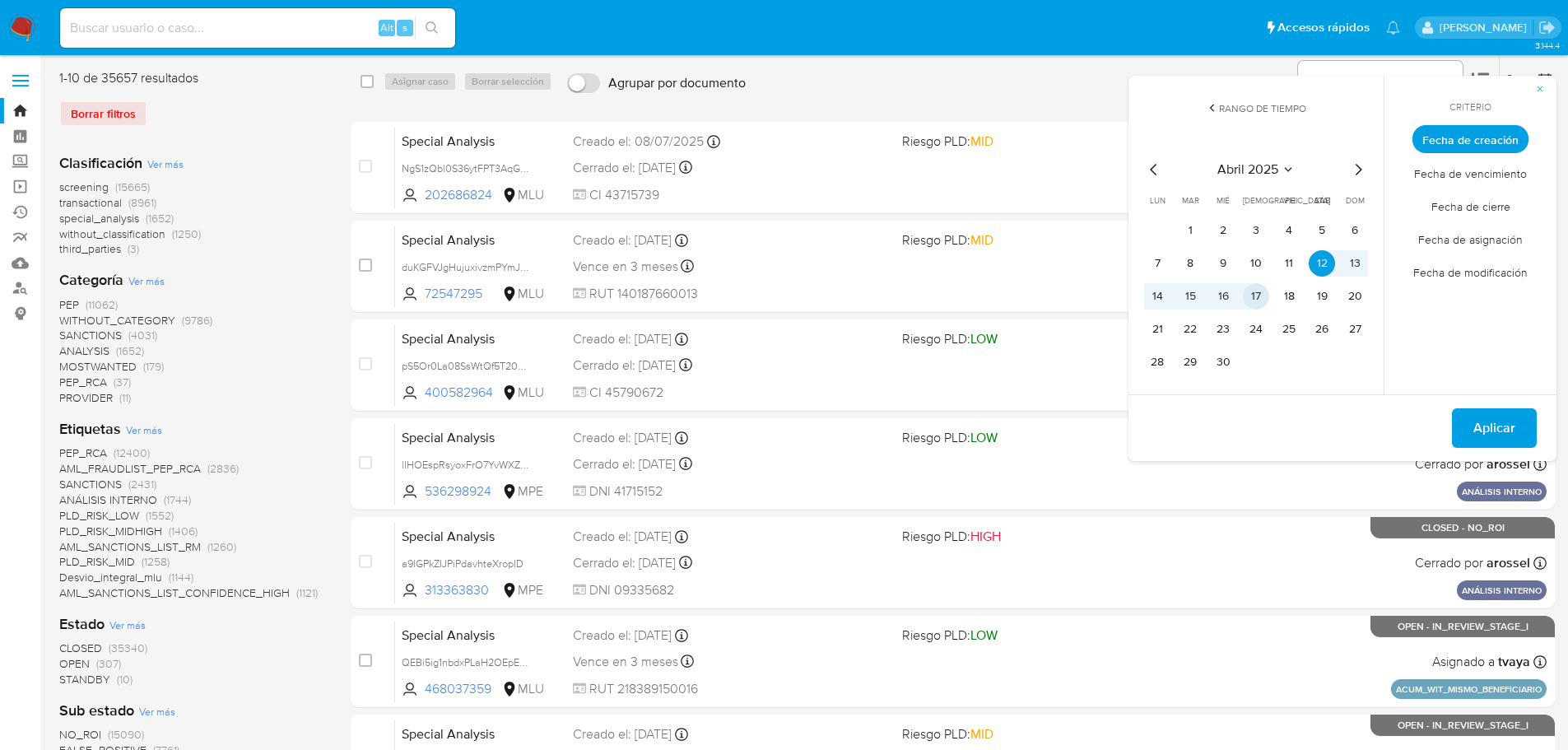 click on "17" at bounding box center [1256, 296] 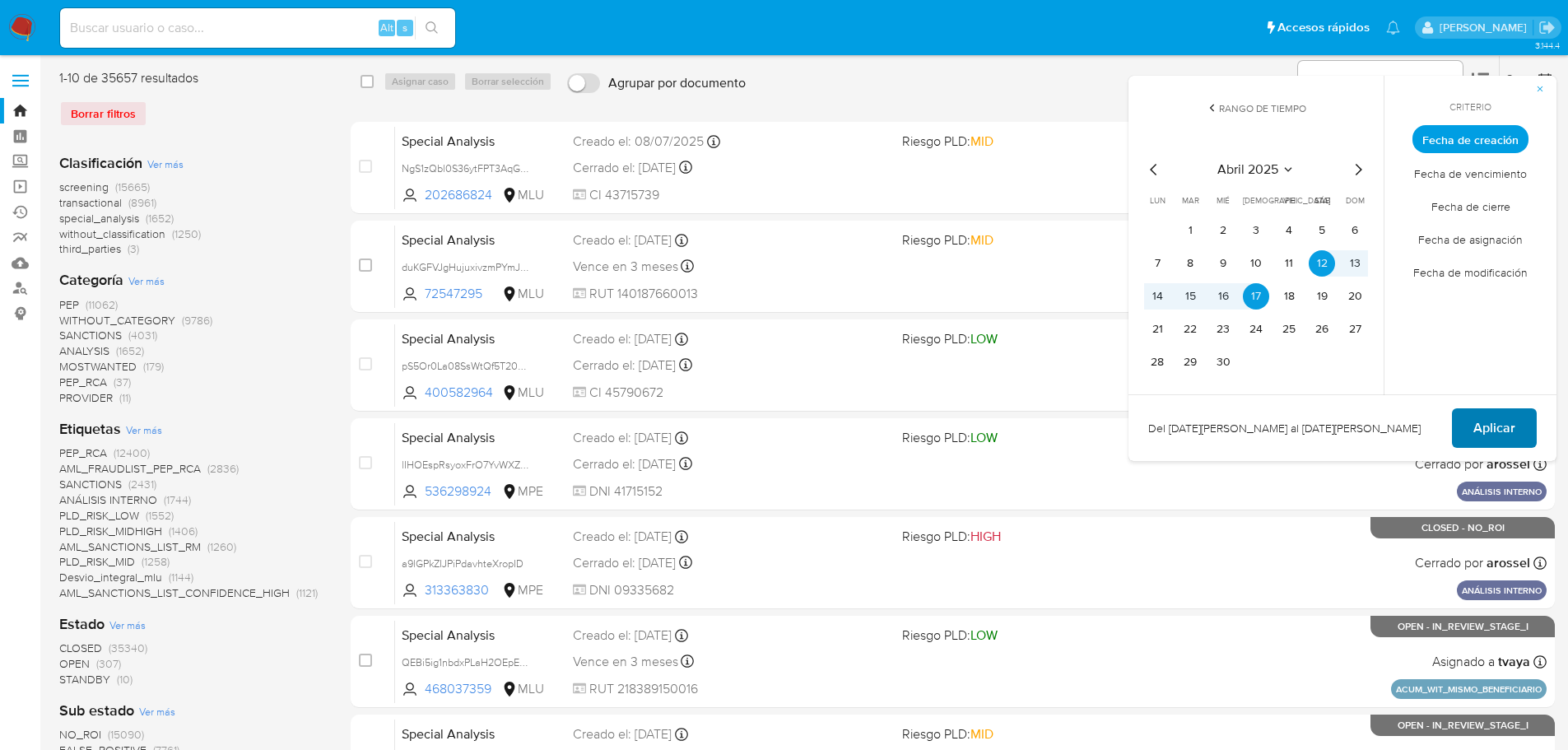 click on "Aplicar" at bounding box center [1494, 428] 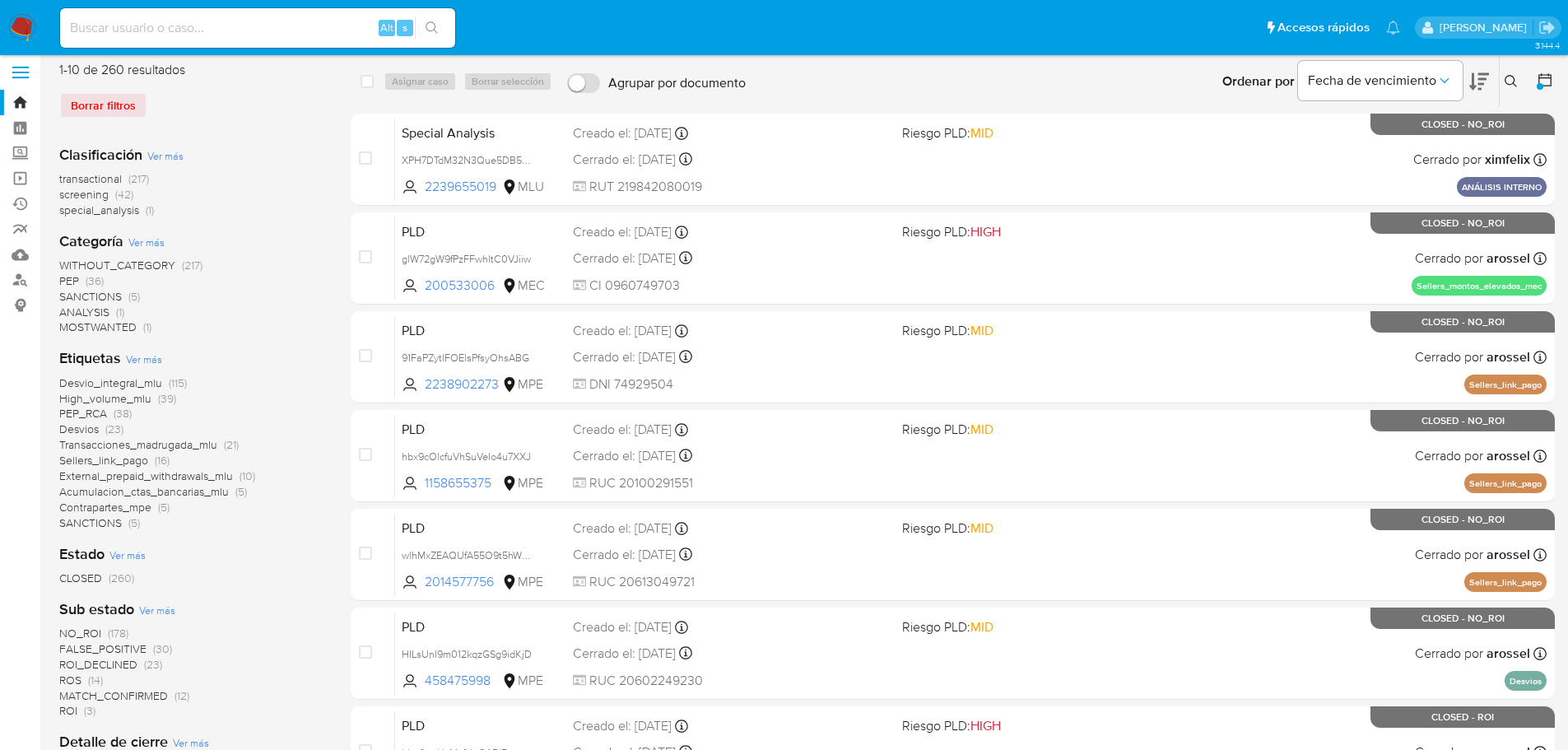 scroll, scrollTop: 0, scrollLeft: 0, axis: both 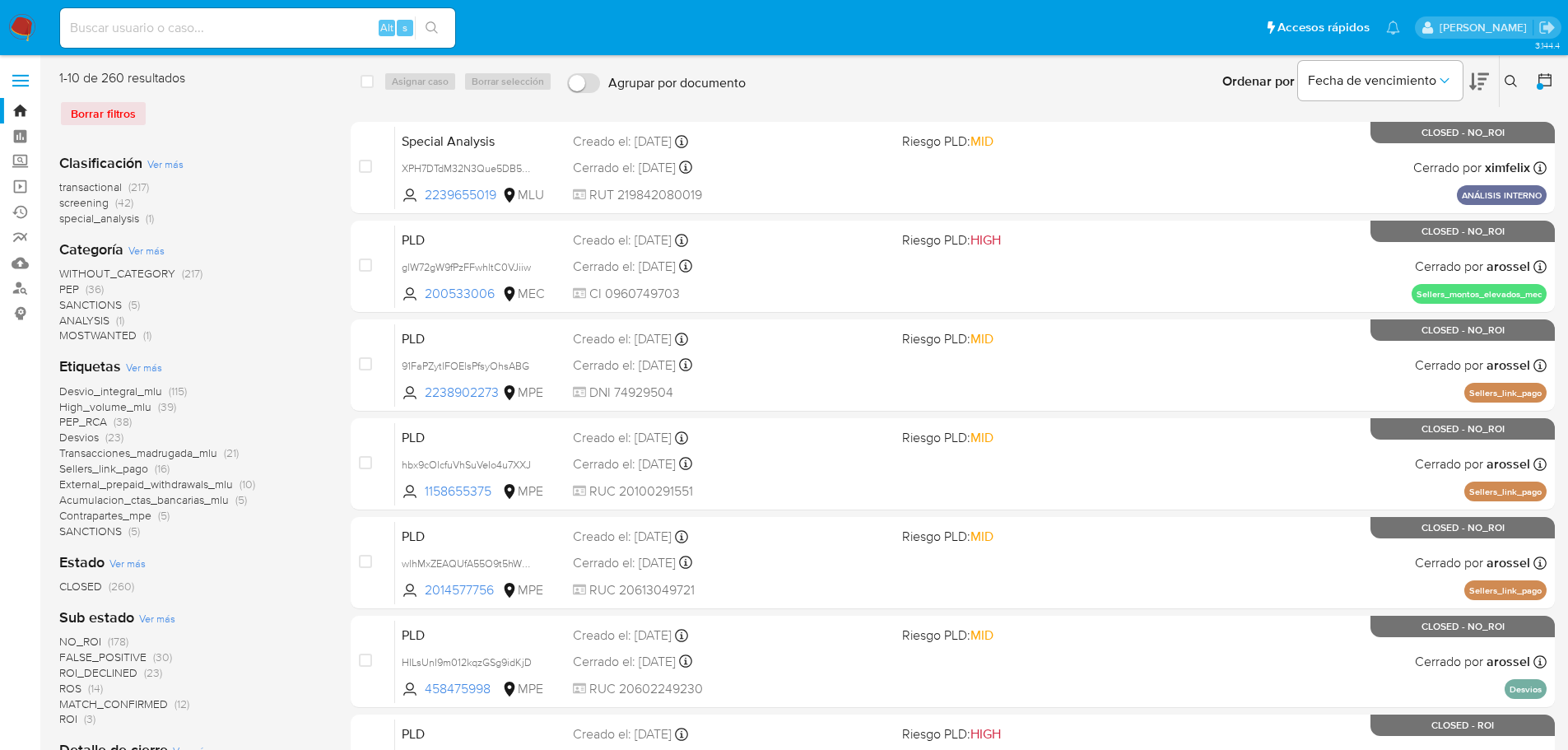 click on "Ver más" at bounding box center (165, 164) 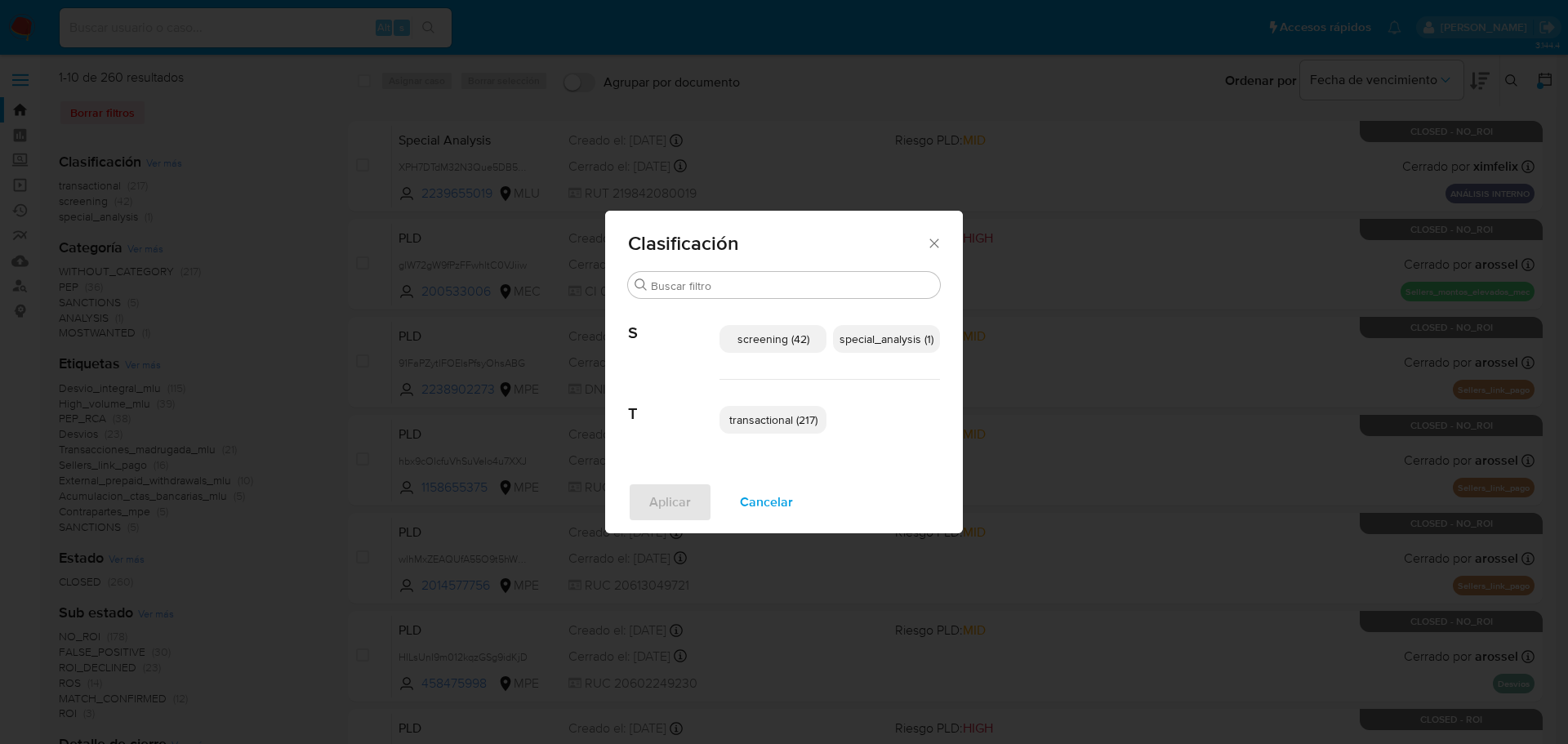 click on "transactional (217)" at bounding box center [773, 420] 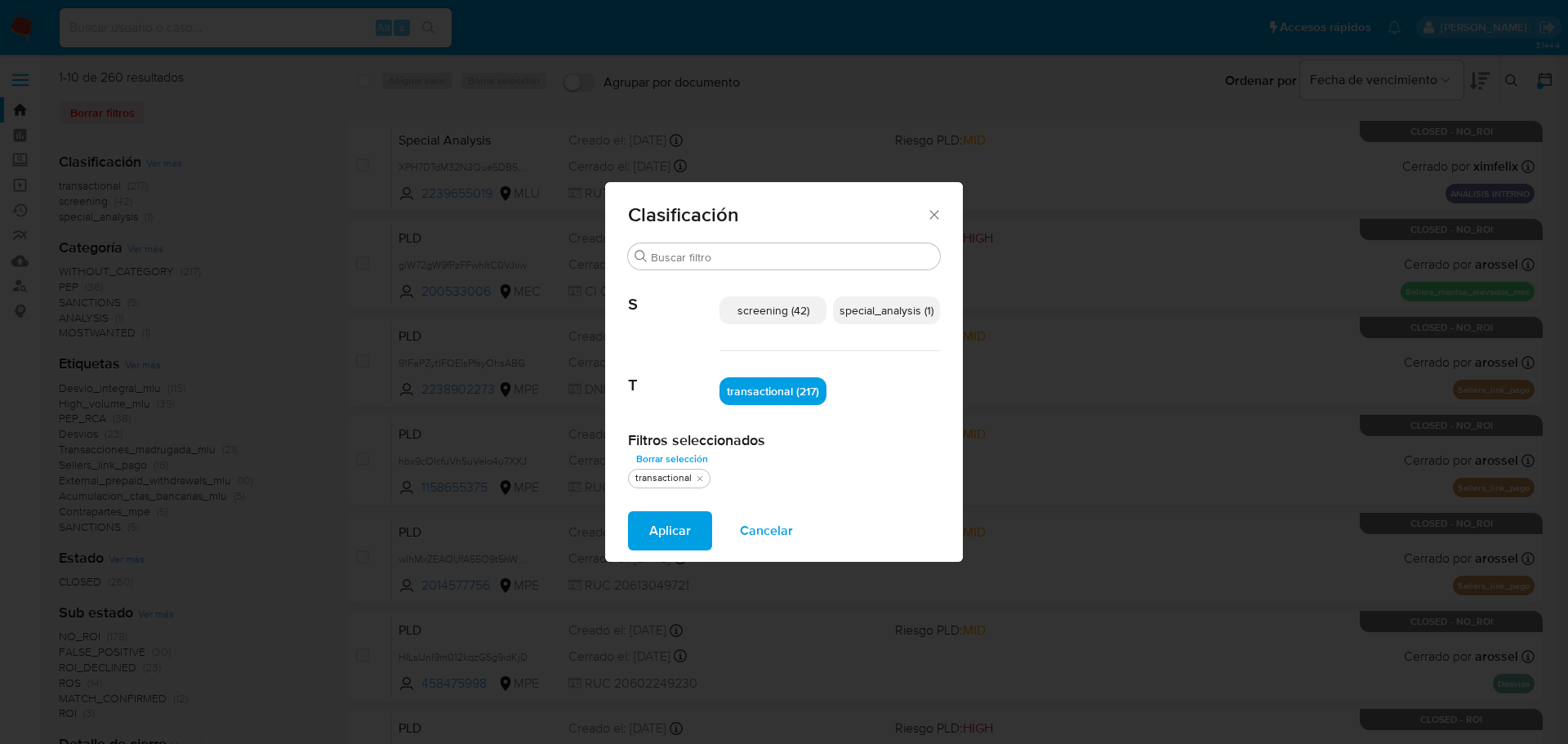 click on "special_analysis (1)" at bounding box center (886, 310) 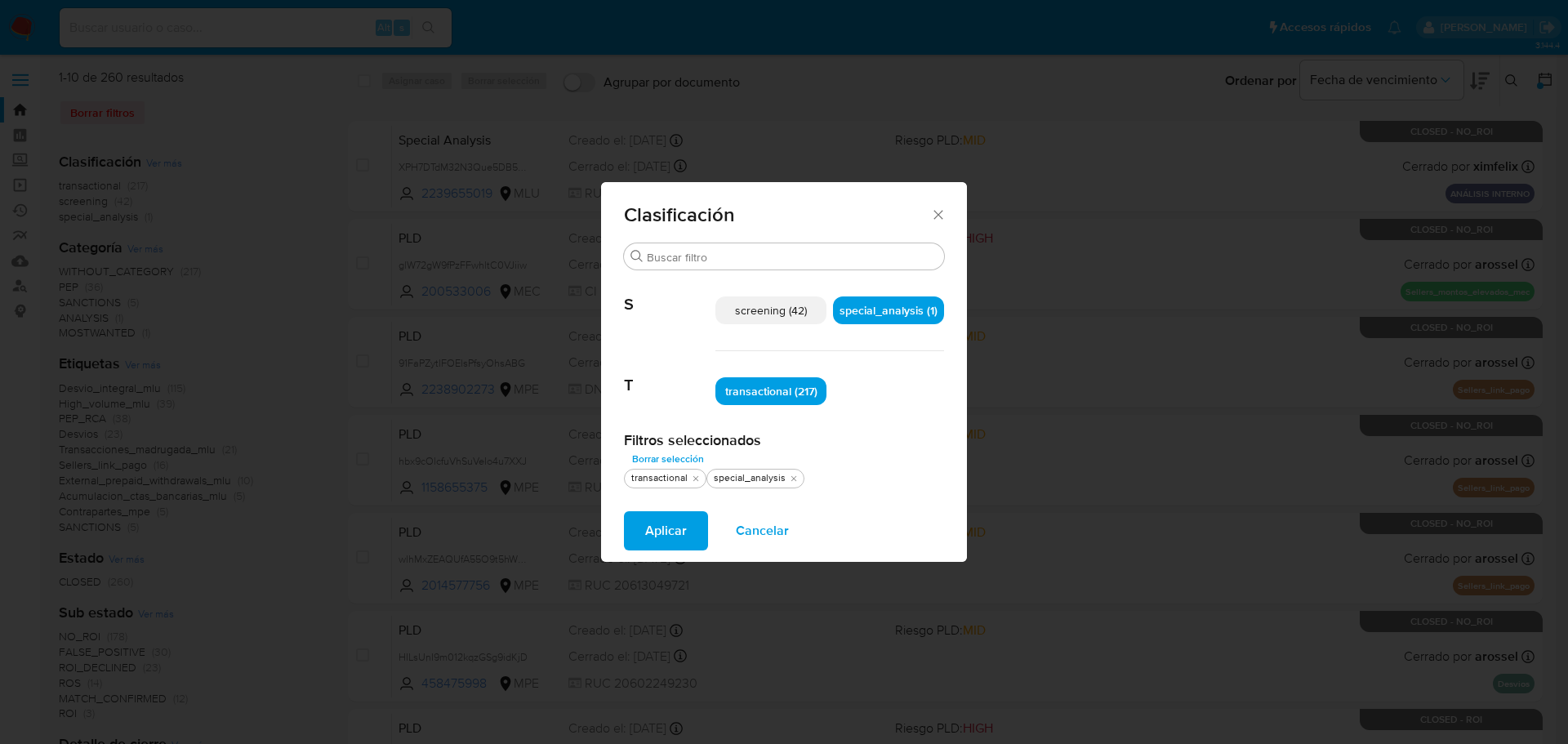 click on "Aplicar" at bounding box center (666, 531) 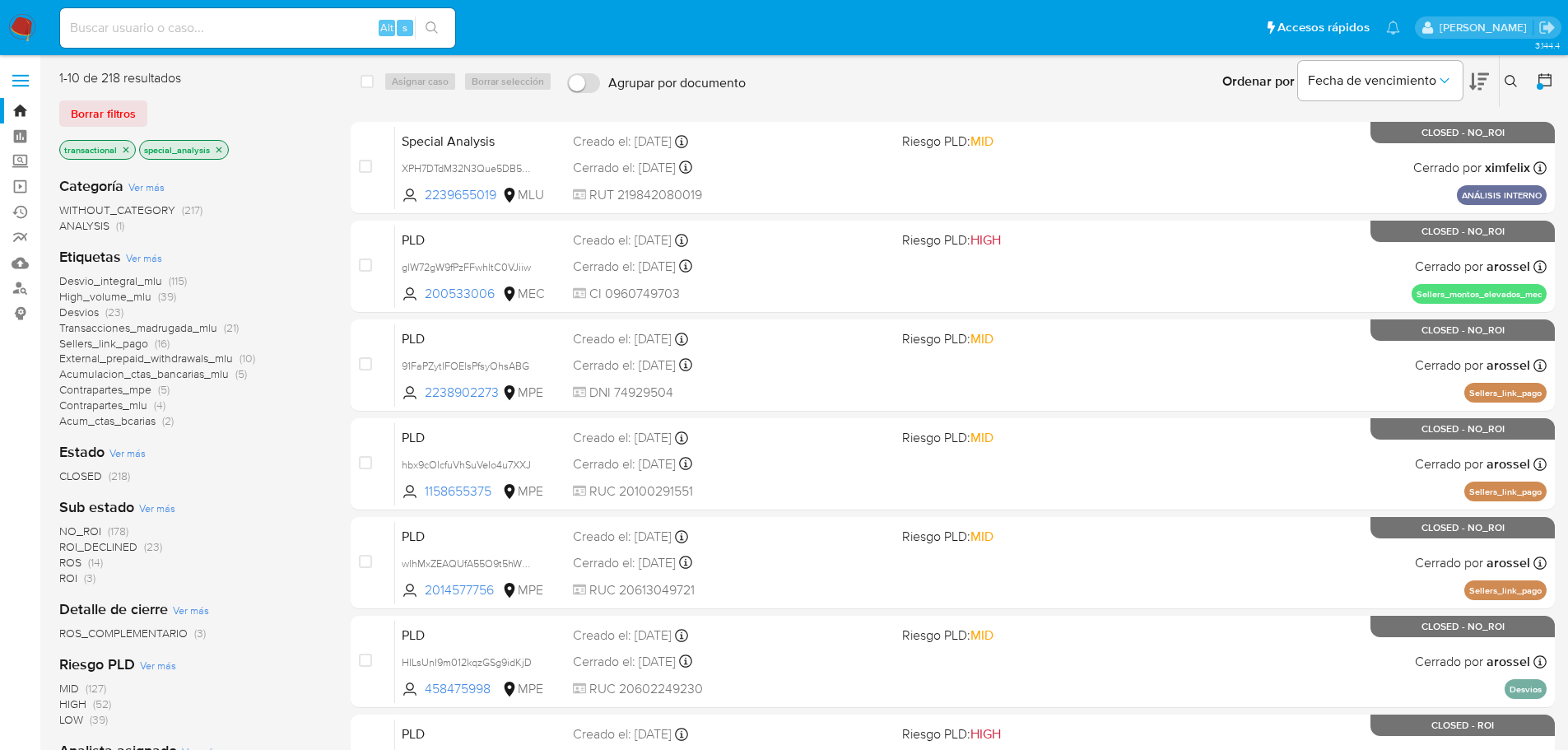 click 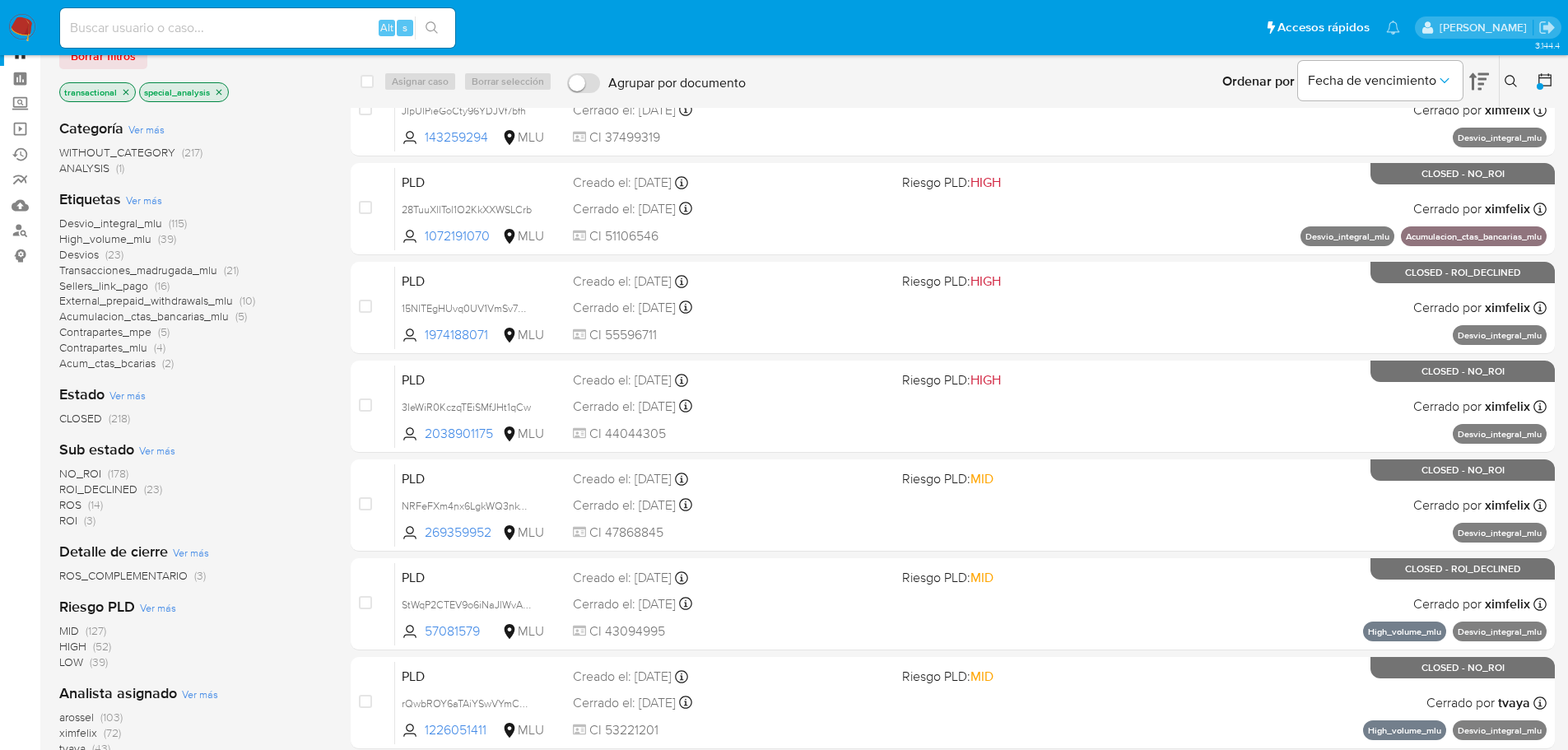 scroll, scrollTop: 82, scrollLeft: 0, axis: vertical 